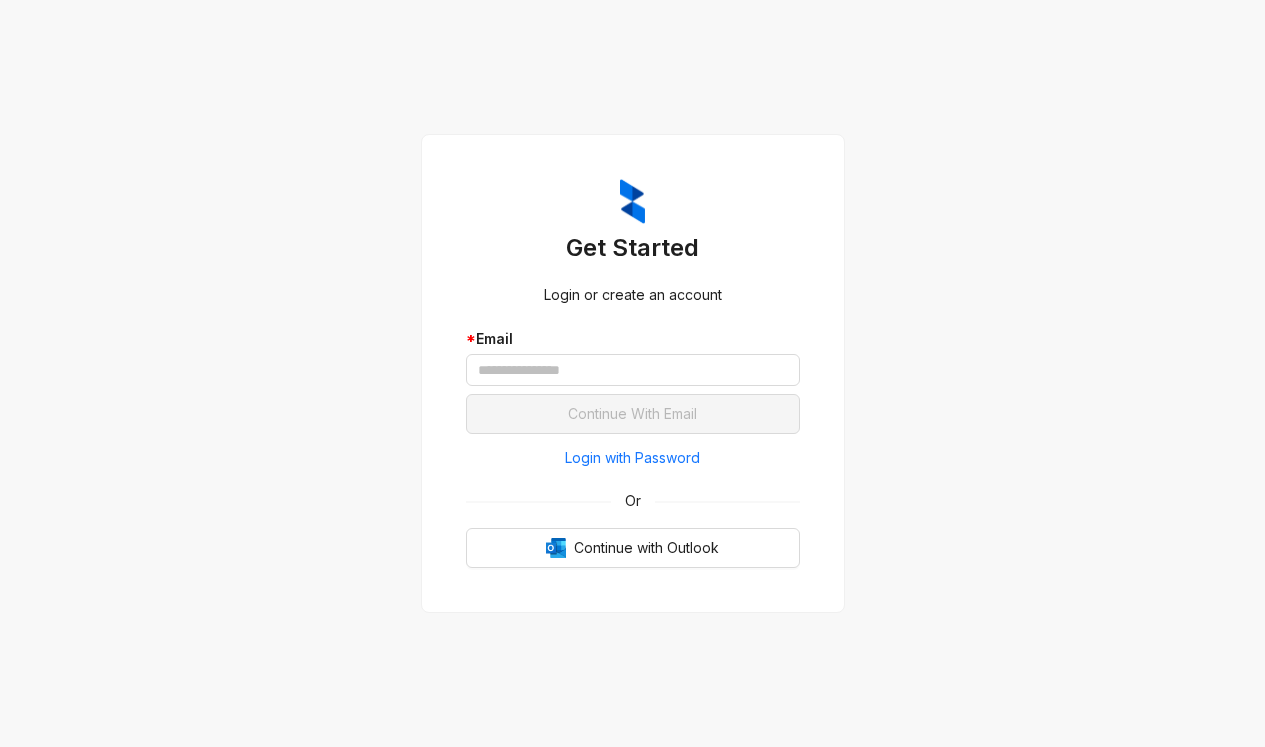 scroll, scrollTop: 0, scrollLeft: 0, axis: both 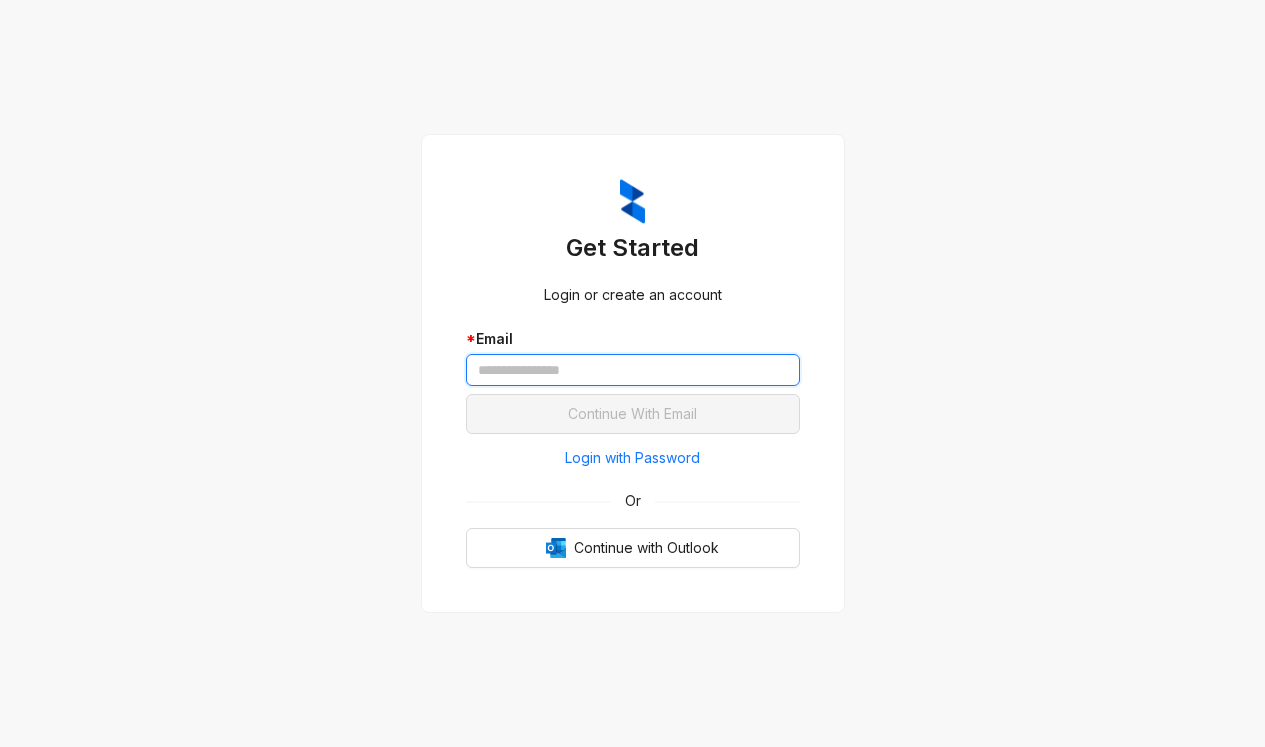 click at bounding box center (633, 370) 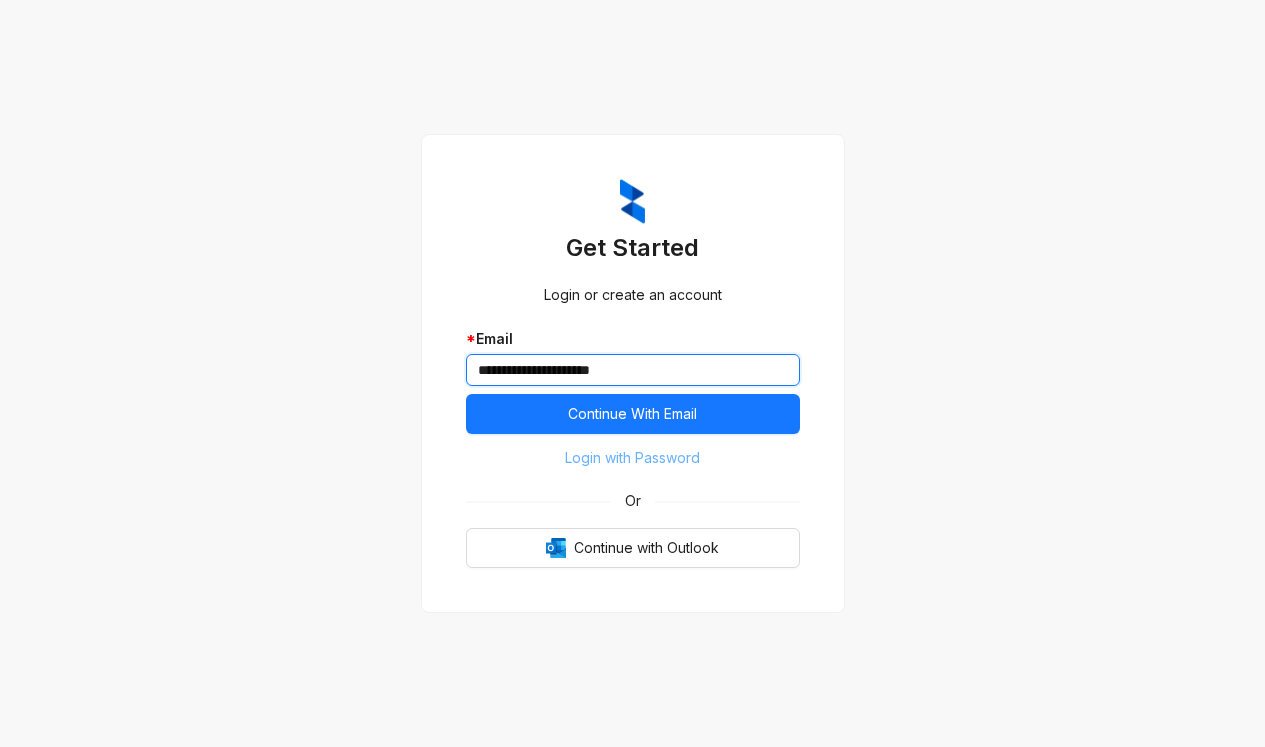 type on "**********" 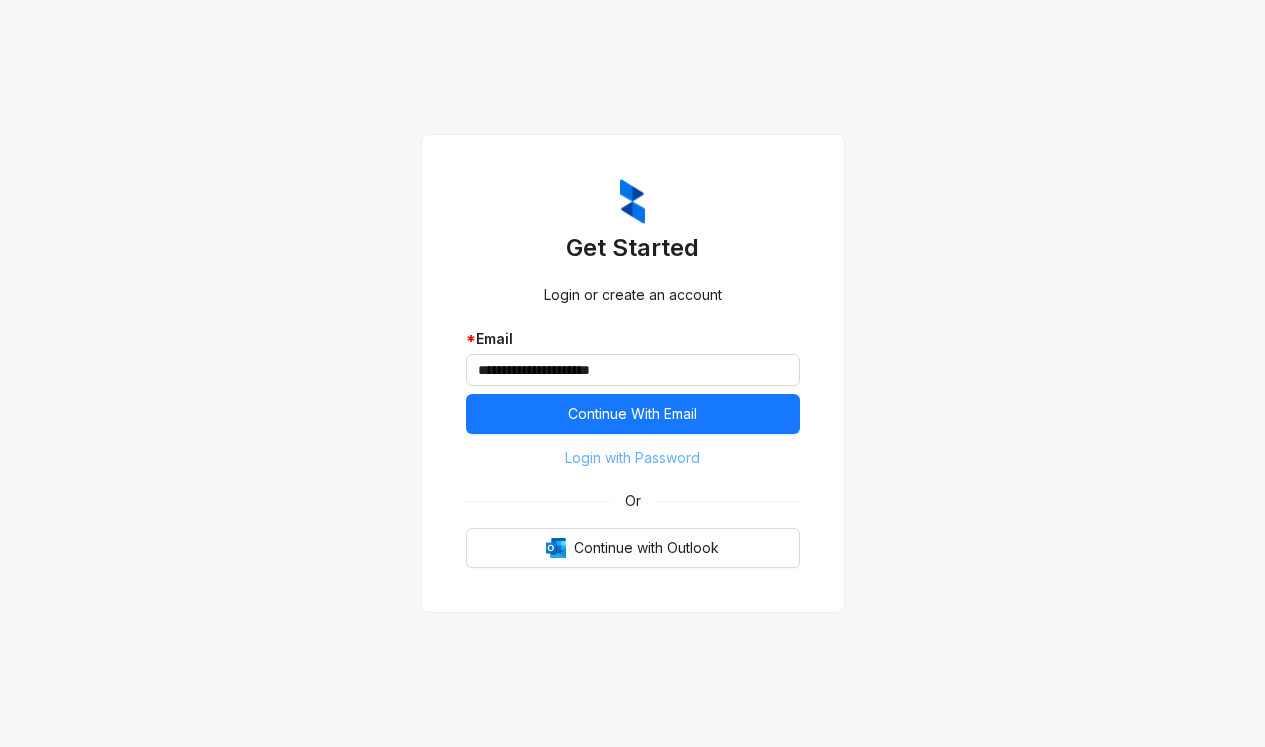 click on "Login with Password" at bounding box center (632, 458) 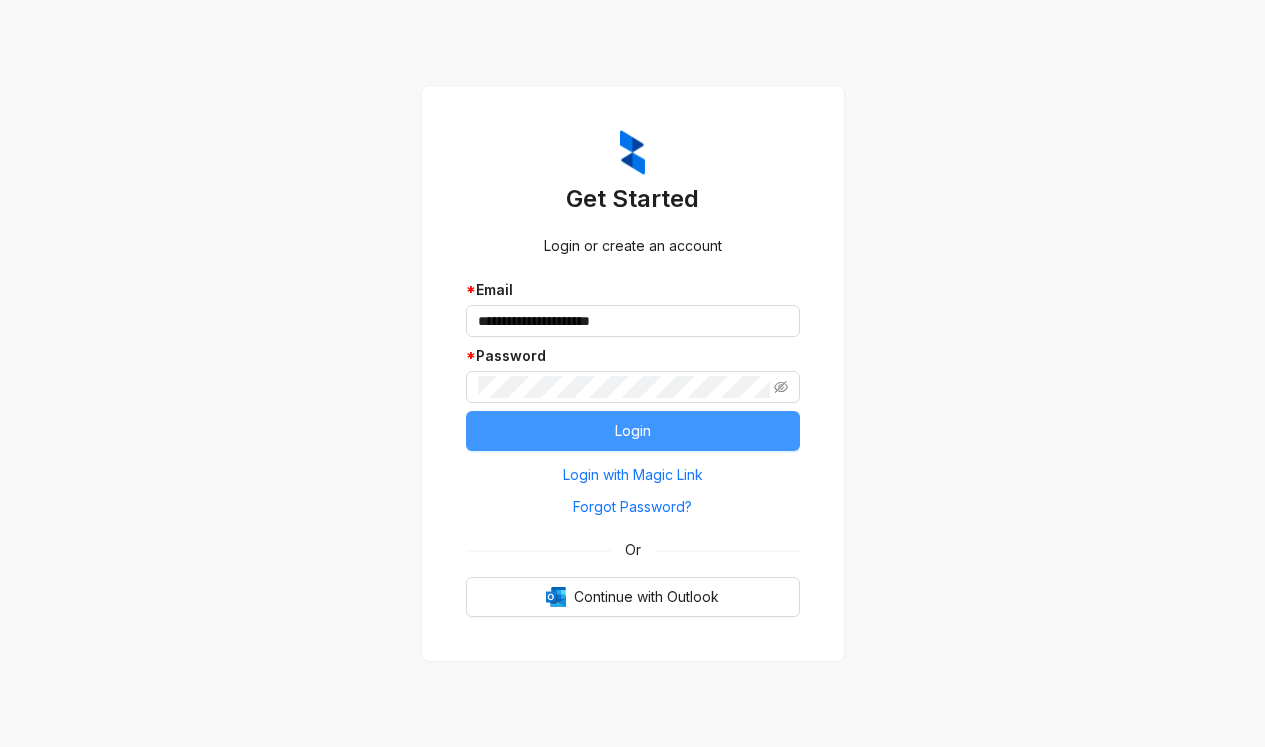click on "Login" at bounding box center [633, 431] 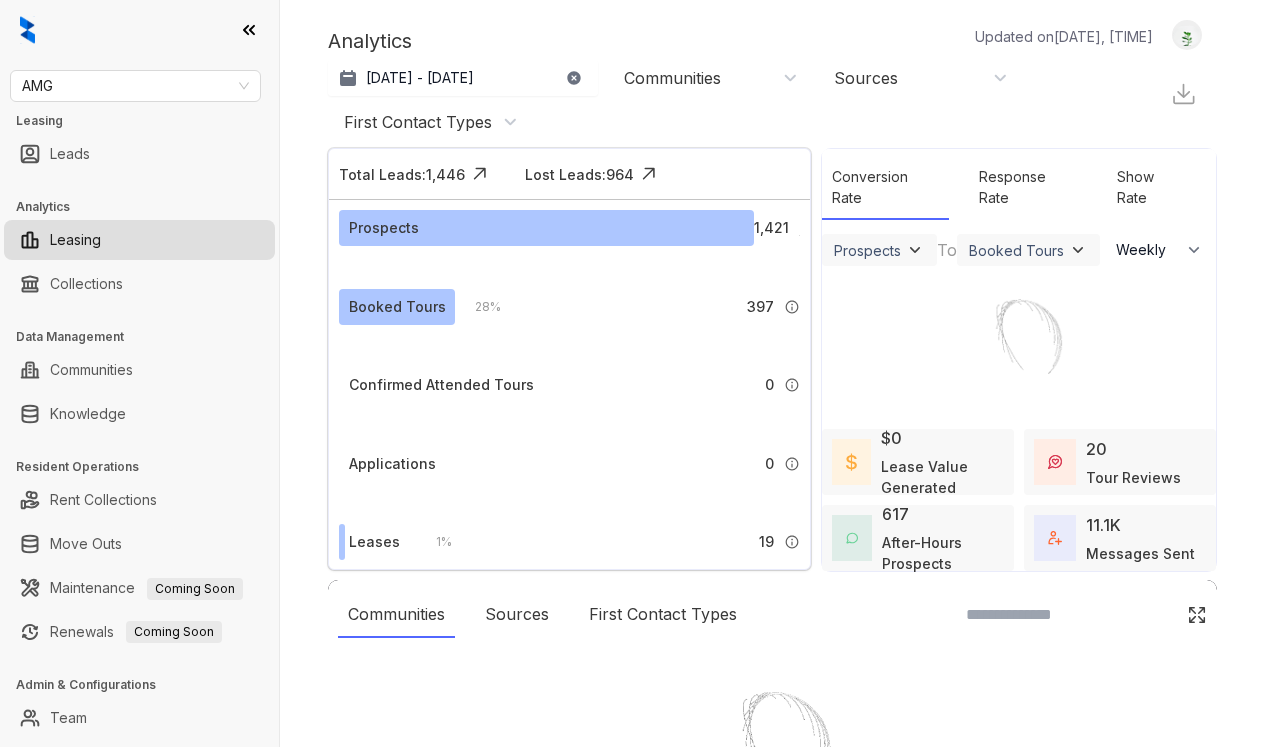 select on "******" 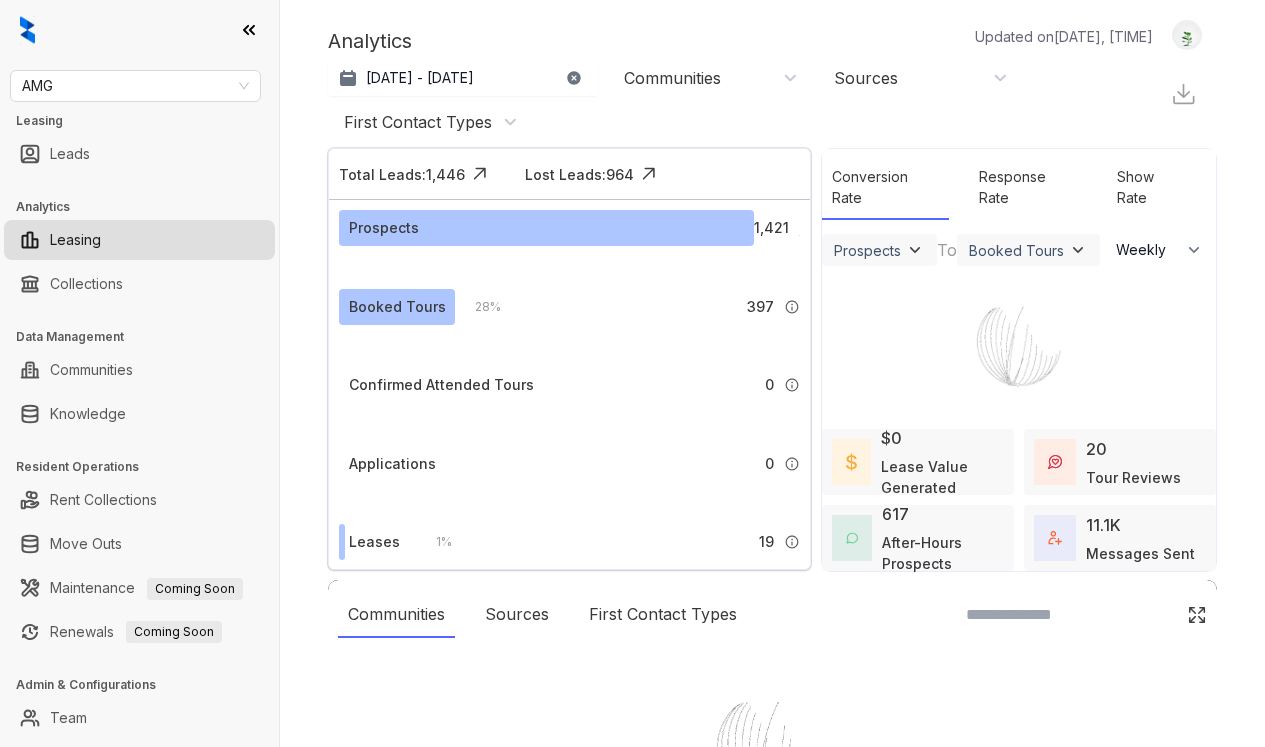 scroll, scrollTop: 0, scrollLeft: 0, axis: both 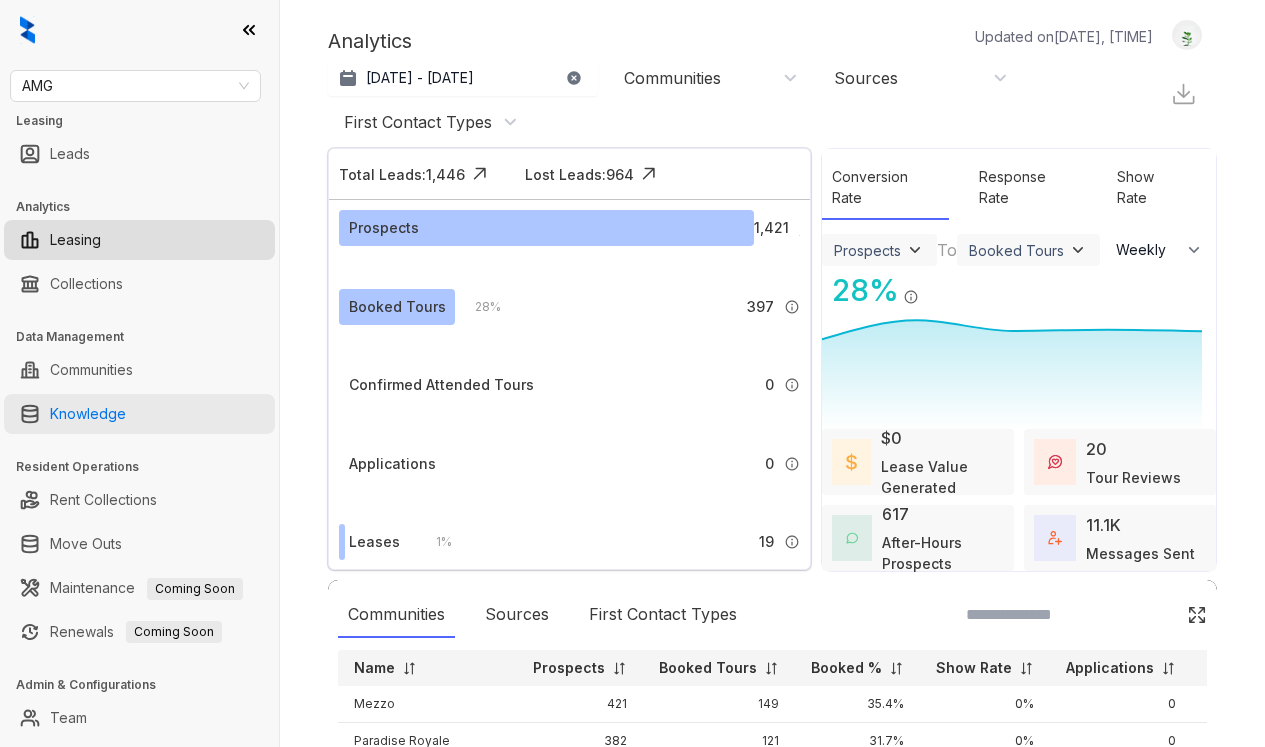 click on "Knowledge" at bounding box center (88, 414) 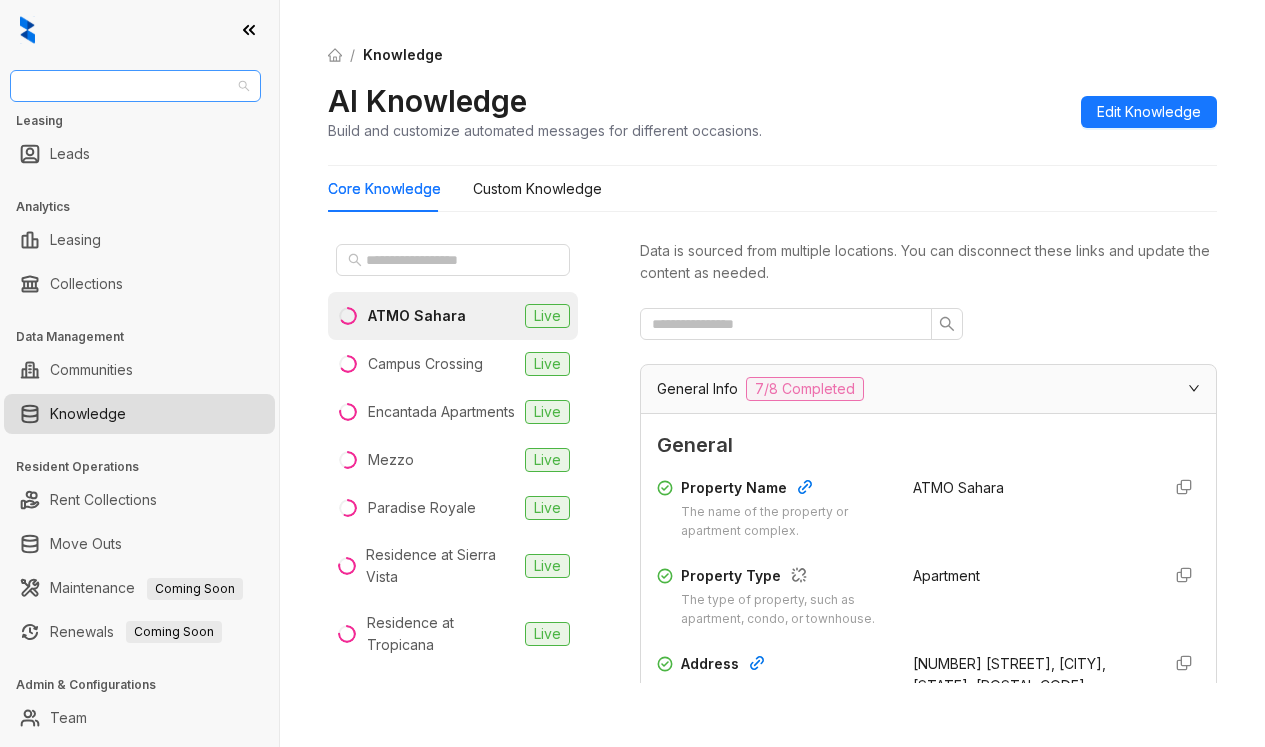 click on "AMG" at bounding box center (135, 86) 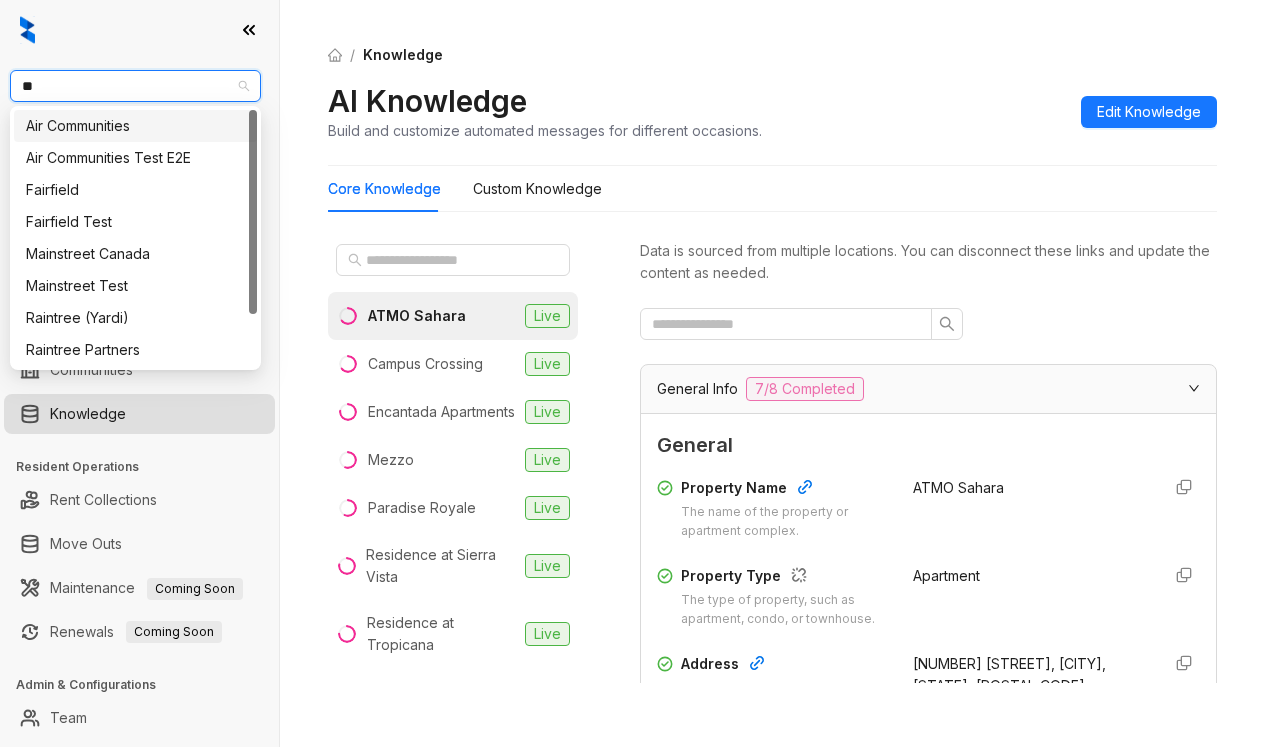 type on "***" 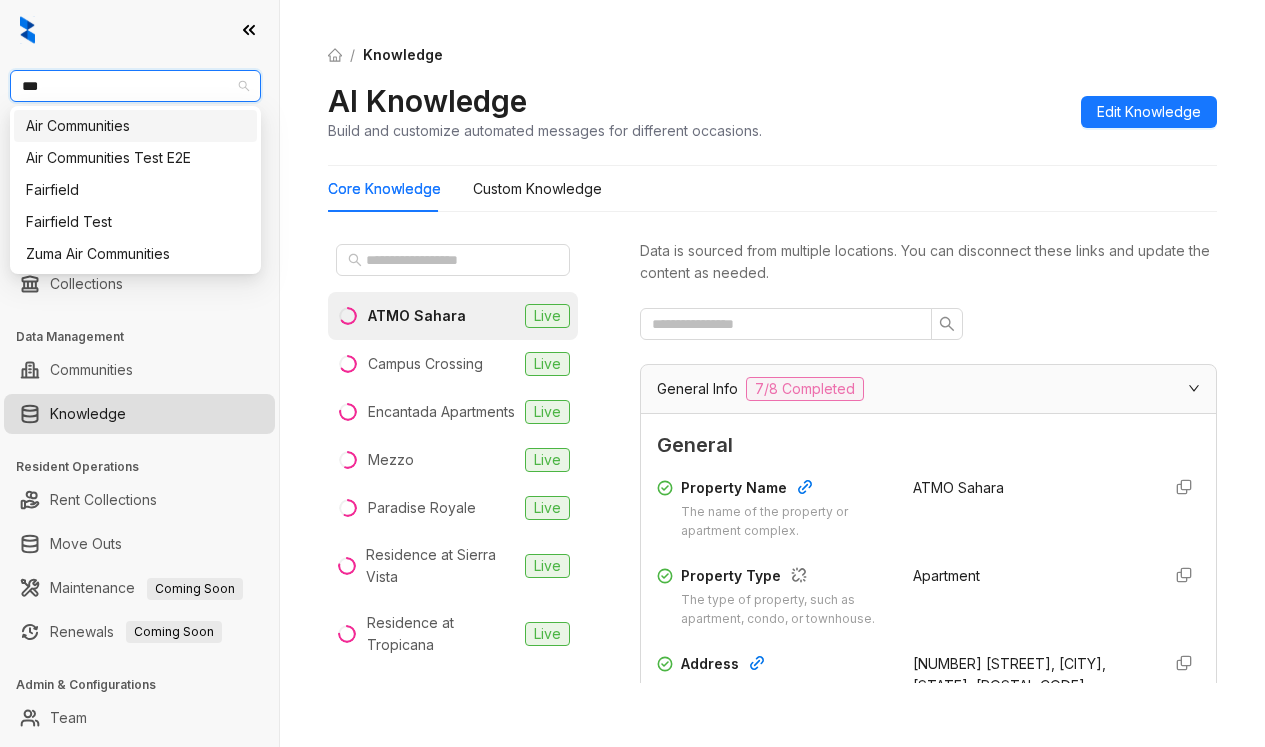 click on "Air Communities" at bounding box center (135, 126) 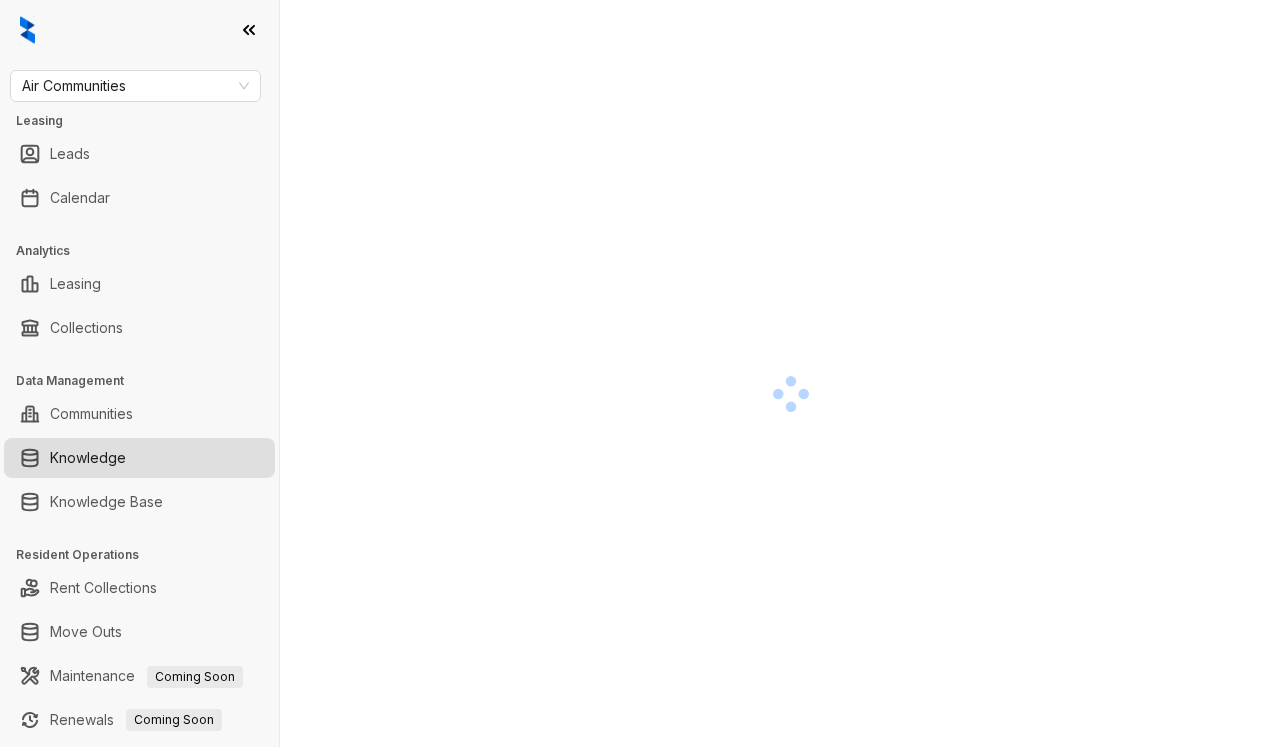 scroll, scrollTop: 0, scrollLeft: 0, axis: both 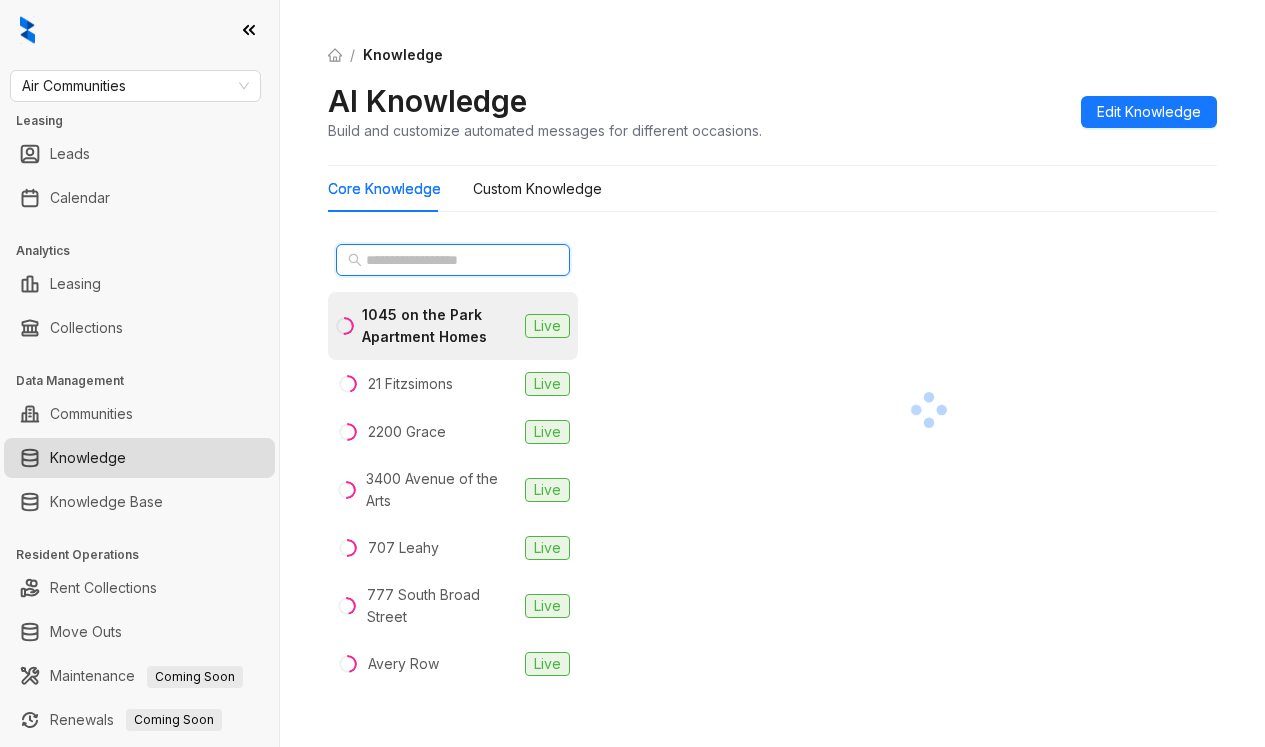 click at bounding box center (454, 260) 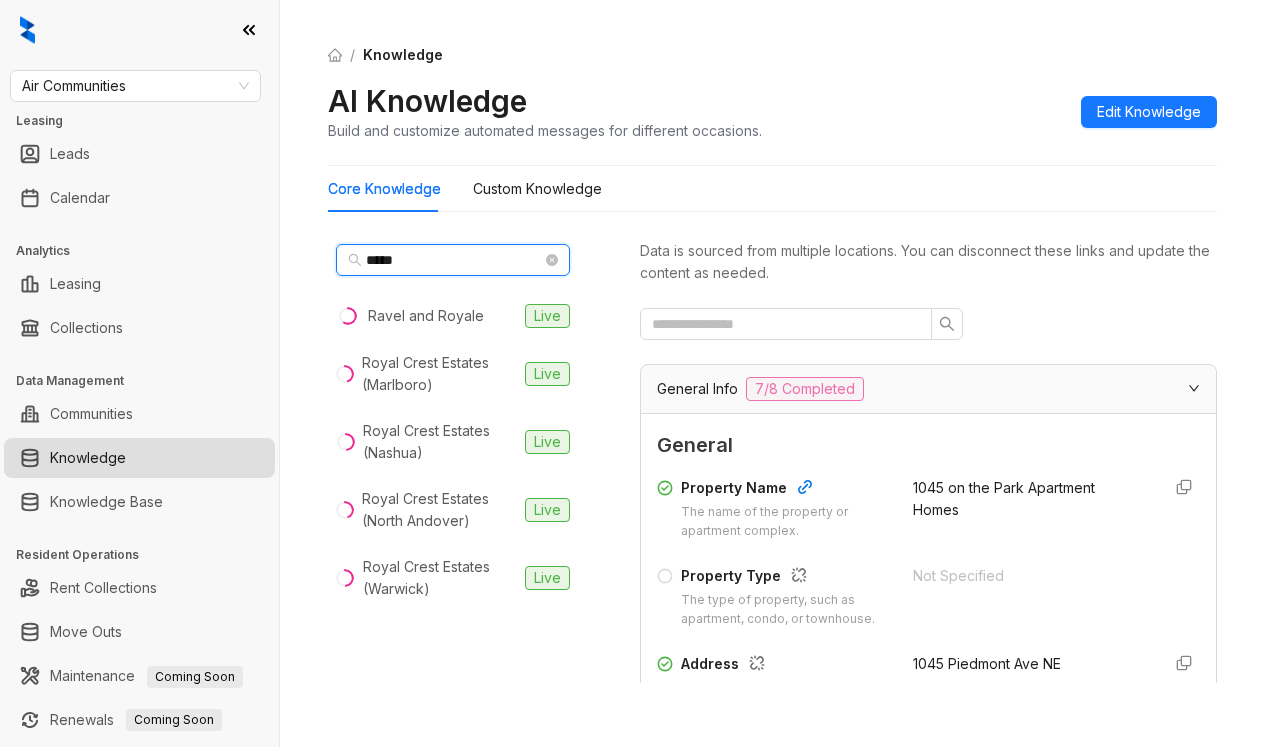 type on "*****" 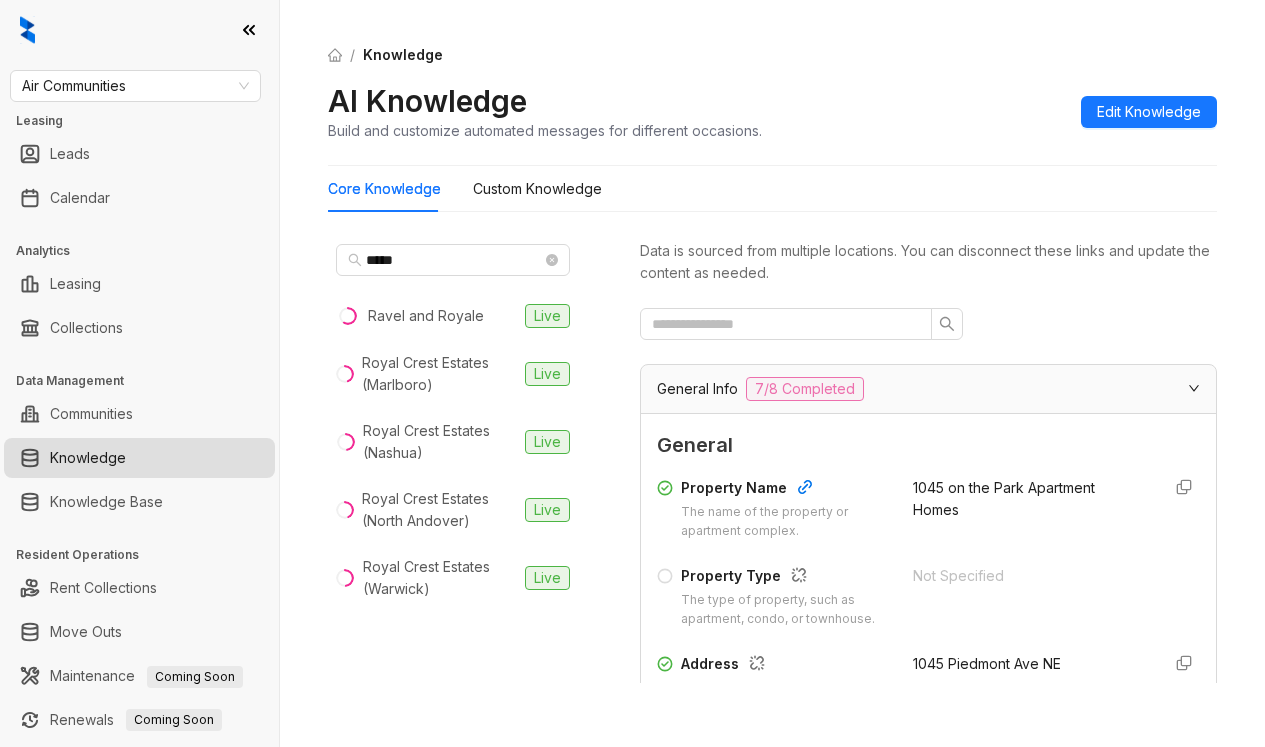 click on "General Property Name The name of the property or apartment complex. 1045 on the Park Apartment Homes Property Type The type of property, such as apartment, condo, or townhouse. Not Specified Address The physical address of the property, including city, state, and postal code. [NUMBER] [STREET], [CITY], [STATE] Phone Number The contact phone number for the property or leasing office. [PHONE] Community Email The general email address for the property or community inquiries. [EMAIL] Community Website The website address for the property or community. http://1045onthepark.com Office Hours Set the days and times when your community is available for support Mon Closed Sun Closed Tue 10:00 AM - 6:00 PM Wed 10:00 AM - 6:00 PM Thu 10:00 AM - 6:00 PM Fri 10:00 AM - 6:00 PM Sat 10:00 AM - 6:00 PM Leasing Agent Details Contact details for the leasing agents, including name, phone number, and optional email. [FIRST] [LAST] (undefined) Custom Knowledge No data No data Add FAQ" at bounding box center [928, 1073] 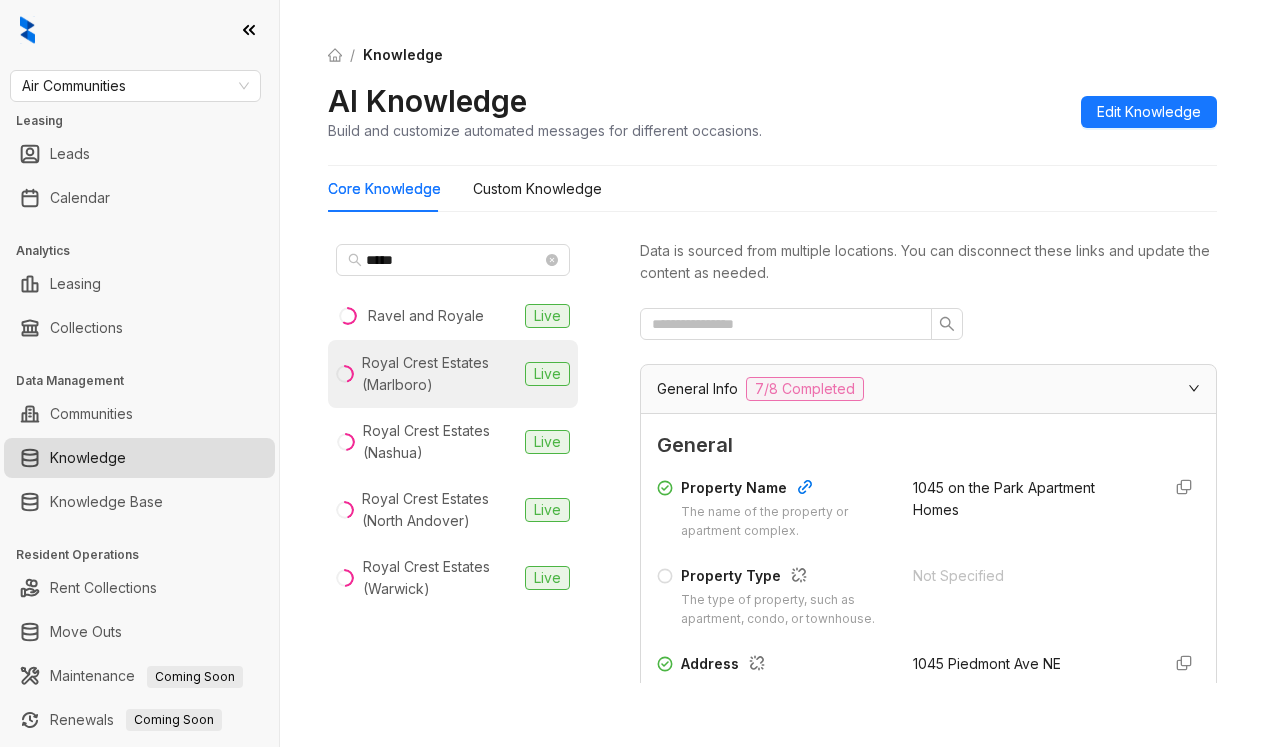 click on "Royal Crest Estates (Marlboro)" at bounding box center [439, 374] 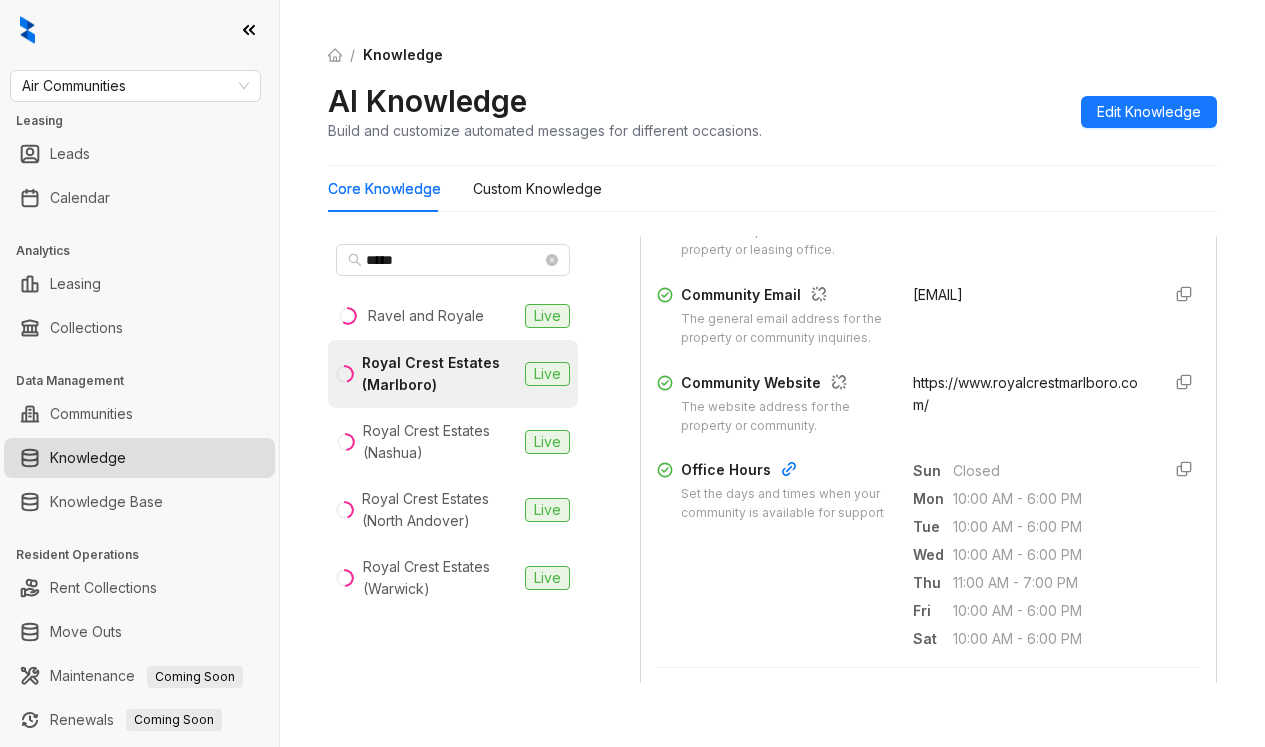 scroll, scrollTop: 600, scrollLeft: 0, axis: vertical 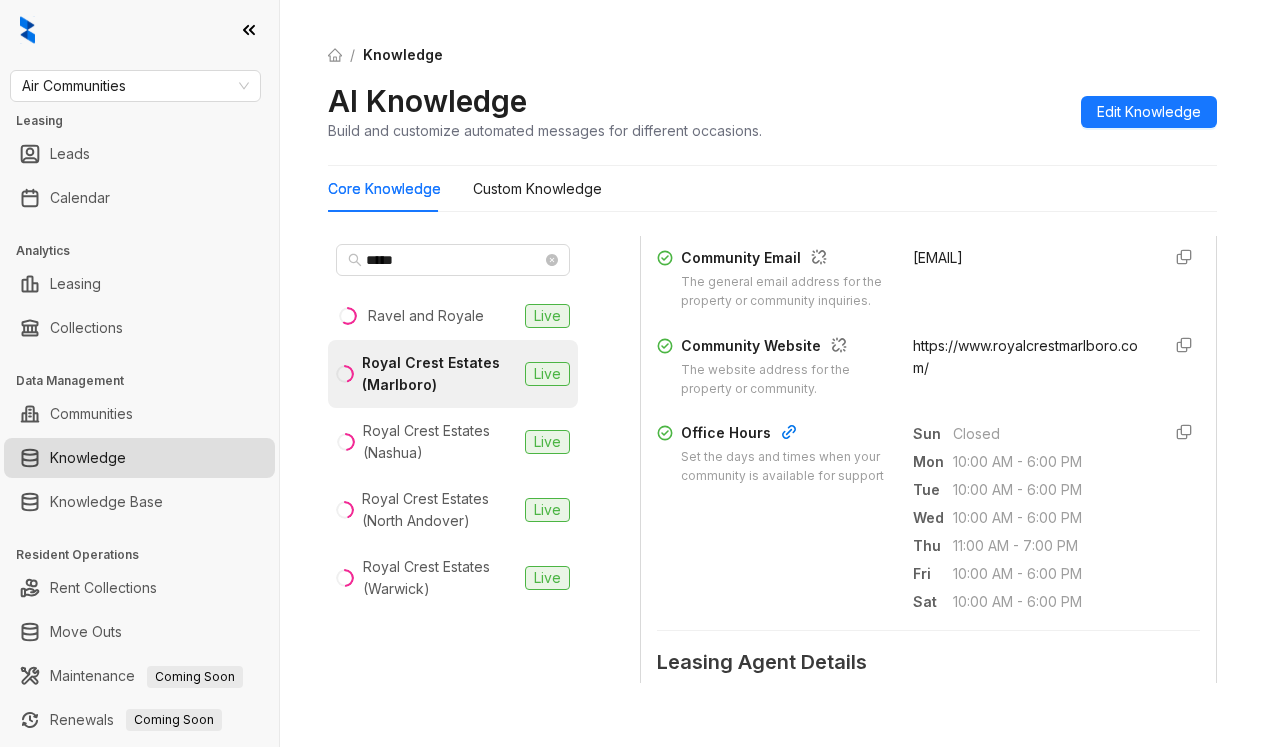 click on "/  Knowledge AI Knowledge Build and customize automated messages for different occasions. Edit Knowledge" at bounding box center [772, 93] 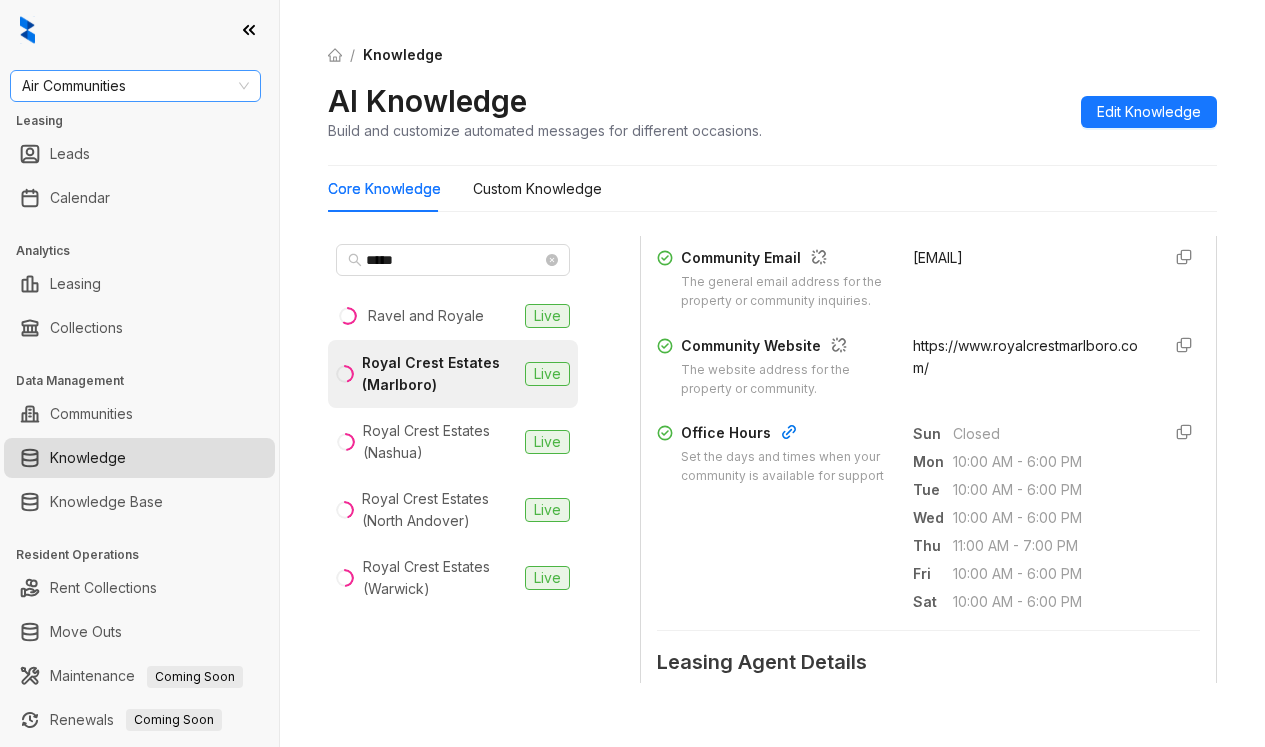 click on "Air Communities" at bounding box center (135, 86) 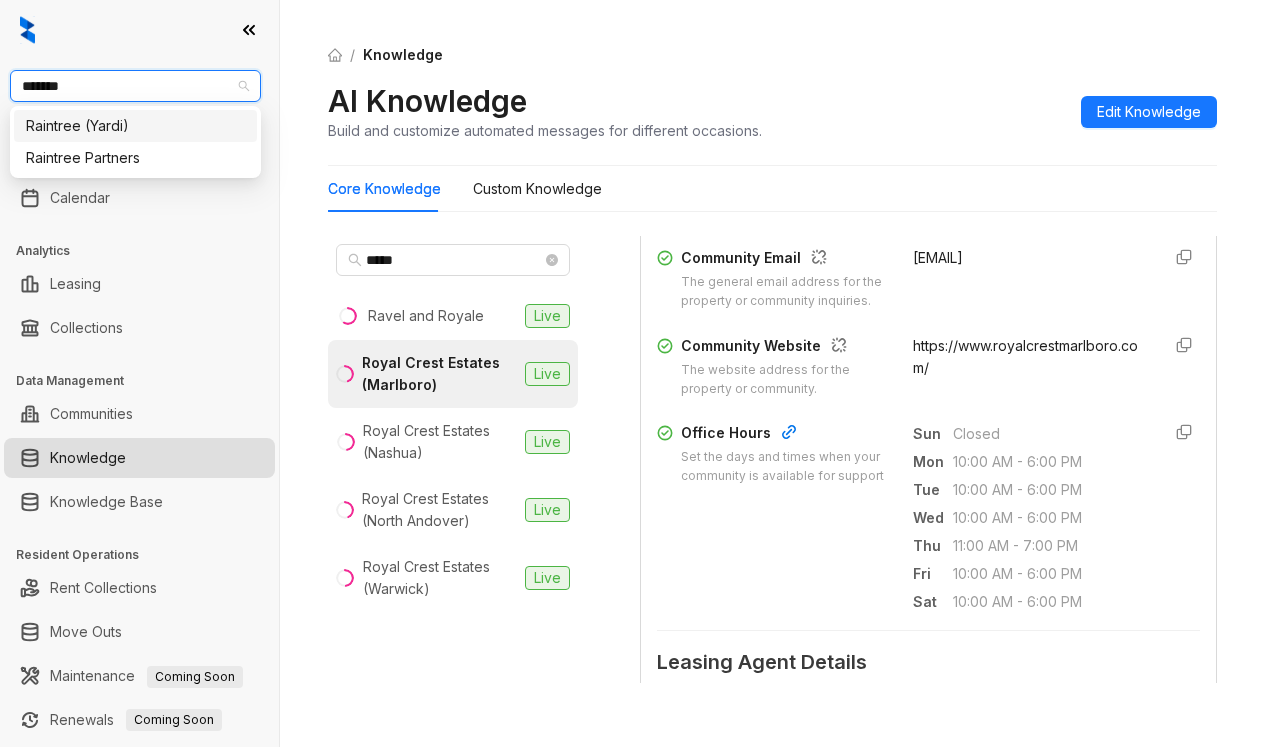 type on "********" 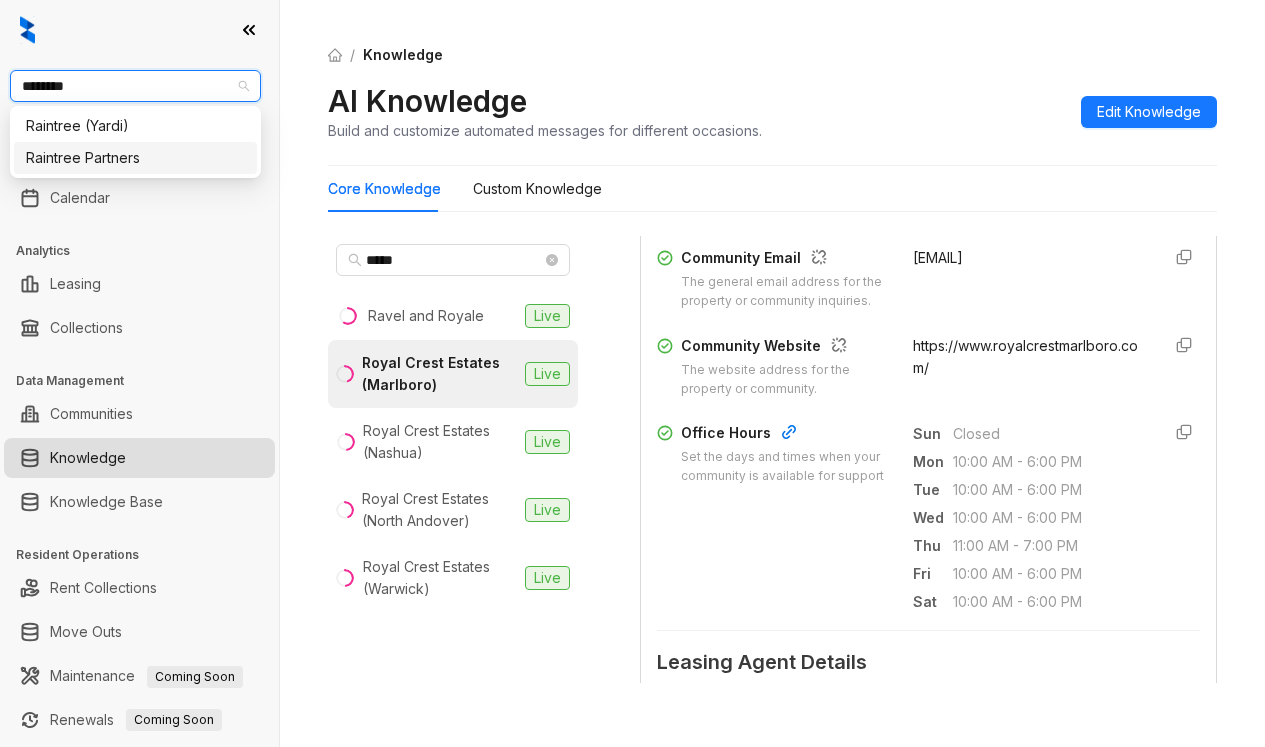 click on "Raintree Partners" at bounding box center (135, 158) 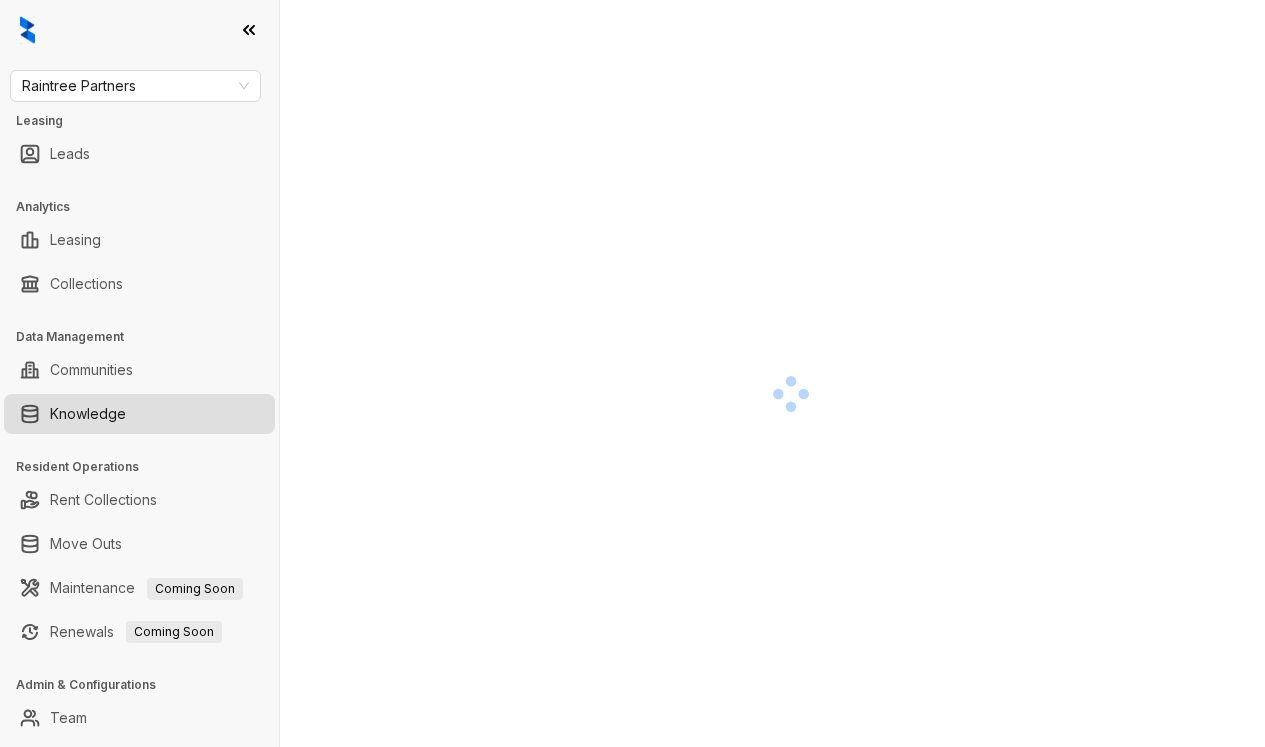 scroll, scrollTop: 0, scrollLeft: 0, axis: both 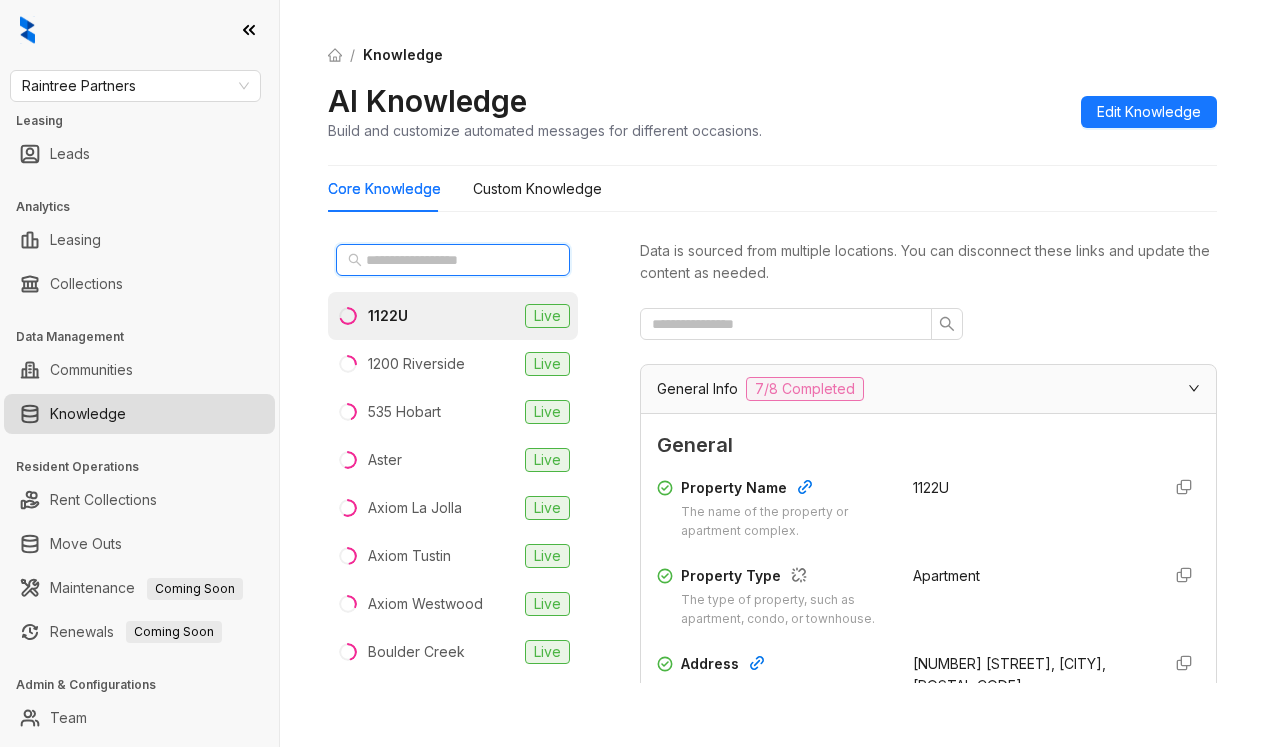 click at bounding box center (454, 260) 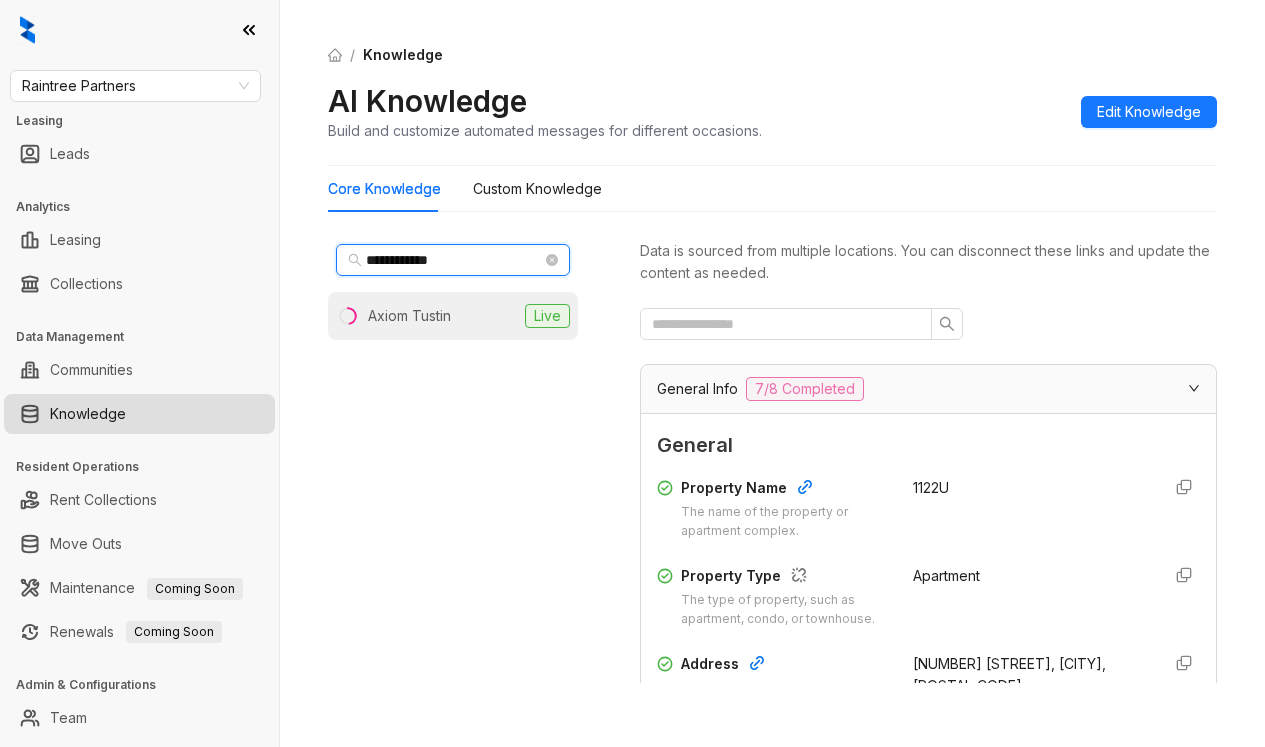 type on "**********" 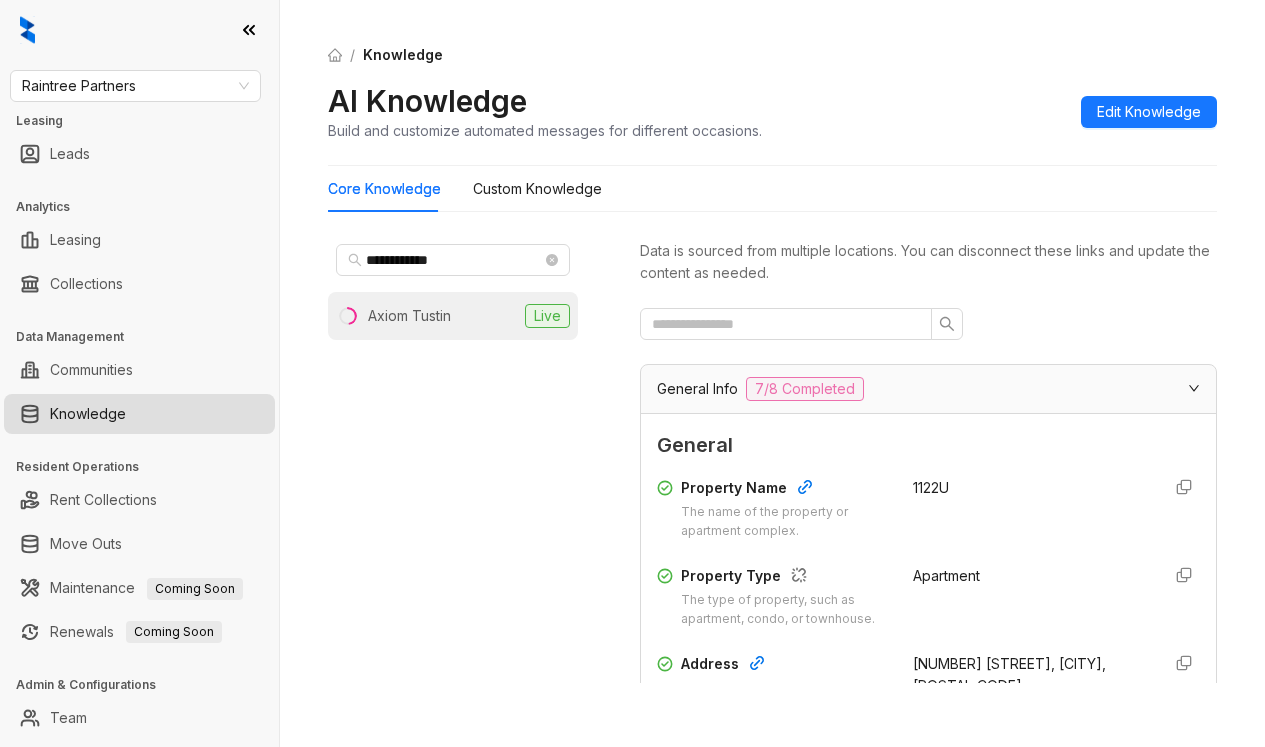 click on "Axiom Tustin" at bounding box center [409, 316] 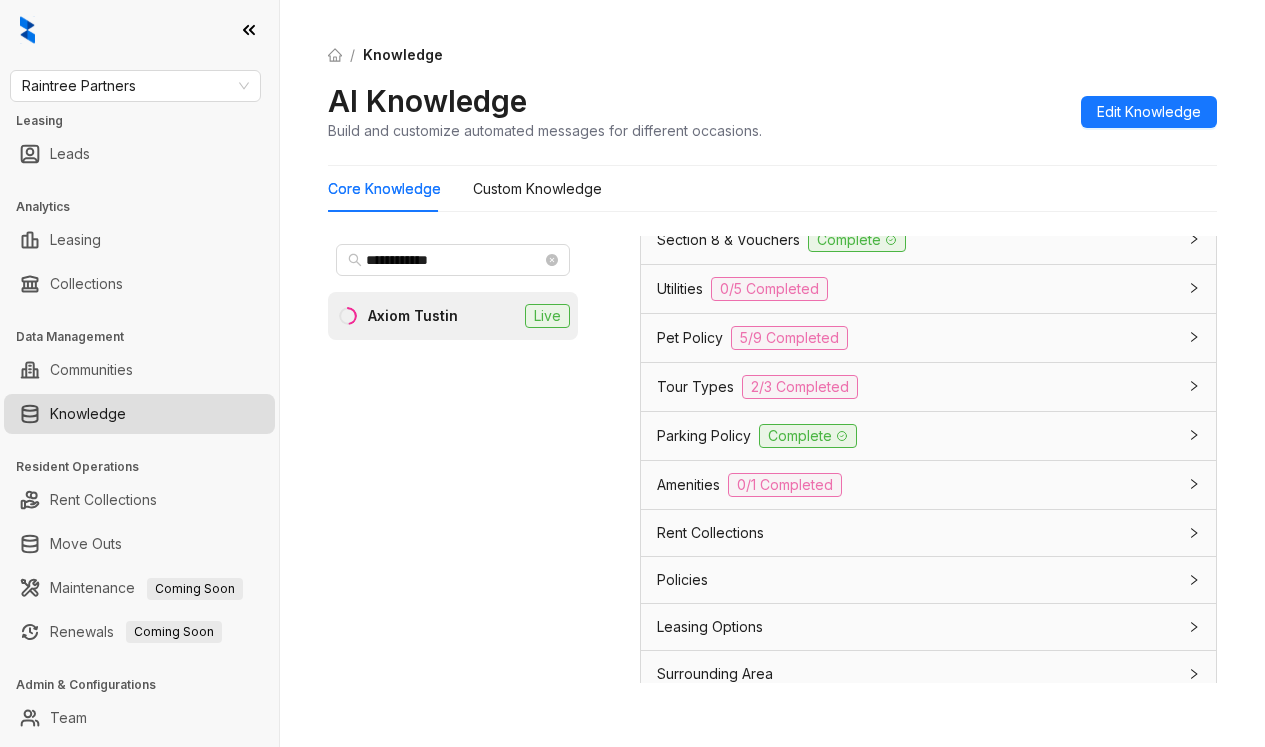 scroll, scrollTop: 1600, scrollLeft: 0, axis: vertical 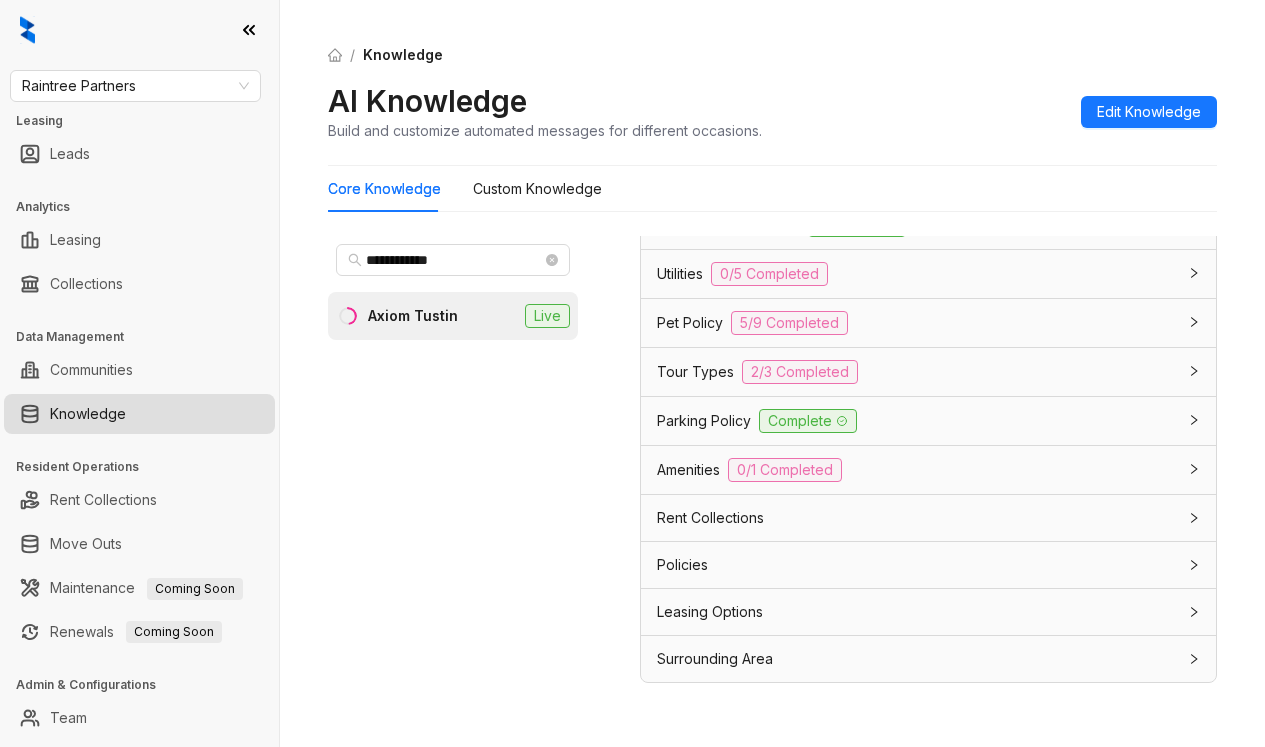 click on "Pet Policy" at bounding box center [690, 323] 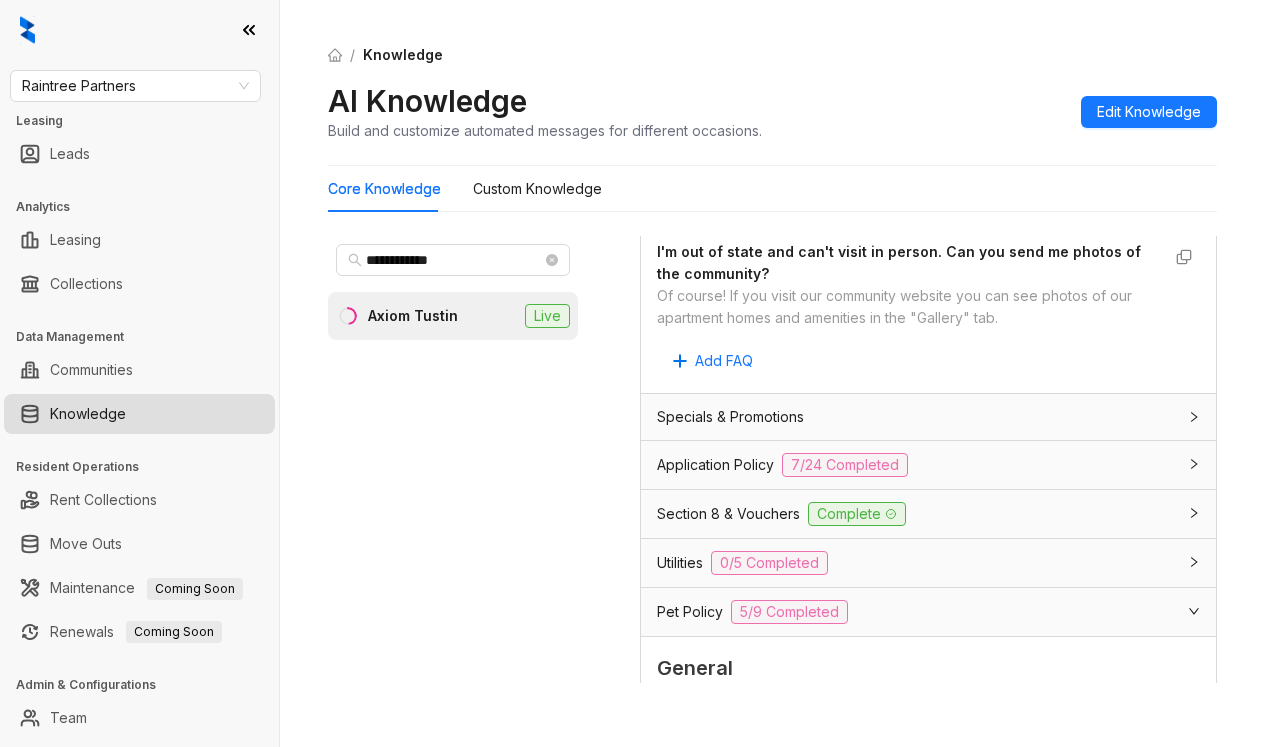 scroll, scrollTop: 900, scrollLeft: 0, axis: vertical 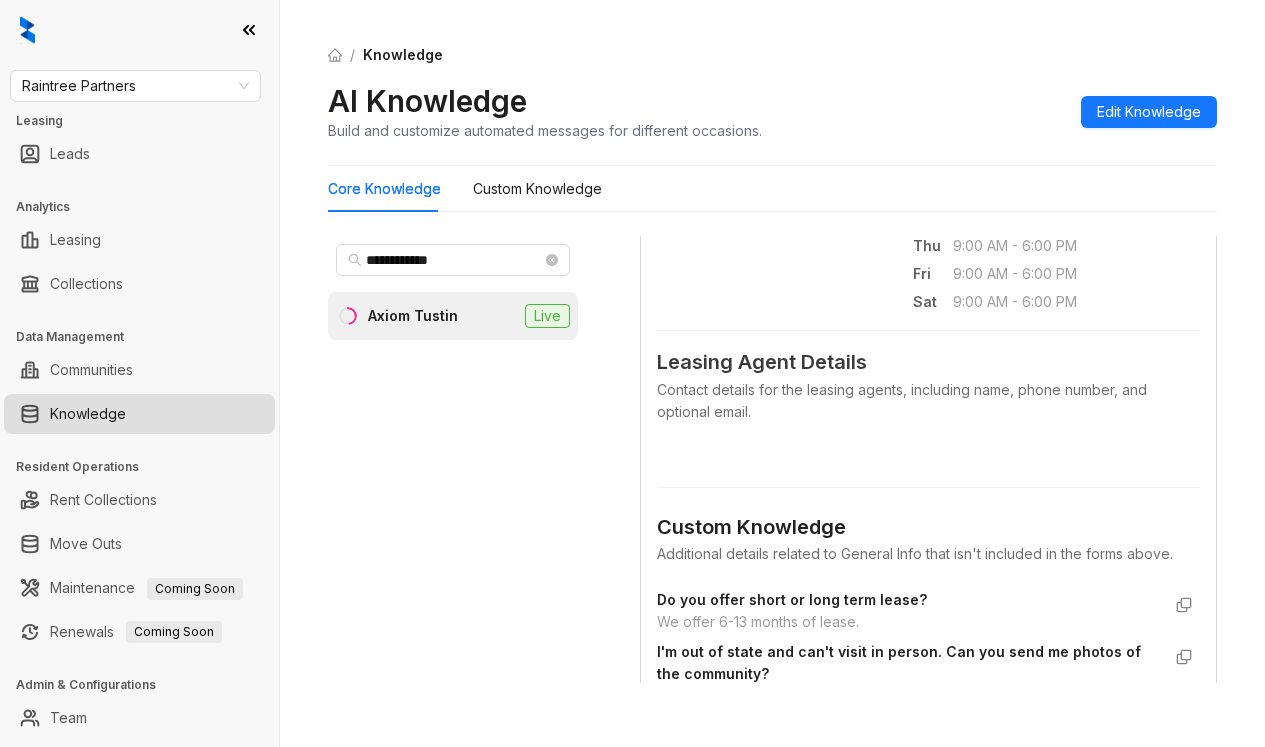click on "AI Knowledge Build and customize automated messages for different occasions. Edit Knowledge" at bounding box center [772, 111] 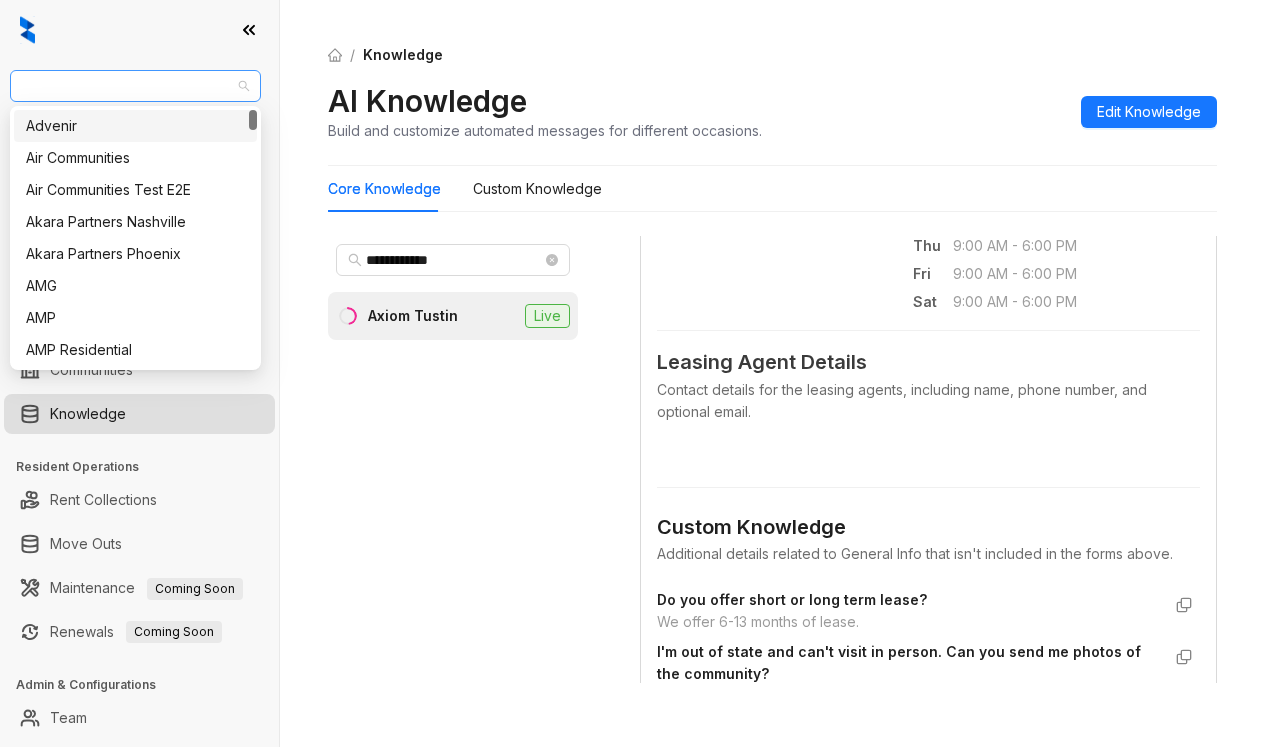drag, startPoint x: 155, startPoint y: 93, endPoint x: 18, endPoint y: 80, distance: 137.6154 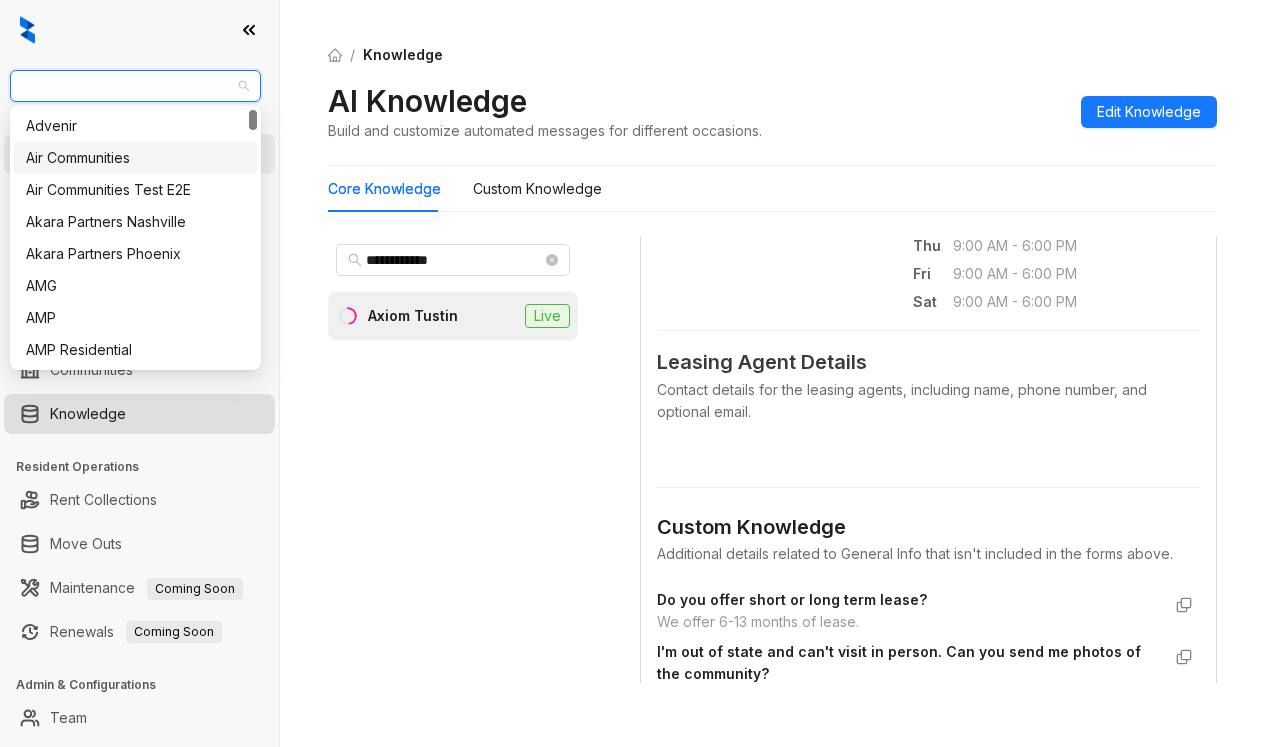 click on "Air Communities" at bounding box center (135, 158) 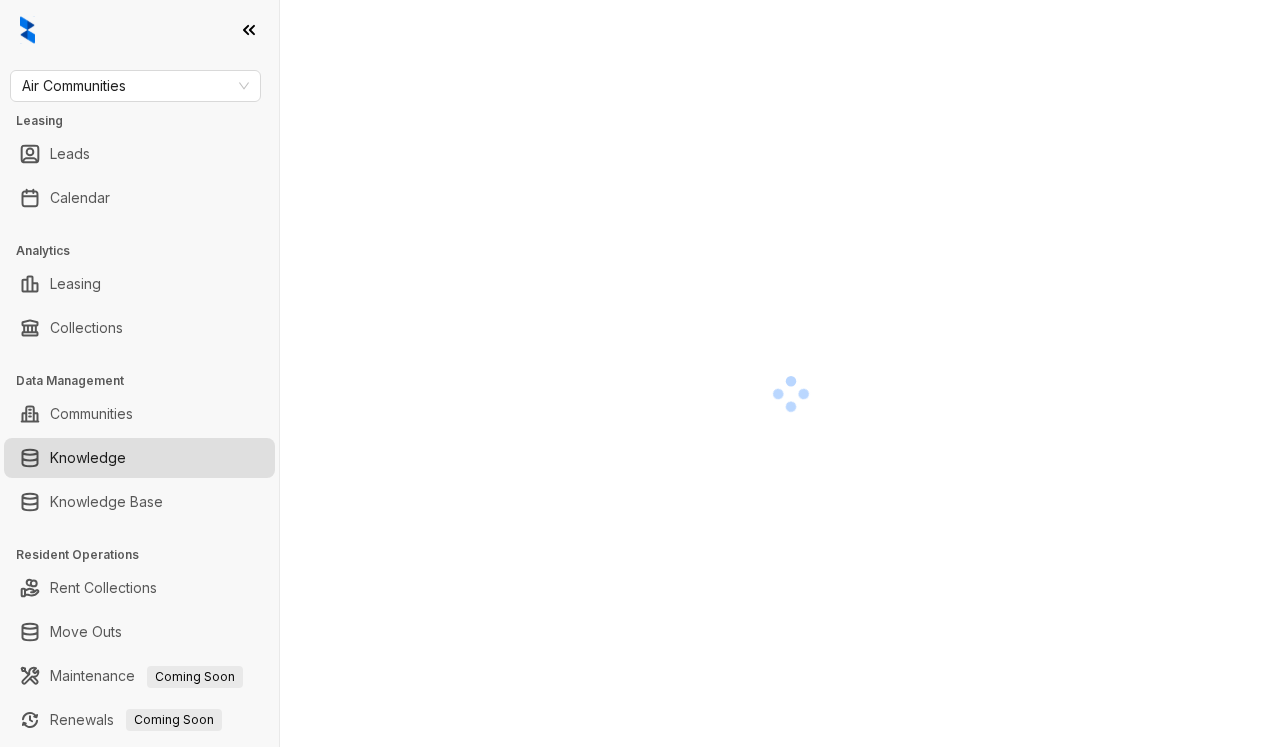 scroll, scrollTop: 0, scrollLeft: 0, axis: both 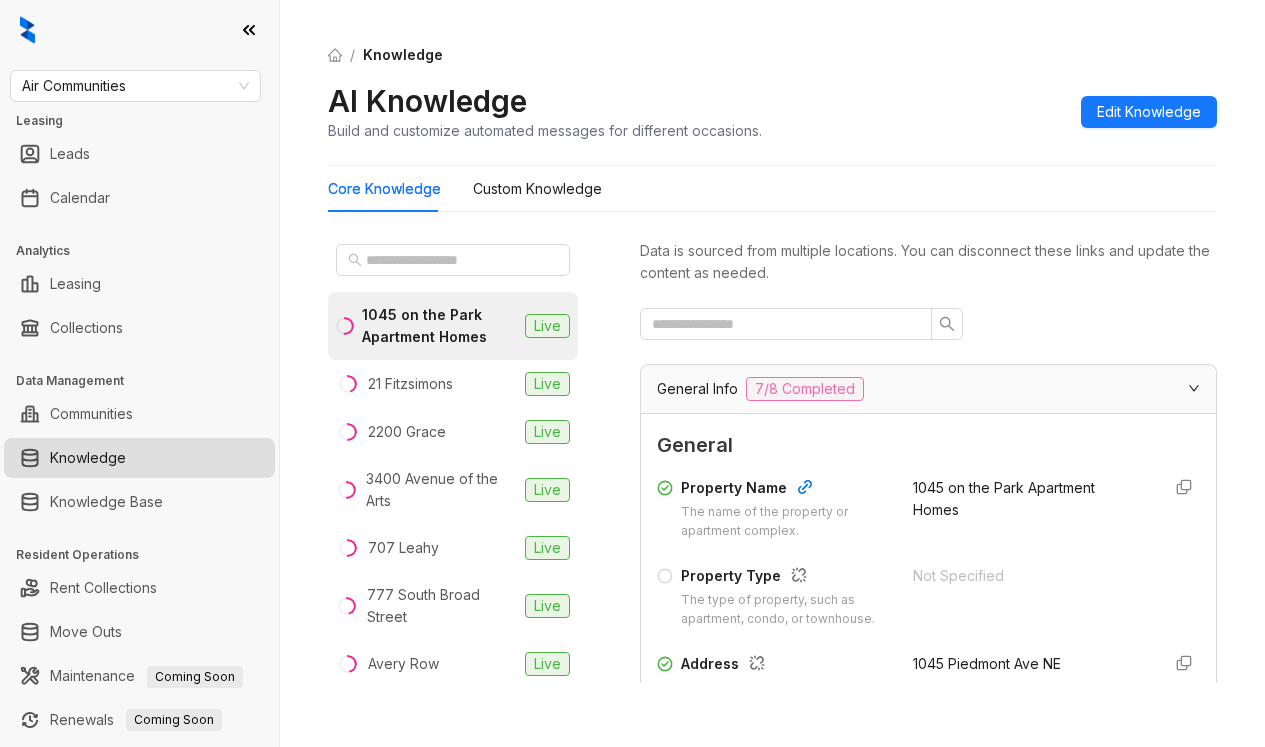 click on "/  Knowledge AI Knowledge Build and customize automated messages for different occasions. Edit Knowledge" at bounding box center [772, 93] 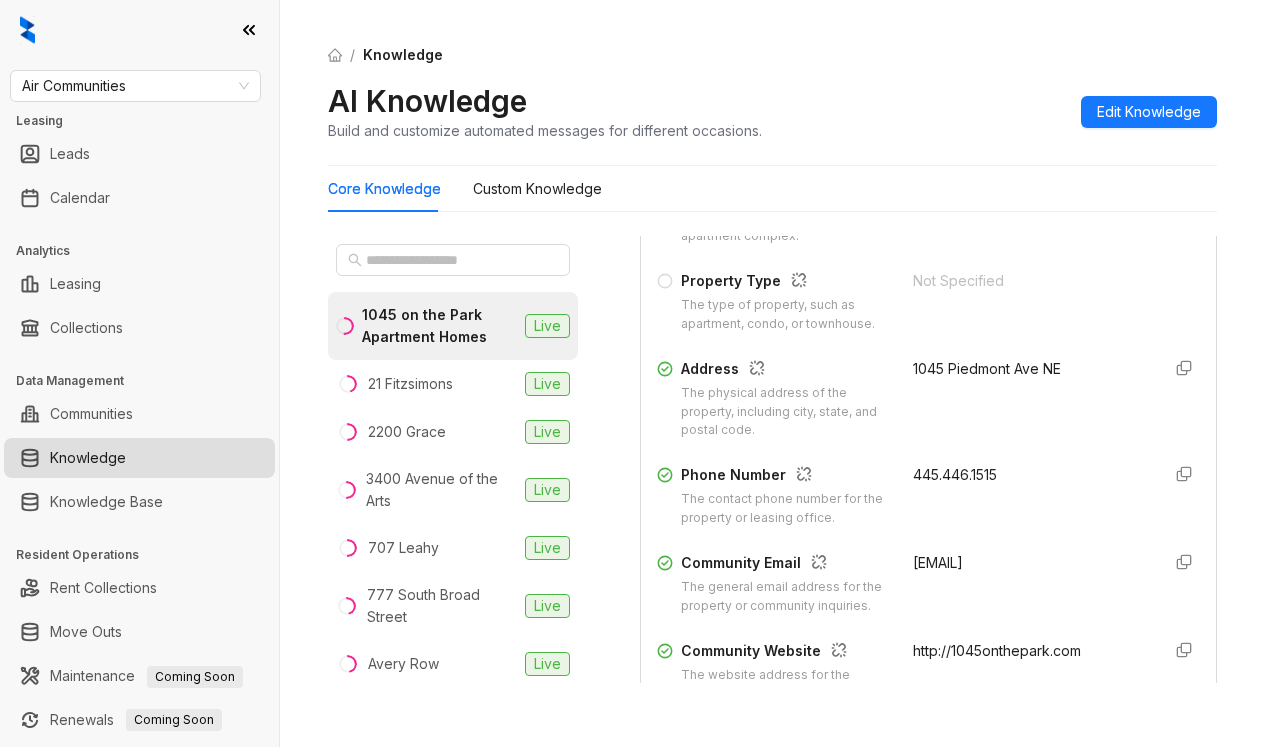 scroll, scrollTop: 300, scrollLeft: 0, axis: vertical 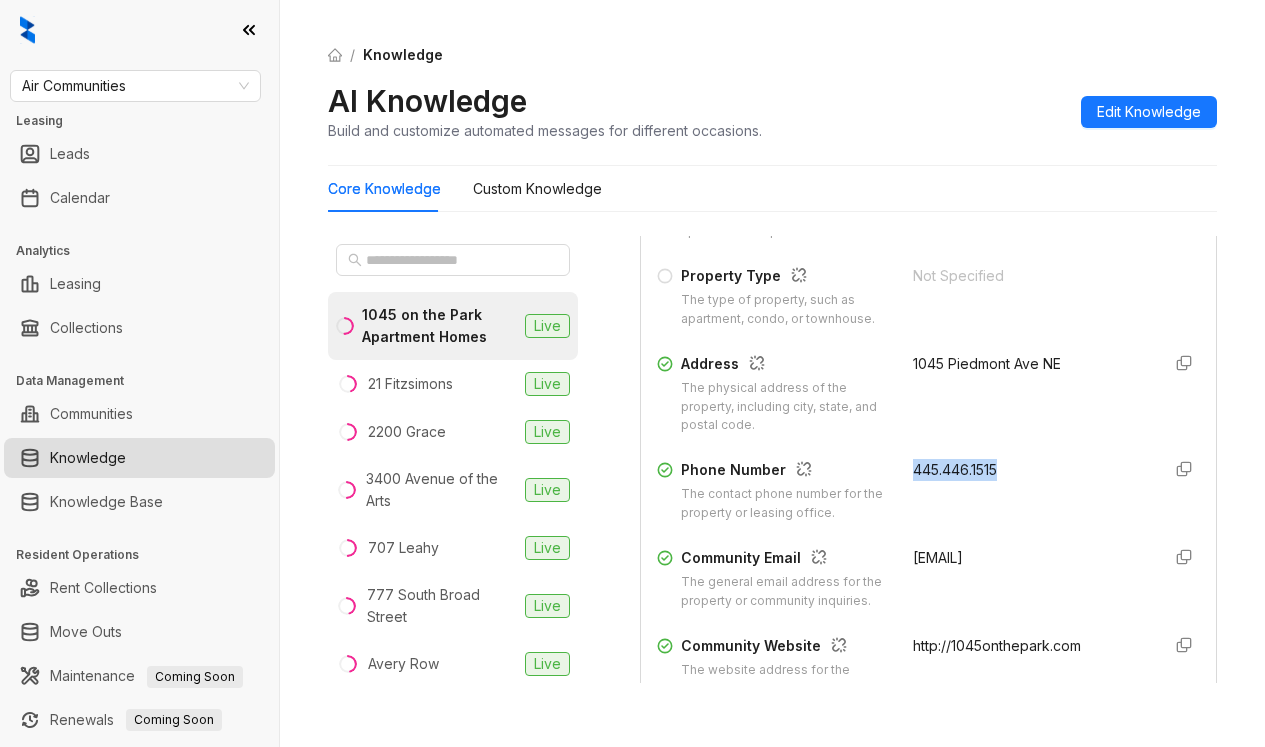 drag, startPoint x: 889, startPoint y: 485, endPoint x: 1002, endPoint y: 494, distance: 113.35784 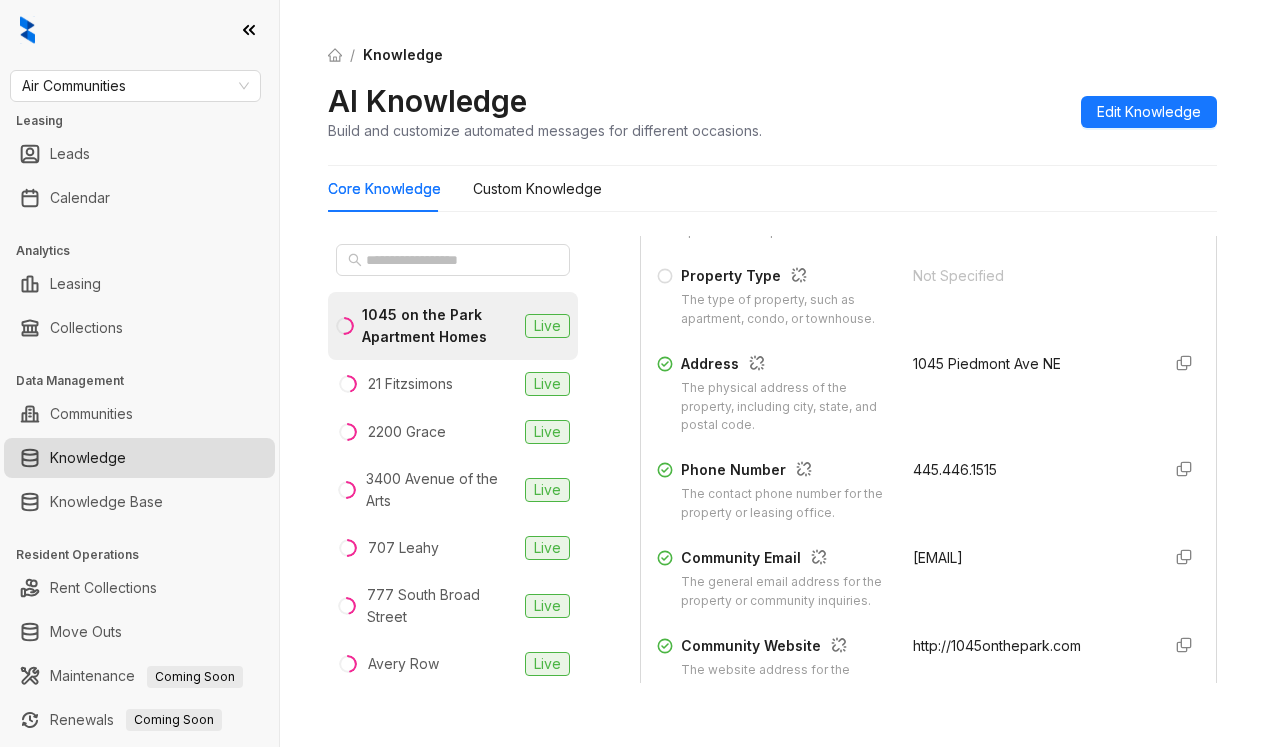 click on "Core Knowledge Custom Knowledge" at bounding box center (772, 189) 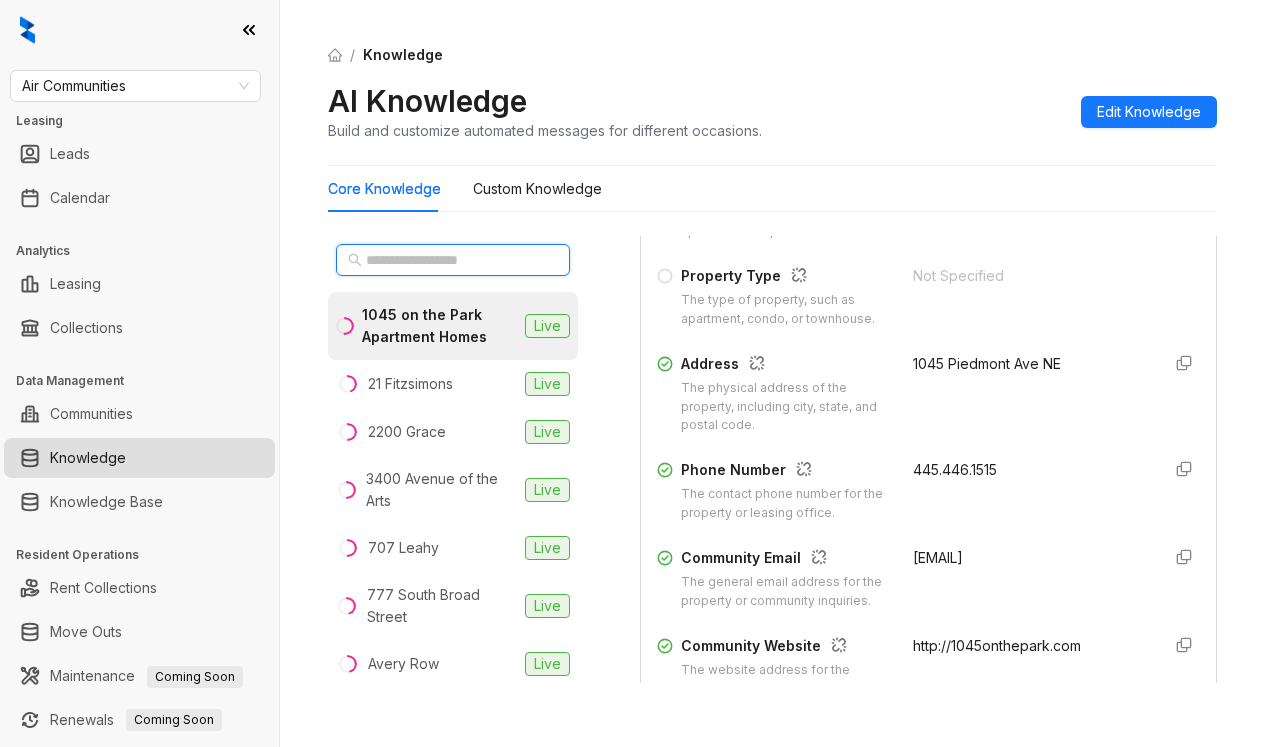 click at bounding box center (454, 260) 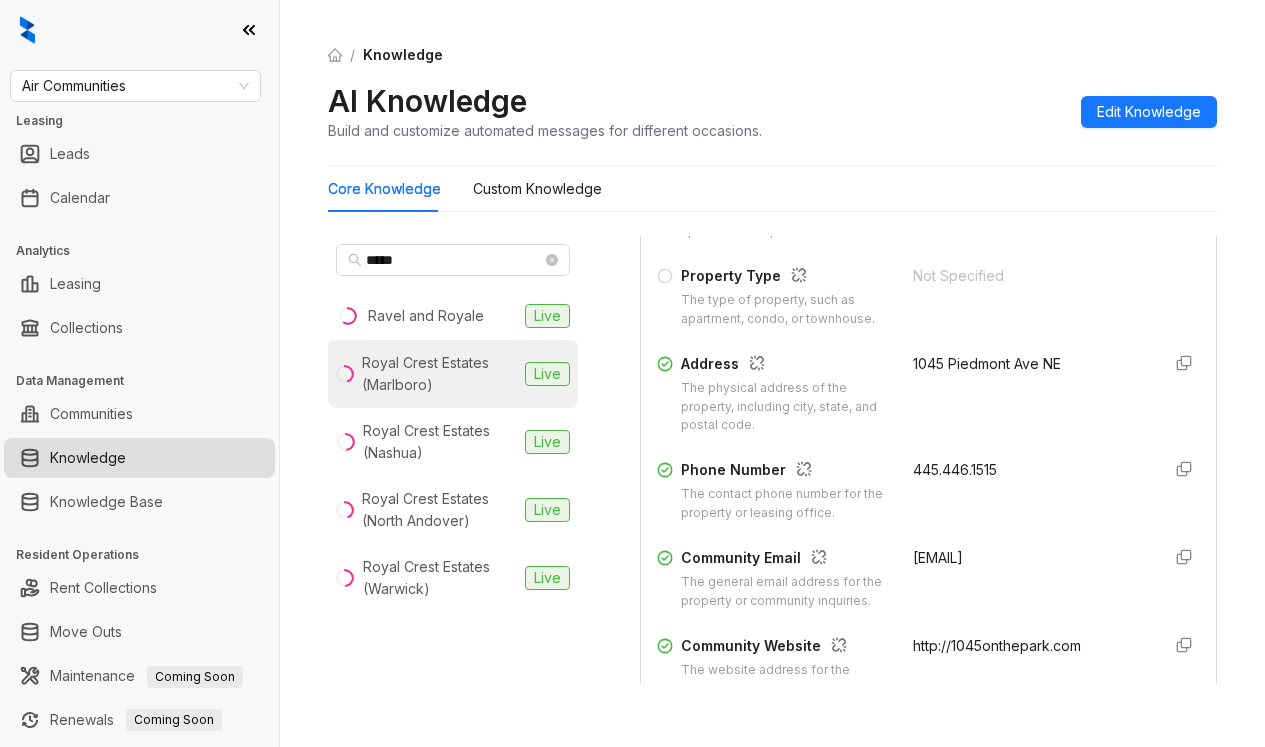 click on "Royal Crest Estates (Marlboro)" at bounding box center [439, 374] 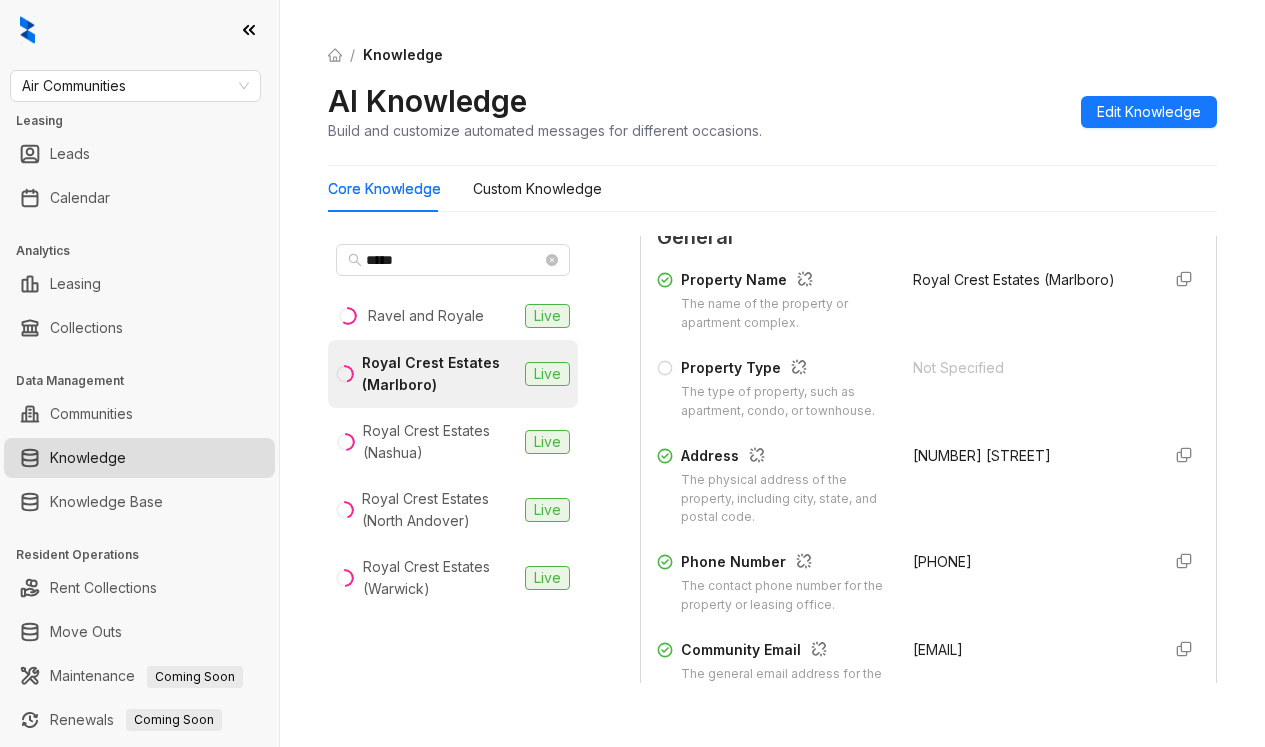 scroll, scrollTop: 200, scrollLeft: 0, axis: vertical 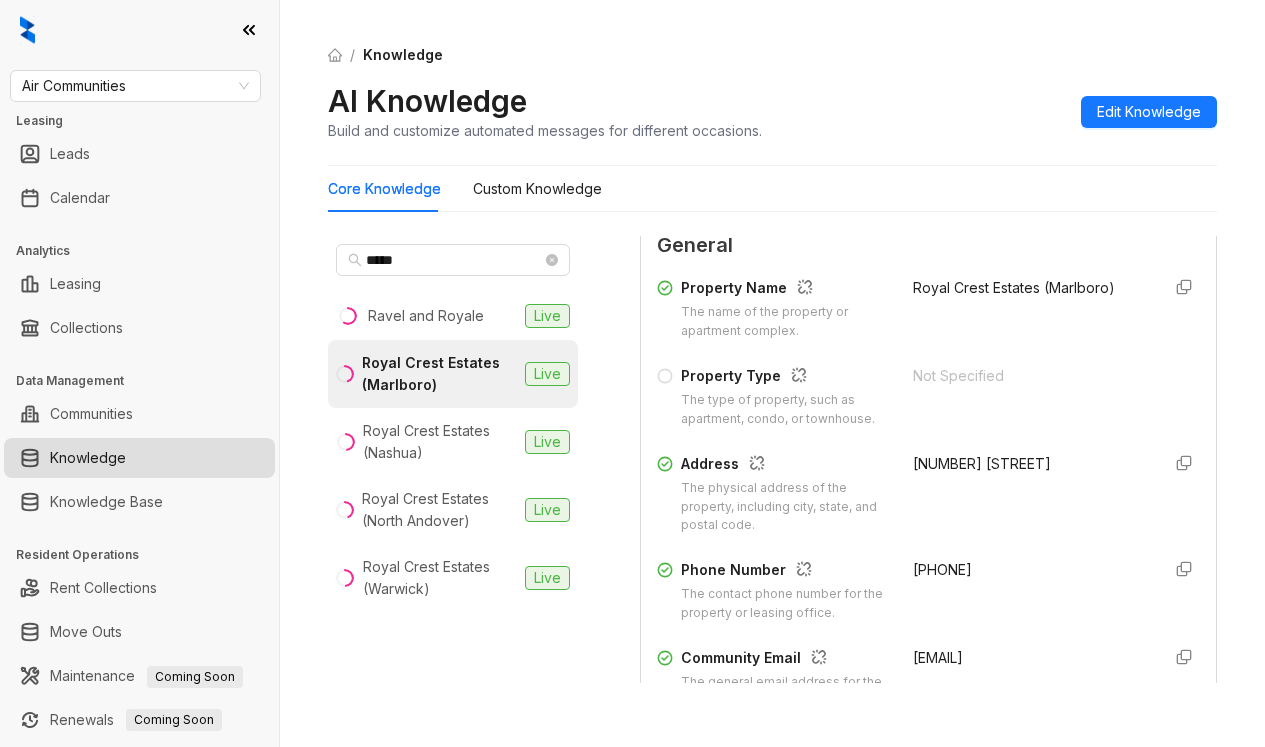 click on "19 Royal Crest Dr" at bounding box center (1029, 494) 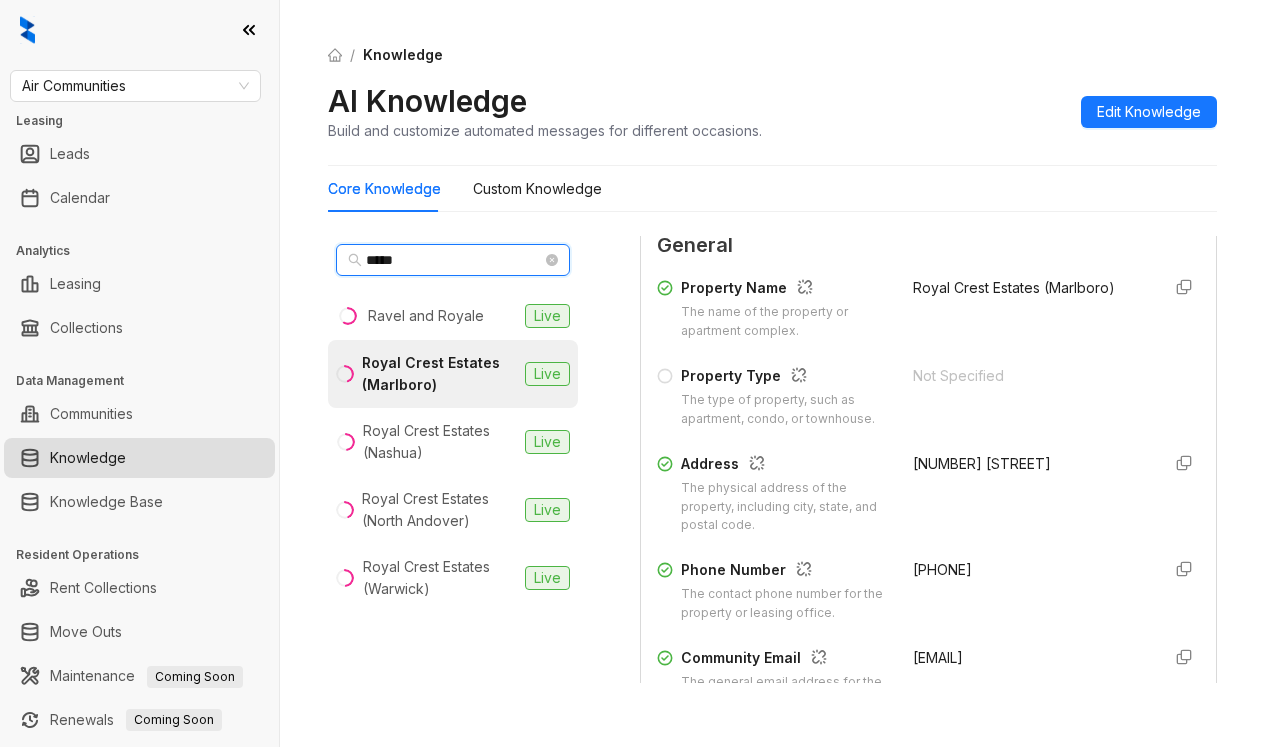 click on "*****" at bounding box center [454, 260] 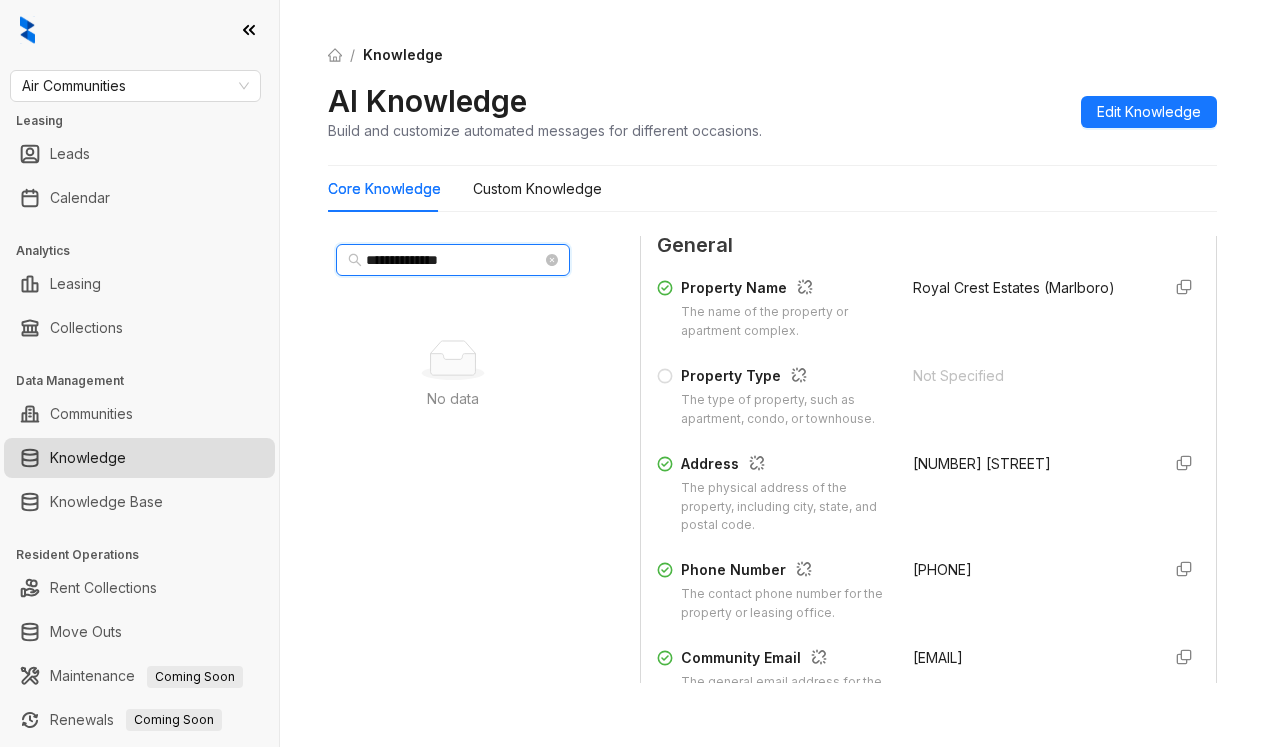 drag, startPoint x: 495, startPoint y: 263, endPoint x: 356, endPoint y: 267, distance: 139.05754 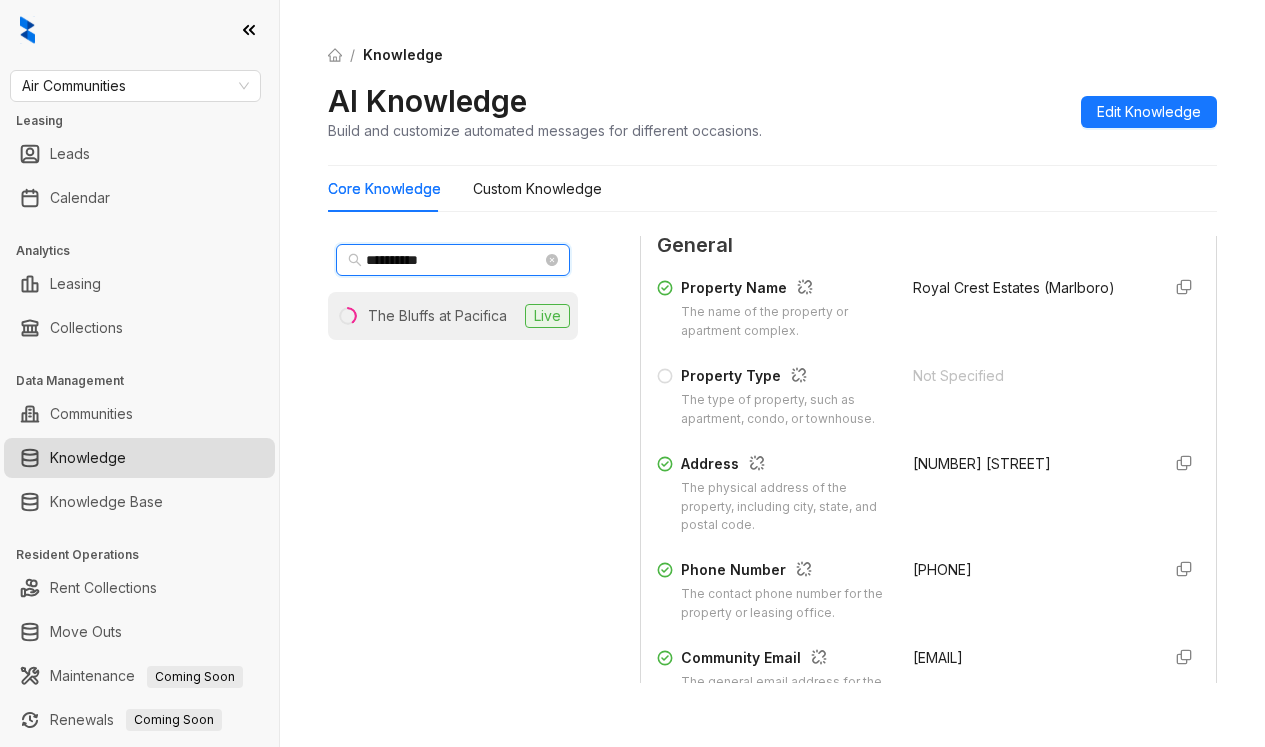 type on "**********" 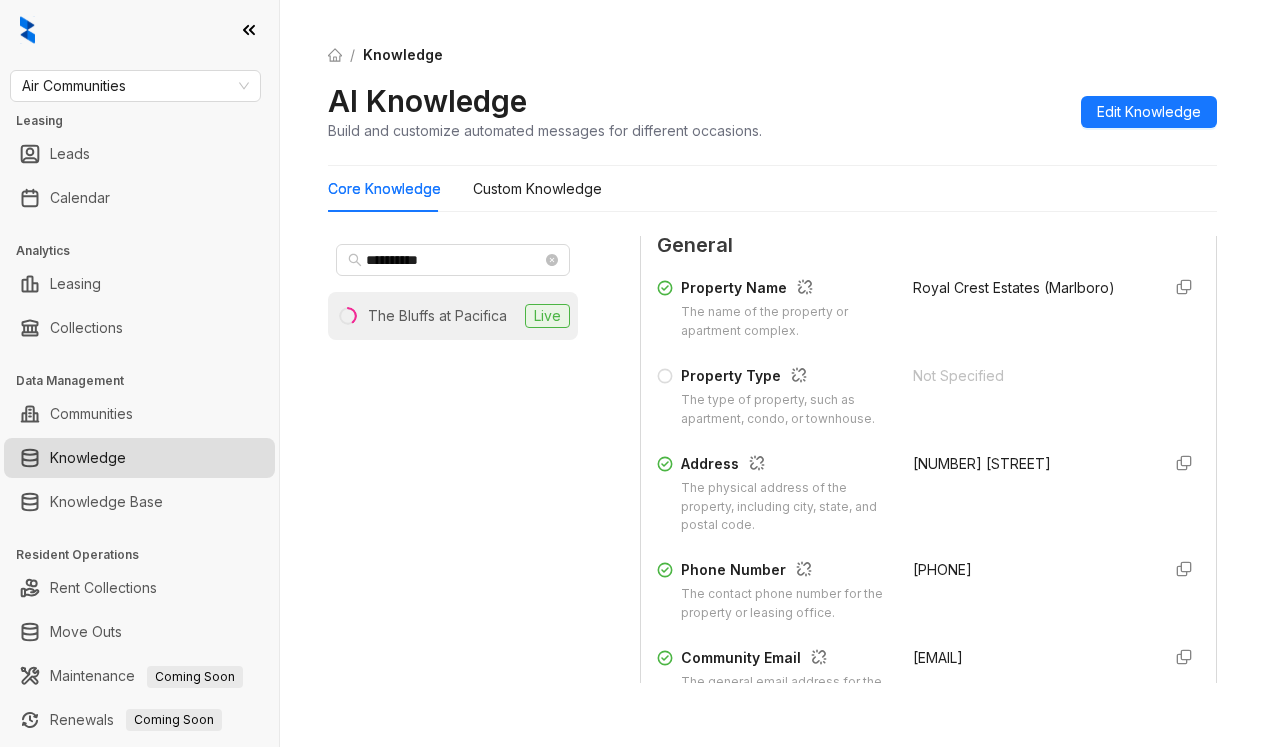 click on "The Bluffs at Pacifica" at bounding box center (437, 316) 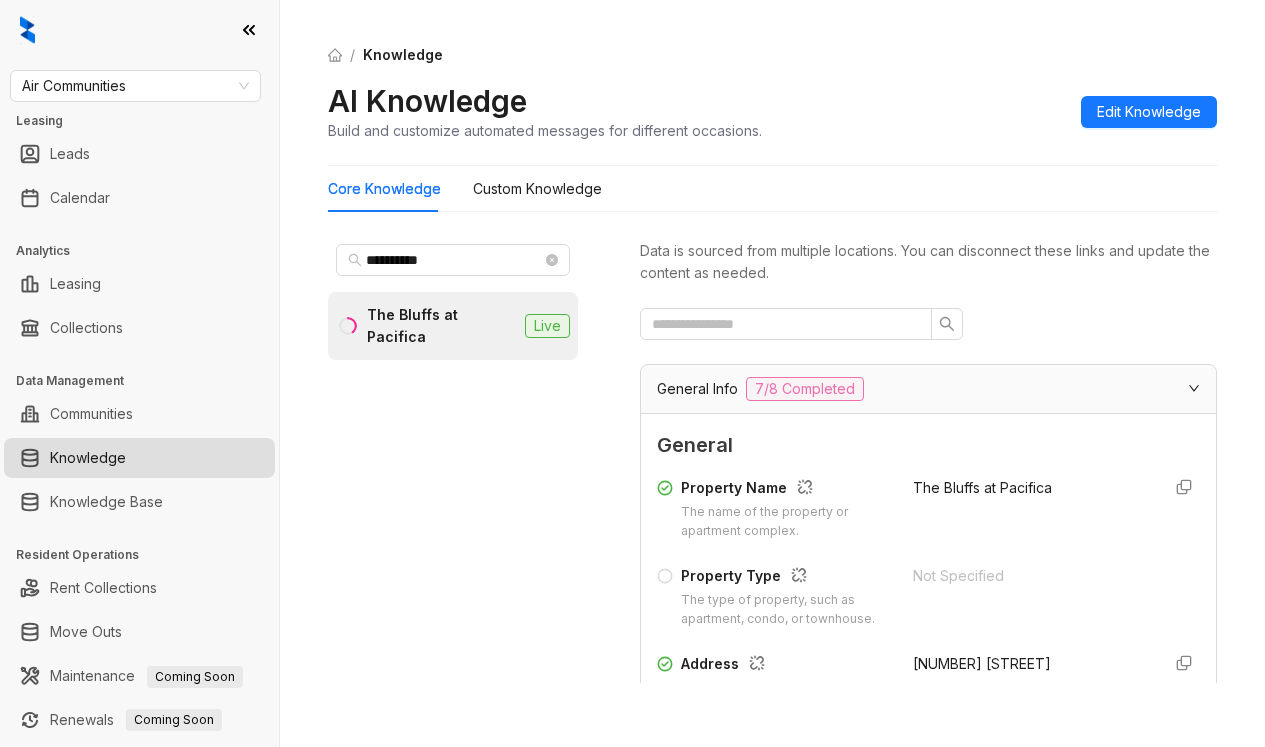 click on "AI Knowledge Build and customize automated messages for different occasions. Edit Knowledge" at bounding box center (772, 111) 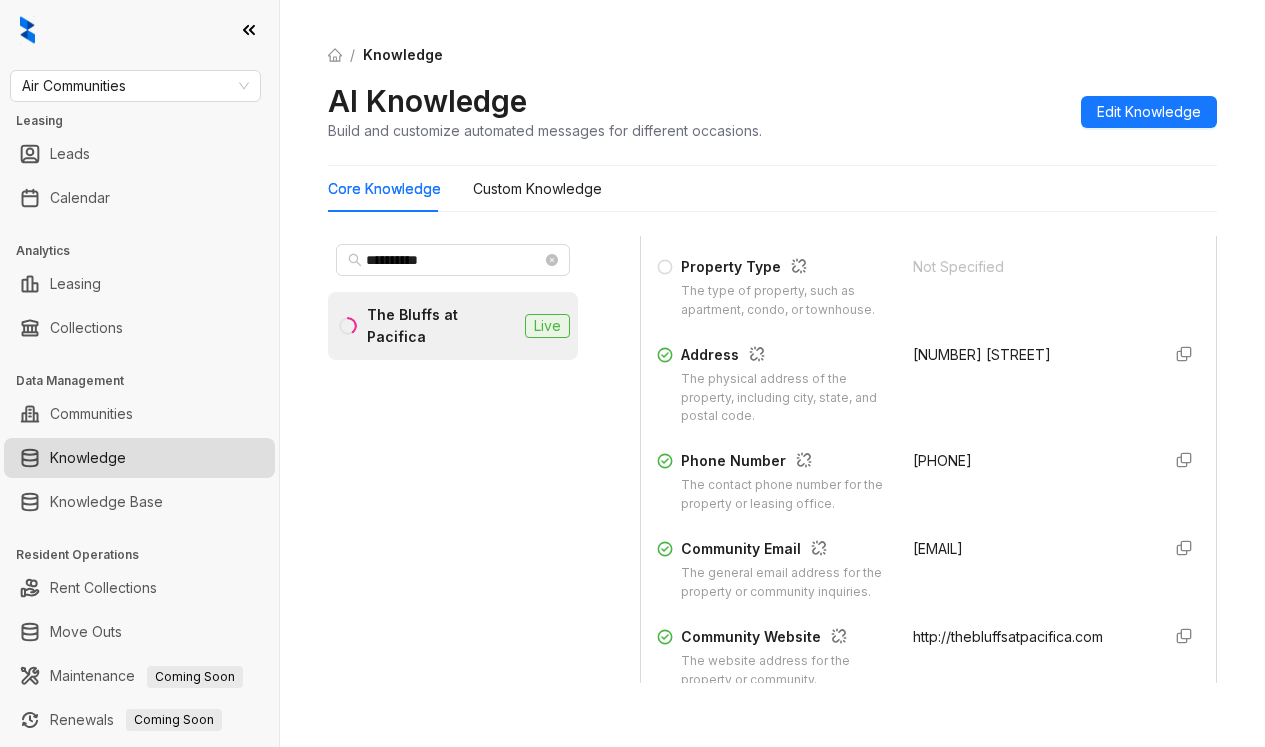 scroll, scrollTop: 400, scrollLeft: 0, axis: vertical 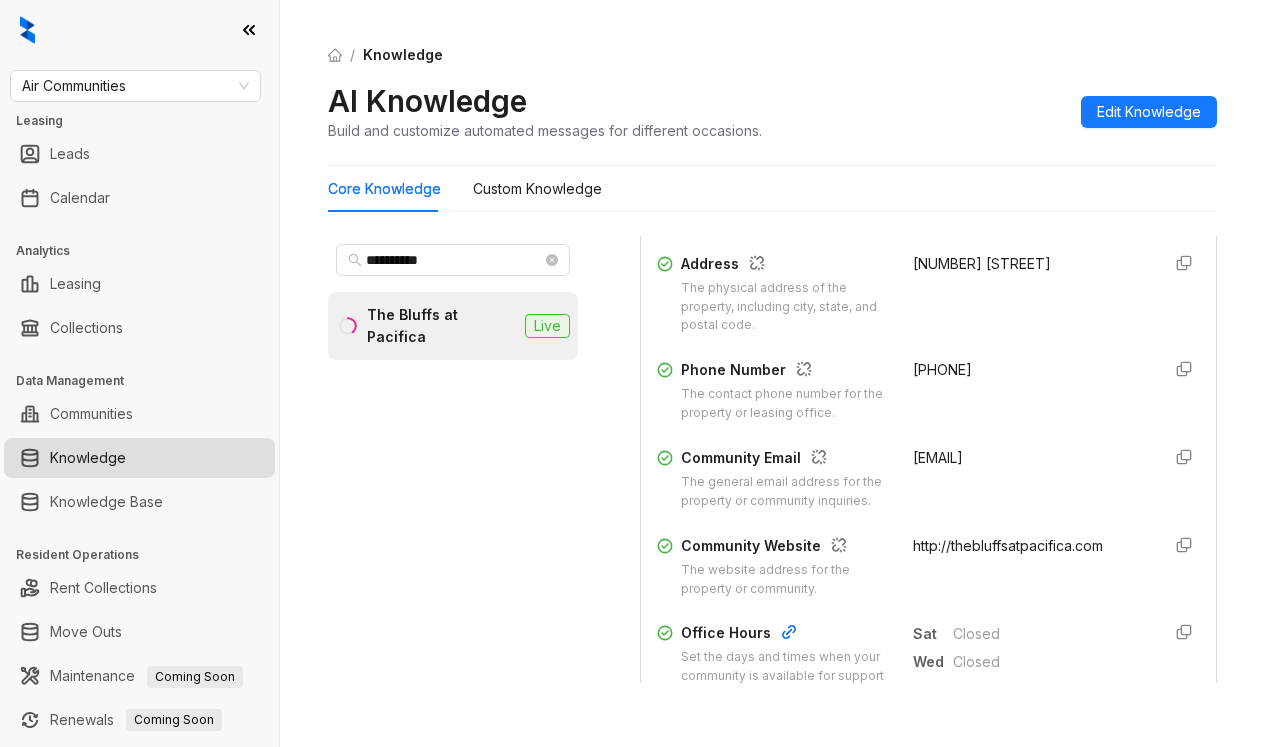 click on "The Bluffs at Pacifica" at bounding box center (442, 326) 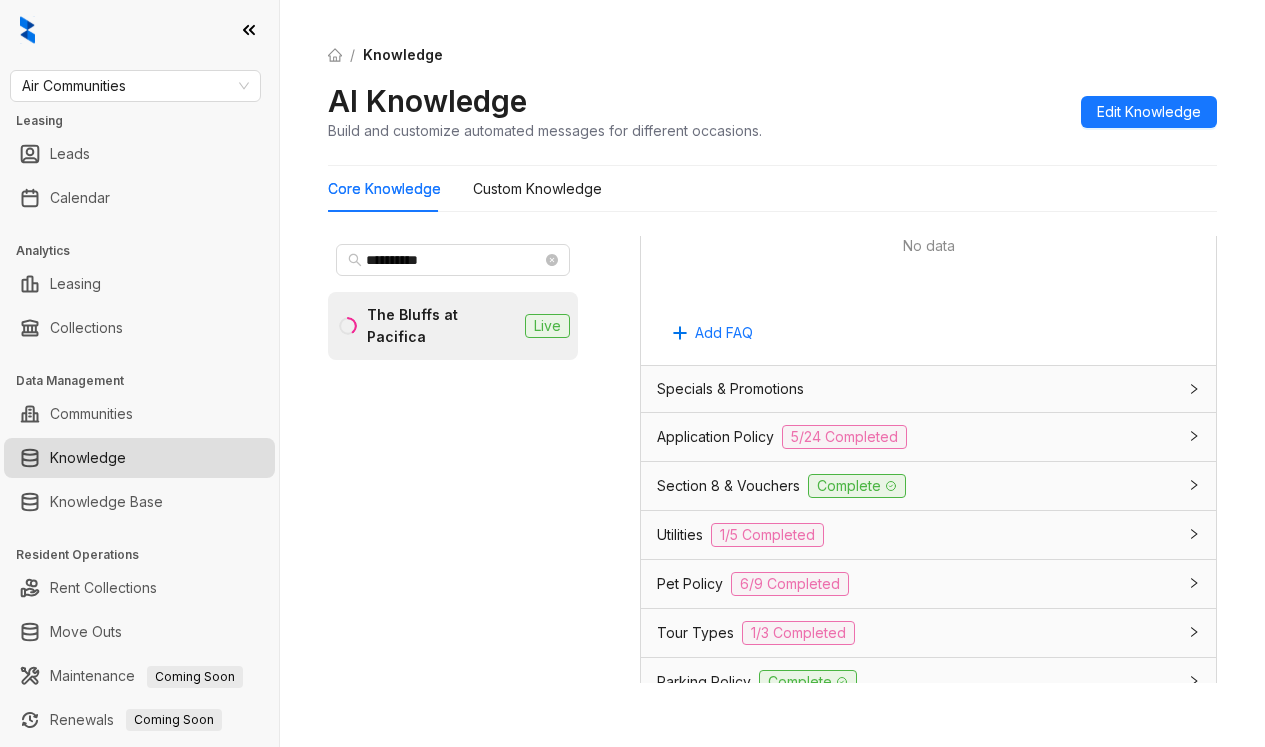 scroll, scrollTop: 1689, scrollLeft: 0, axis: vertical 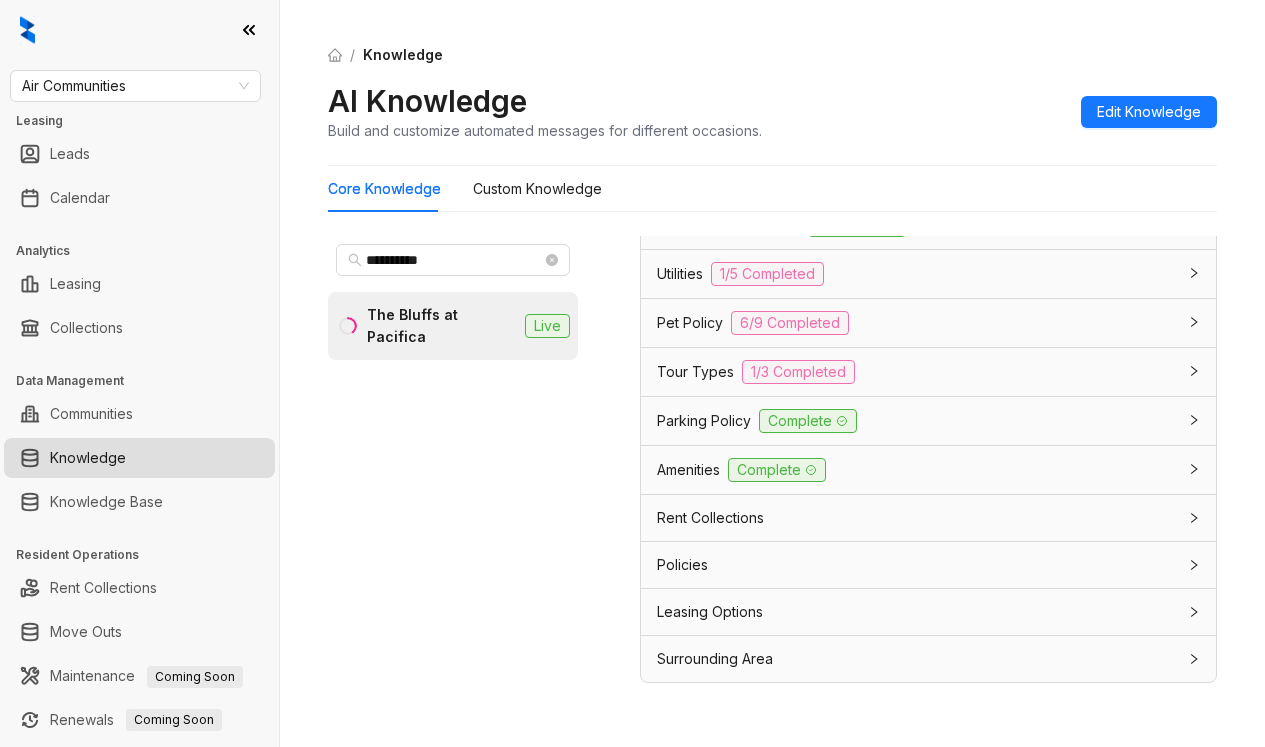 click on "Utilities" at bounding box center (680, 274) 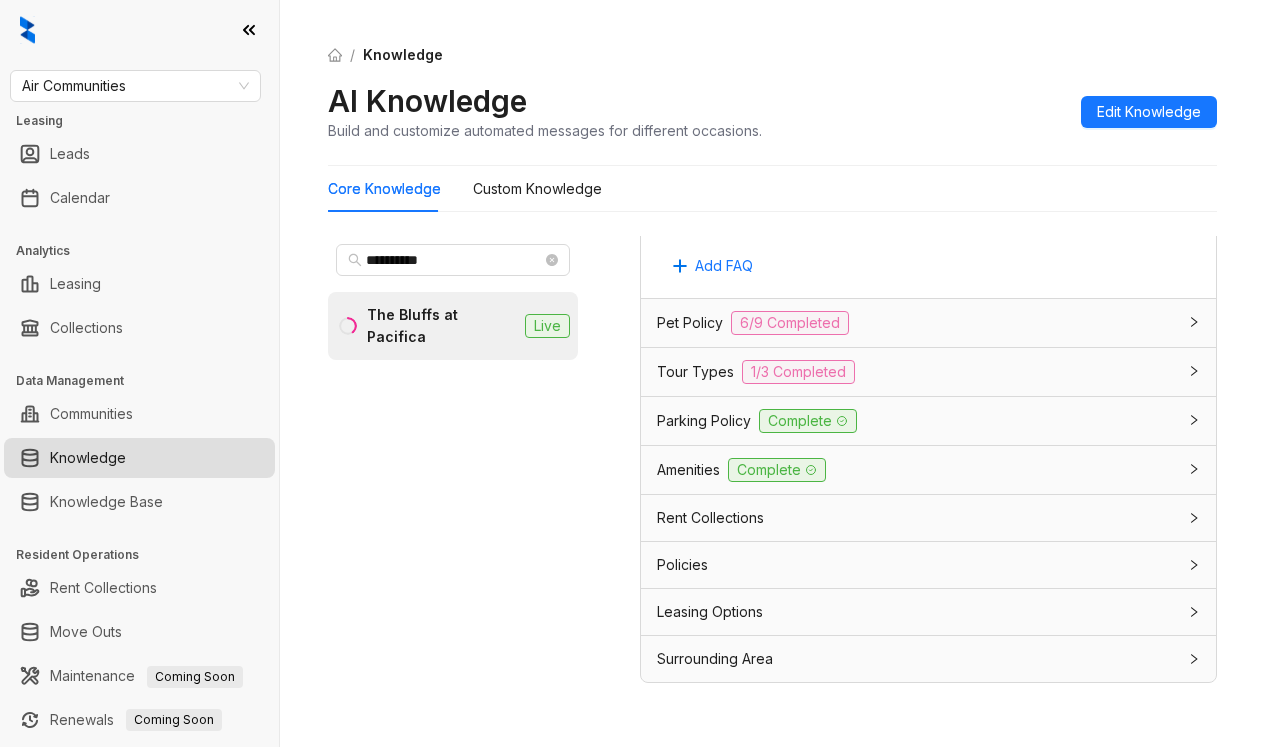scroll, scrollTop: 2525, scrollLeft: 0, axis: vertical 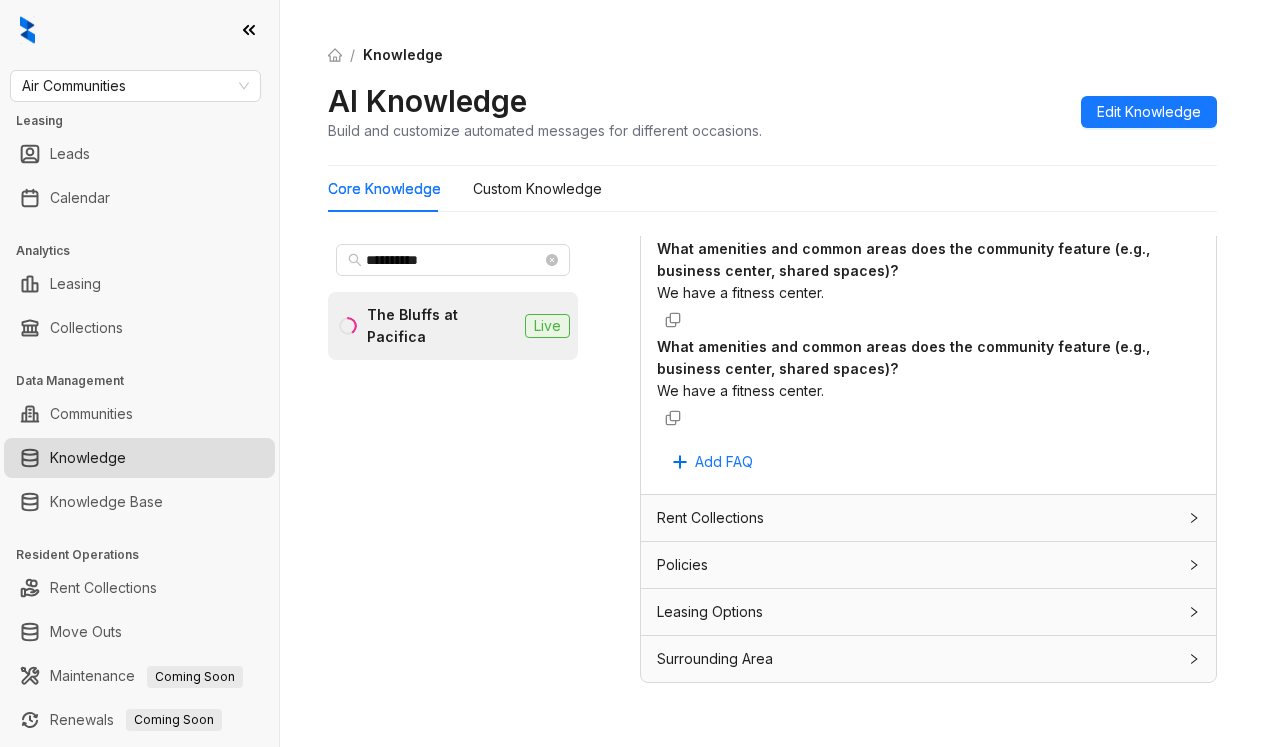 click on "/  Knowledge AI Knowledge Build and customize automated messages for different occasions. Edit Knowledge" at bounding box center (772, 93) 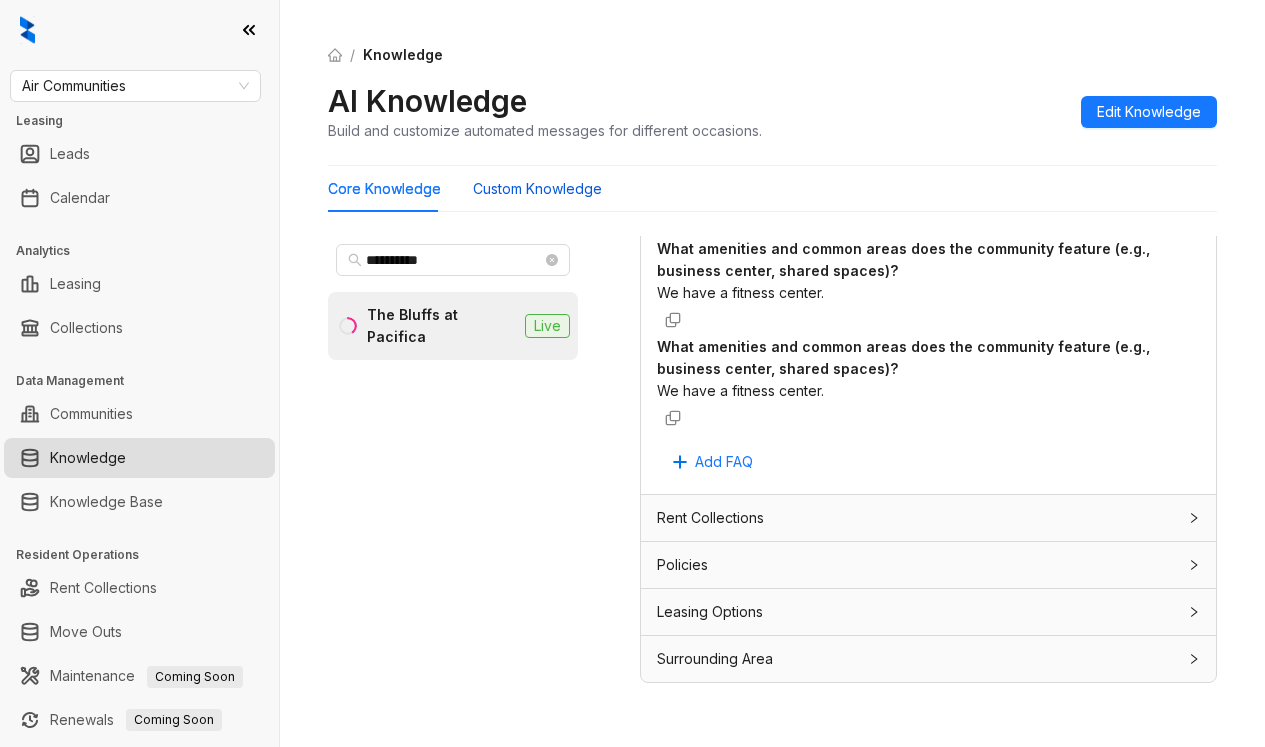 click on "Custom Knowledge" at bounding box center [537, 189] 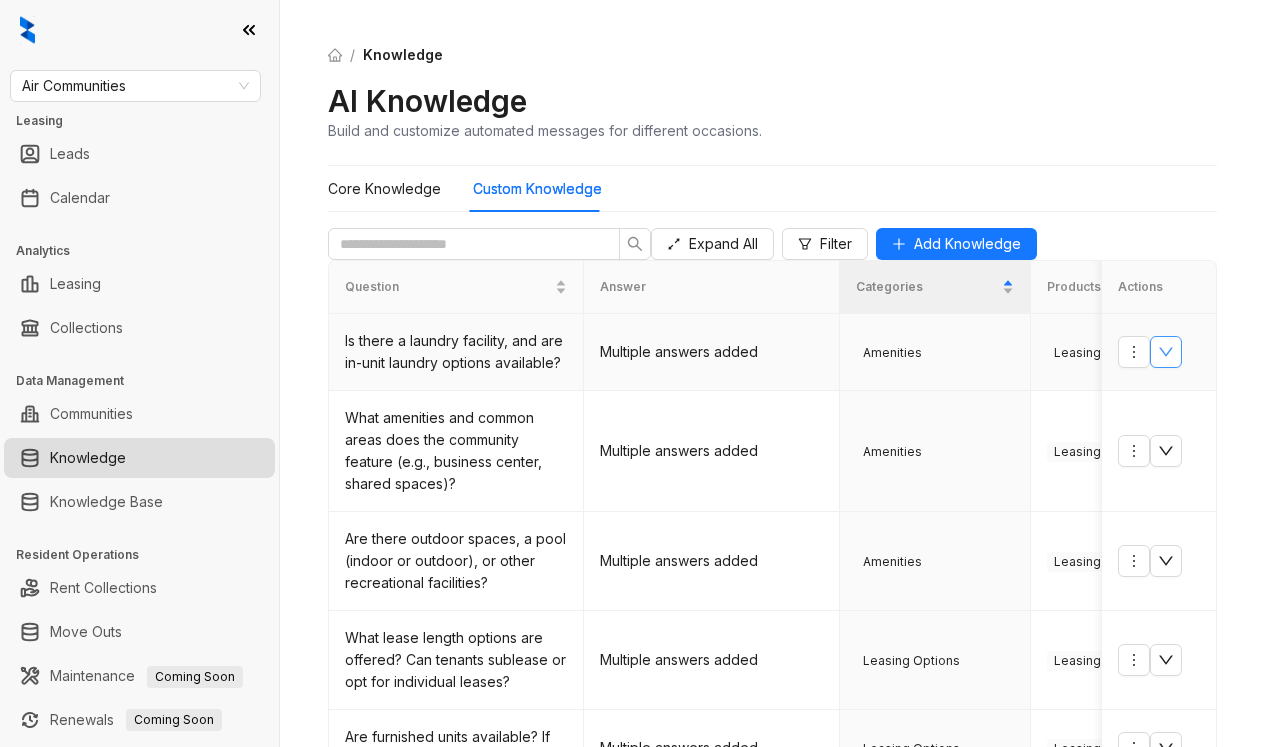 click 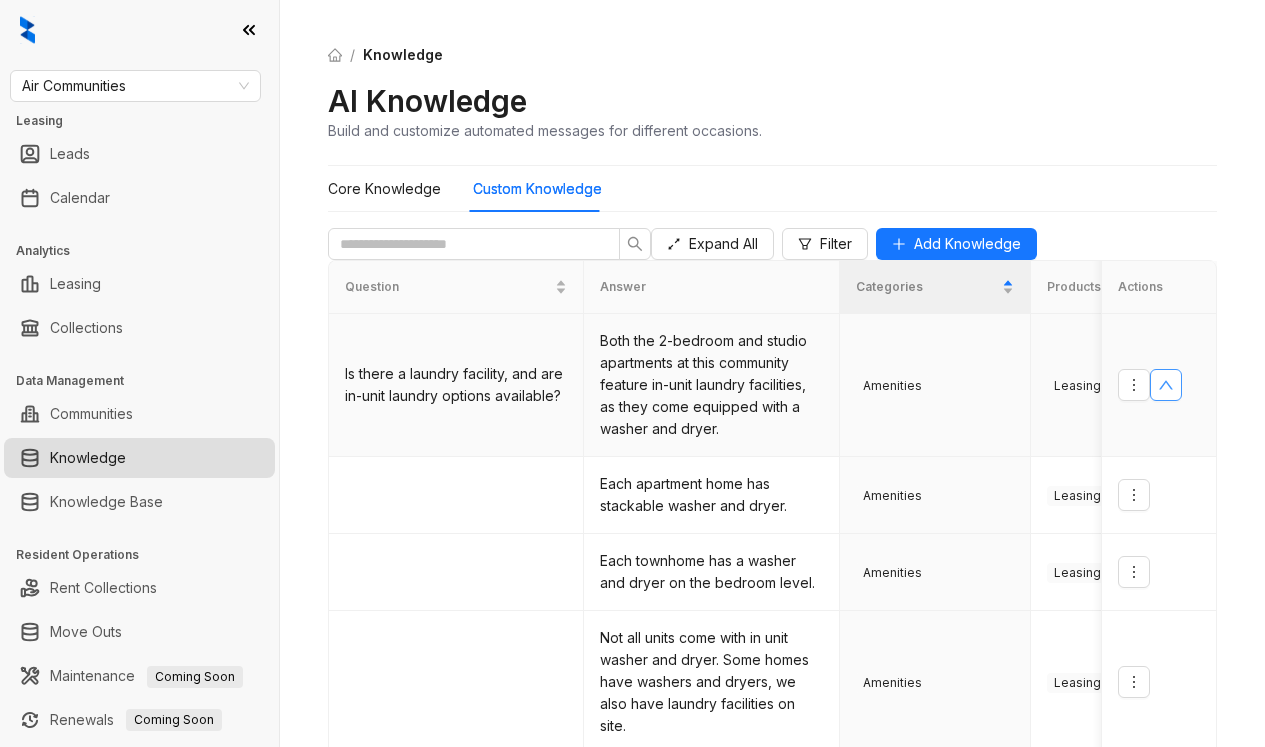 click 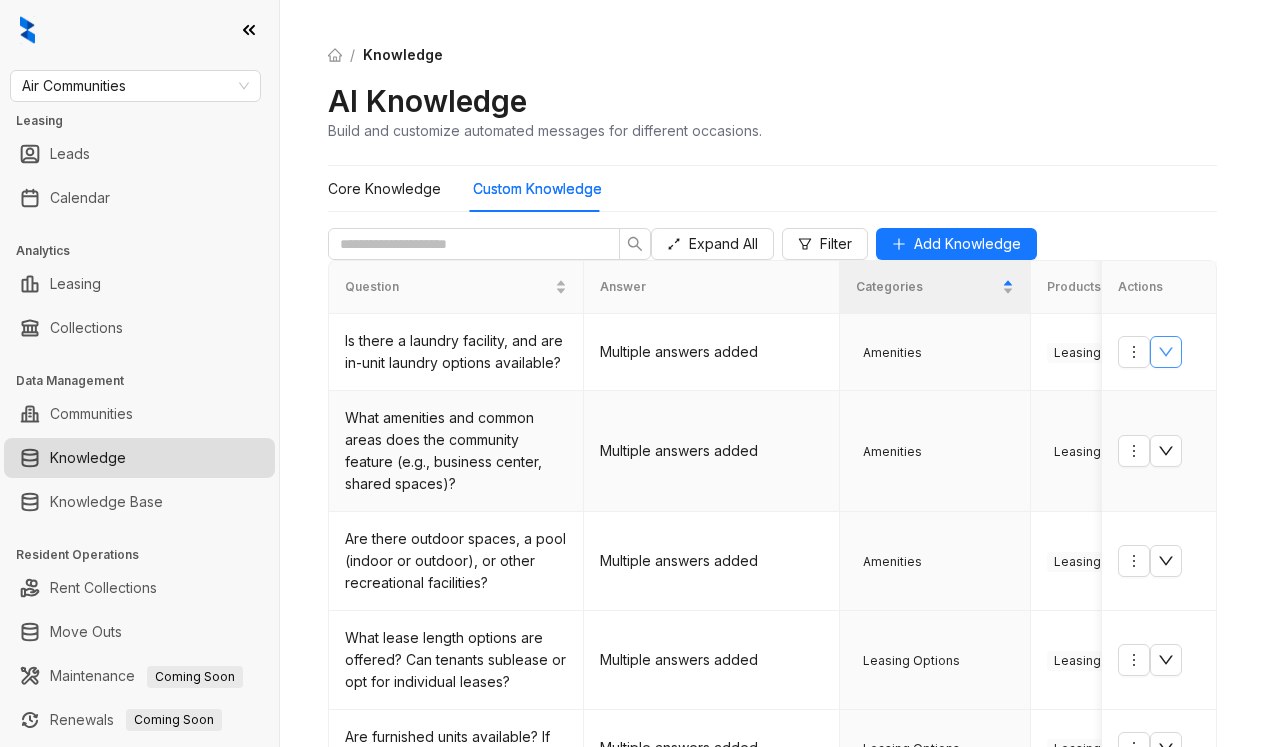 scroll, scrollTop: 400, scrollLeft: 0, axis: vertical 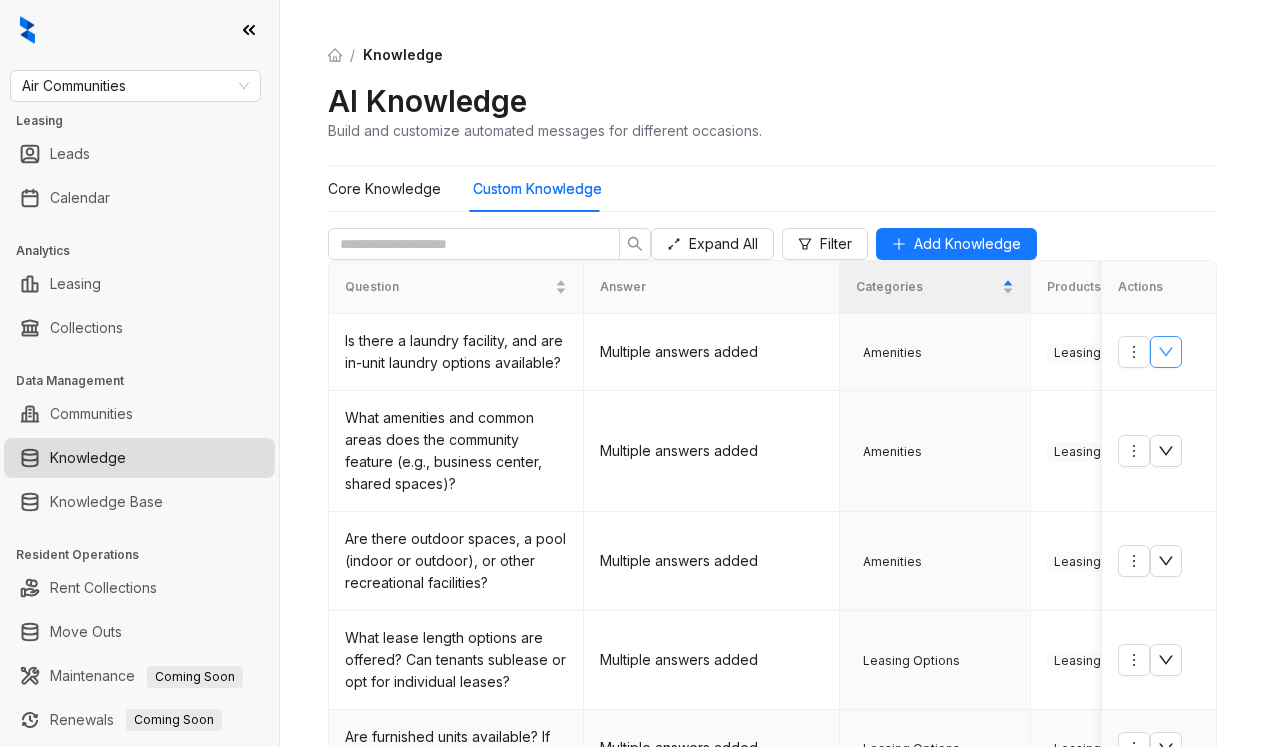 click on "Multiple answers added" at bounding box center [711, 748] 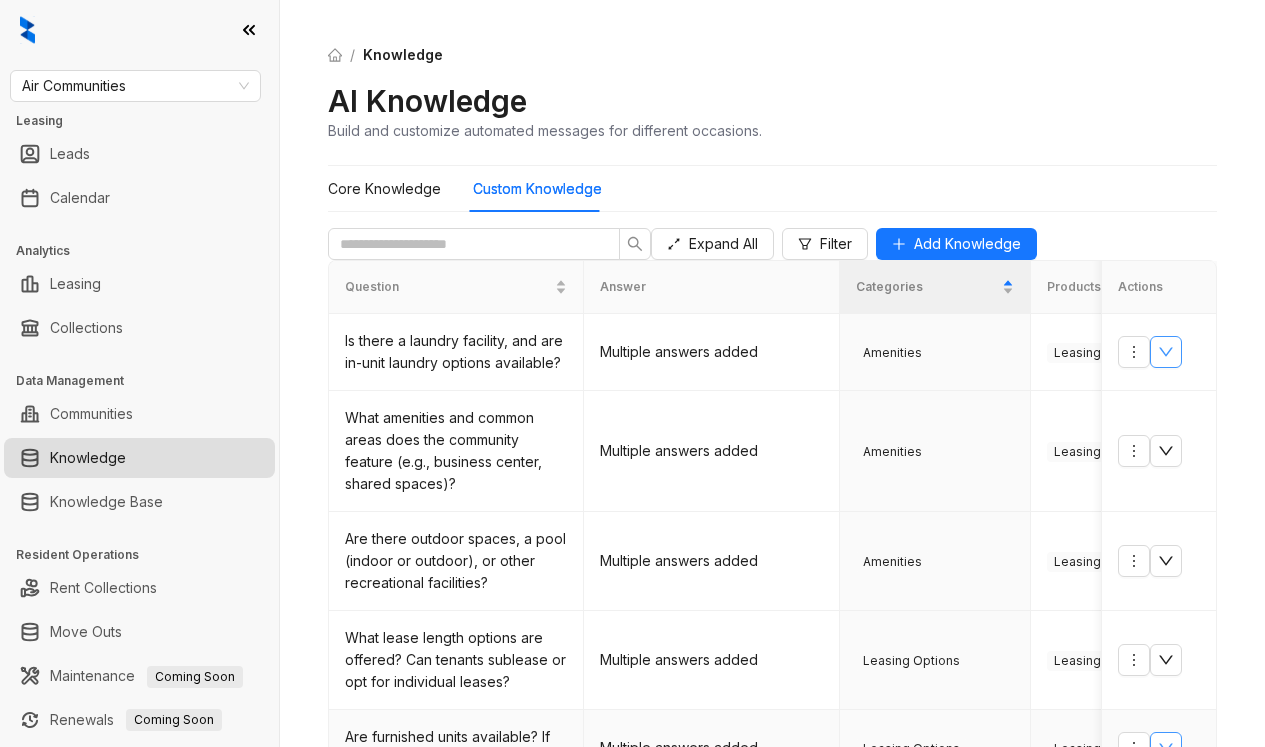 click 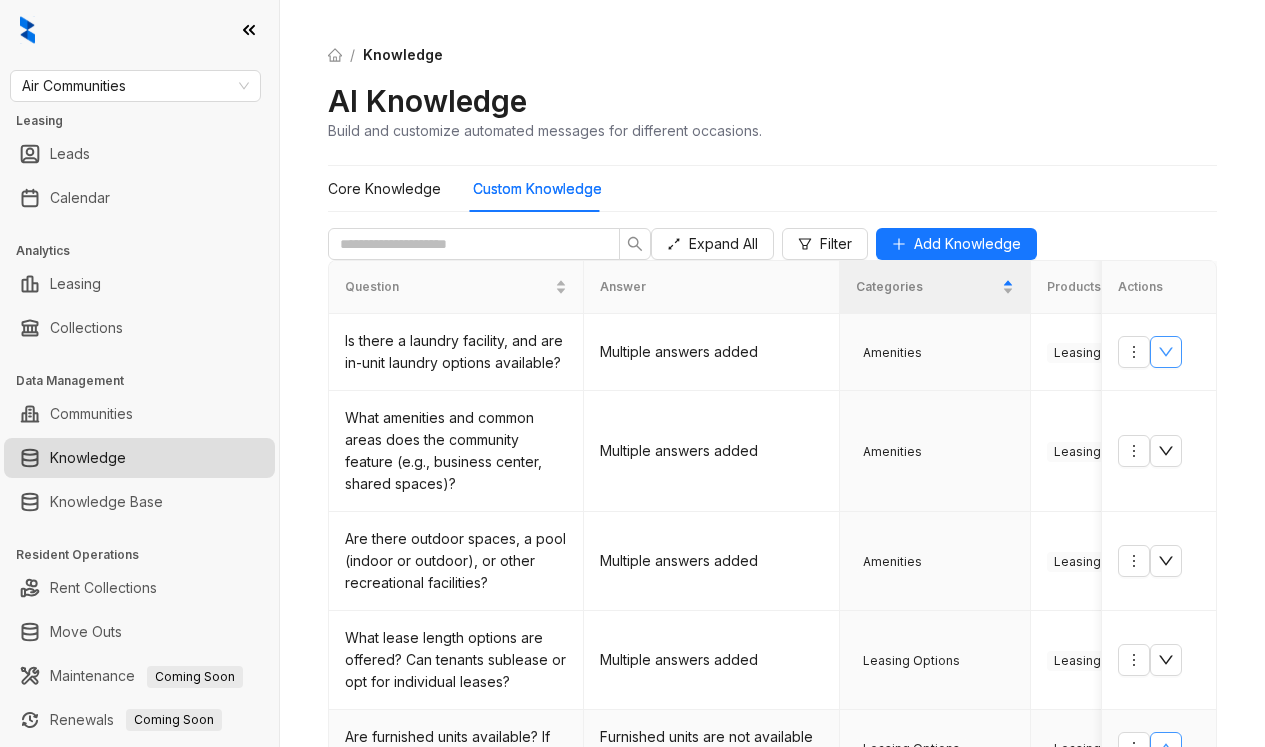 scroll, scrollTop: 100, scrollLeft: 0, axis: vertical 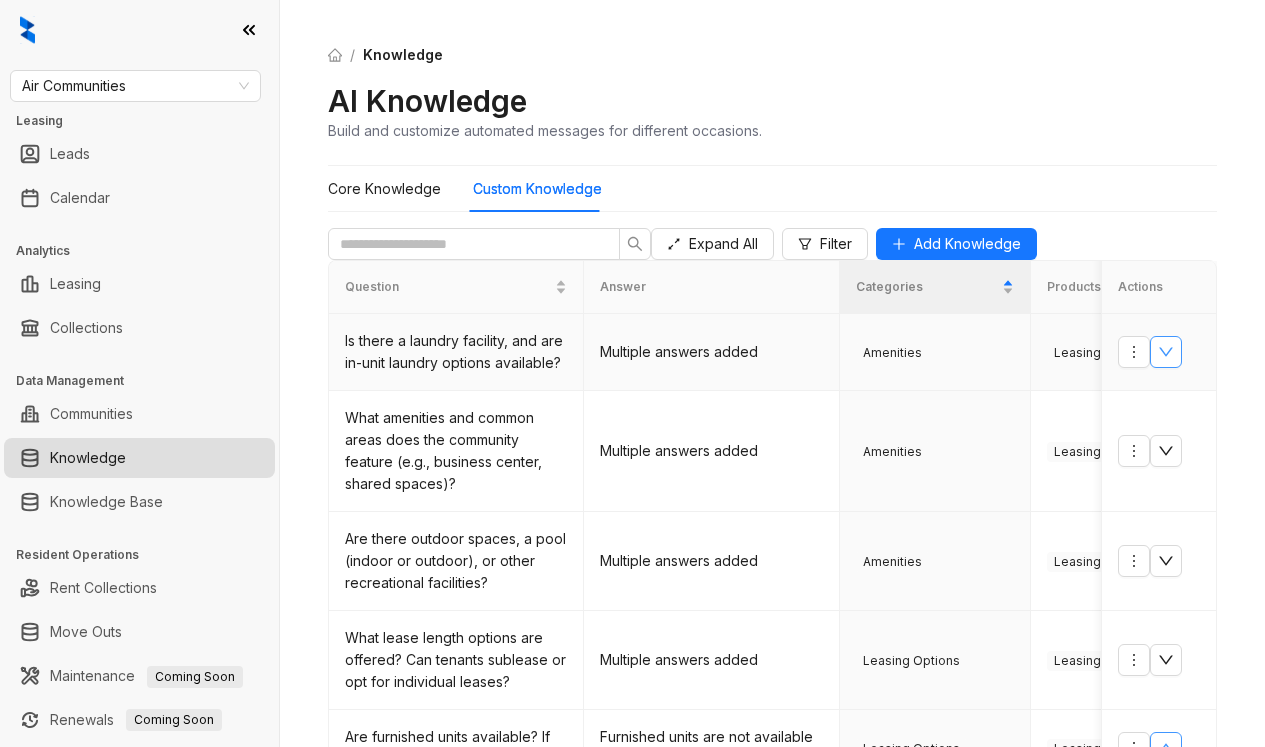 click at bounding box center [1166, 352] 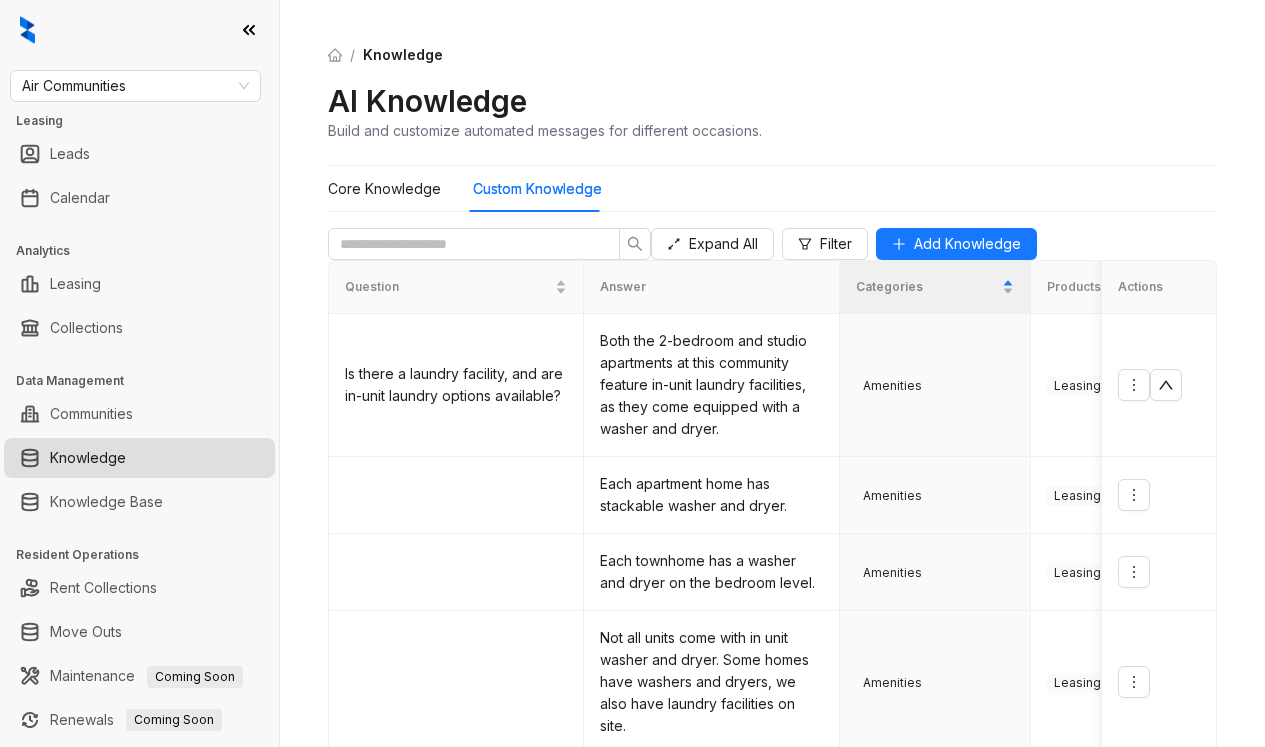 click on "AI Knowledge Build and customize automated messages for different occasions." at bounding box center (772, 111) 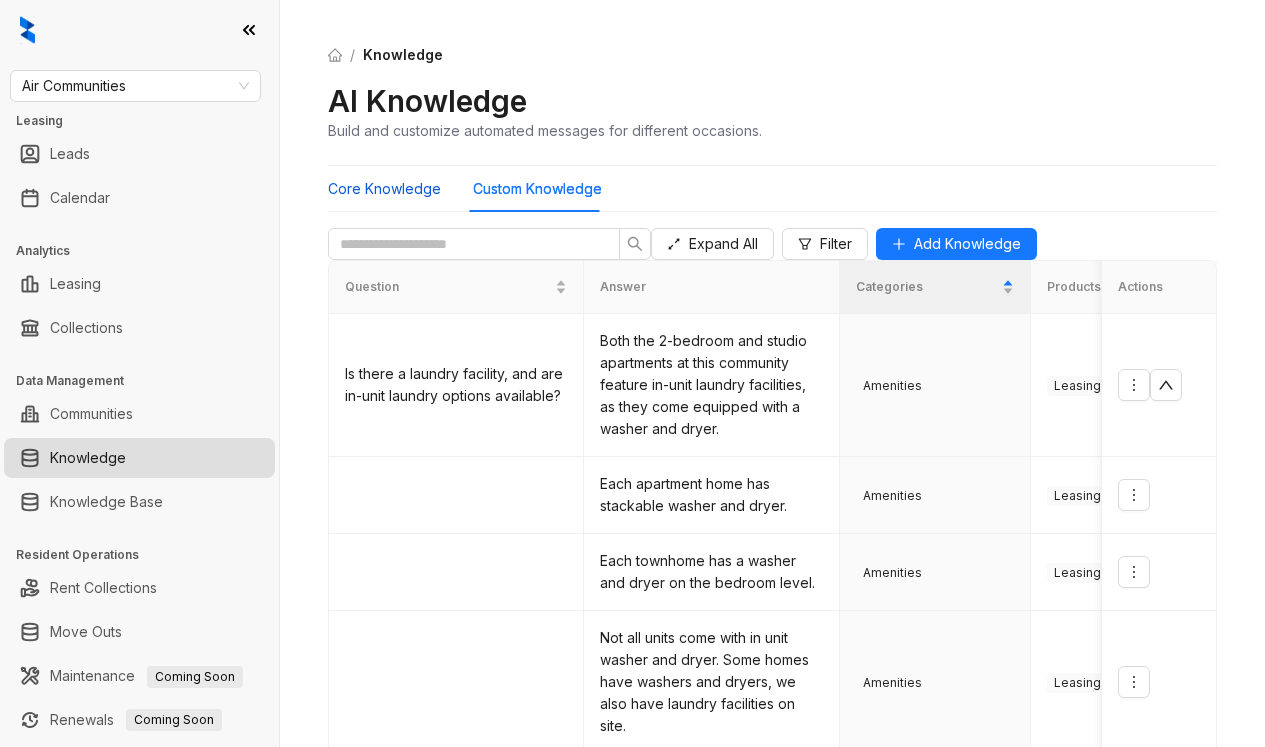 click on "Core Knowledge" at bounding box center (384, 189) 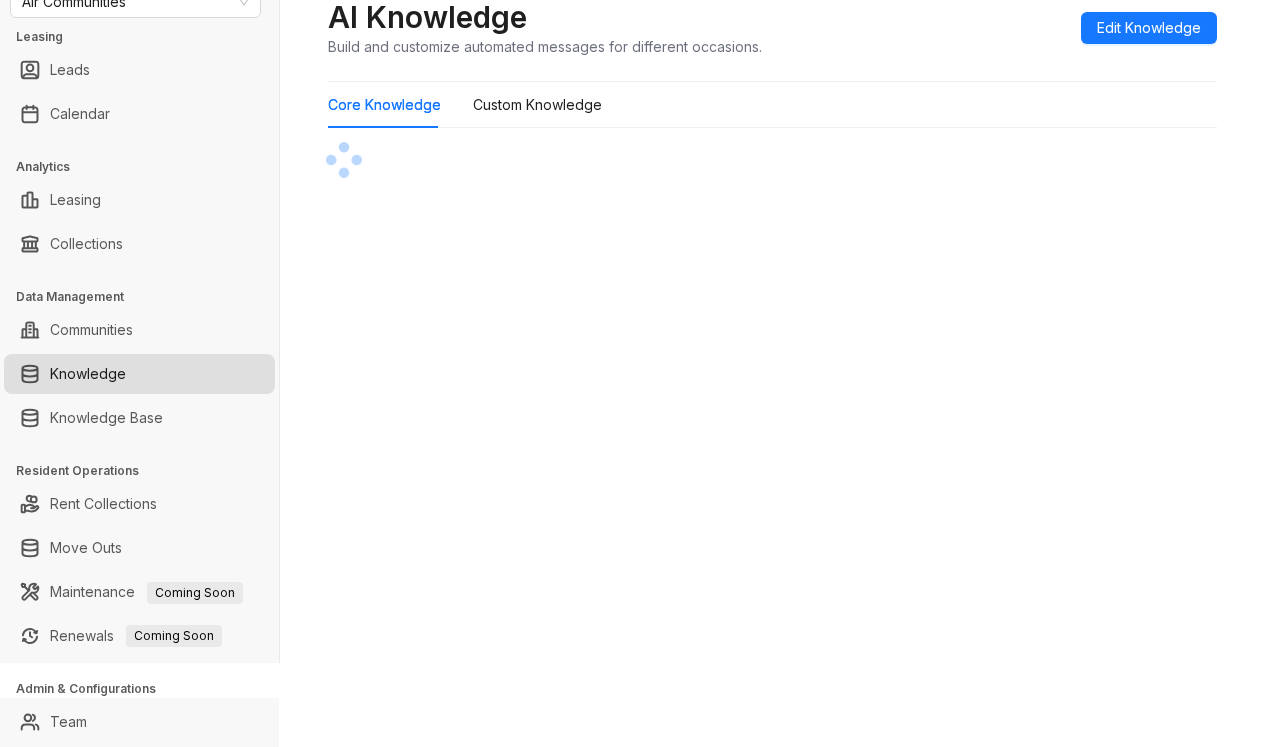 scroll, scrollTop: 0, scrollLeft: 0, axis: both 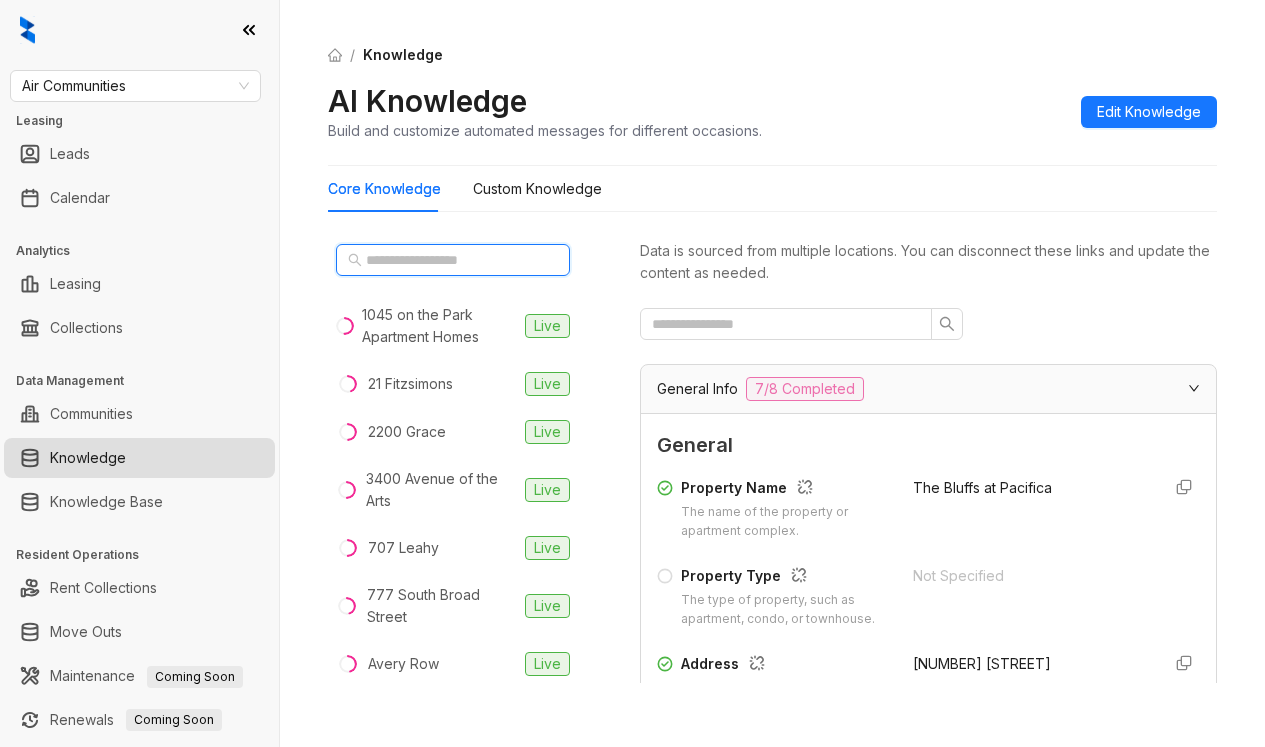 click at bounding box center [454, 260] 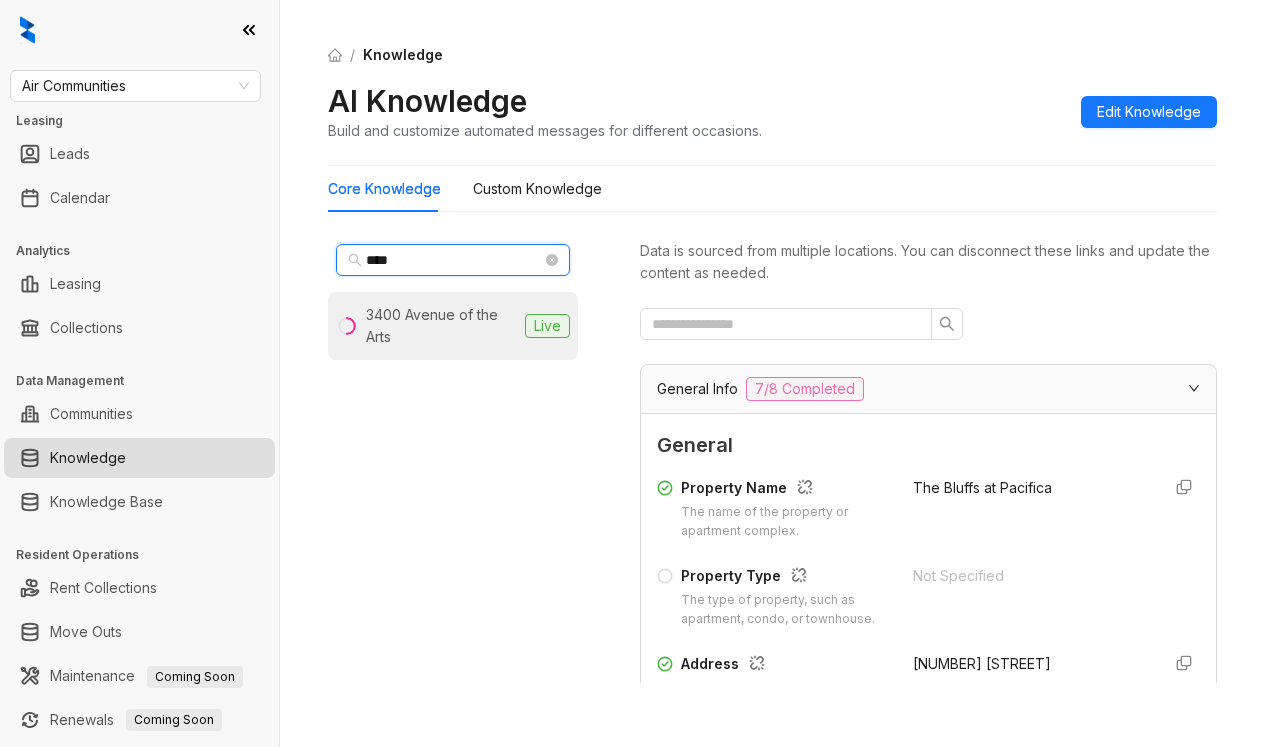 type on "****" 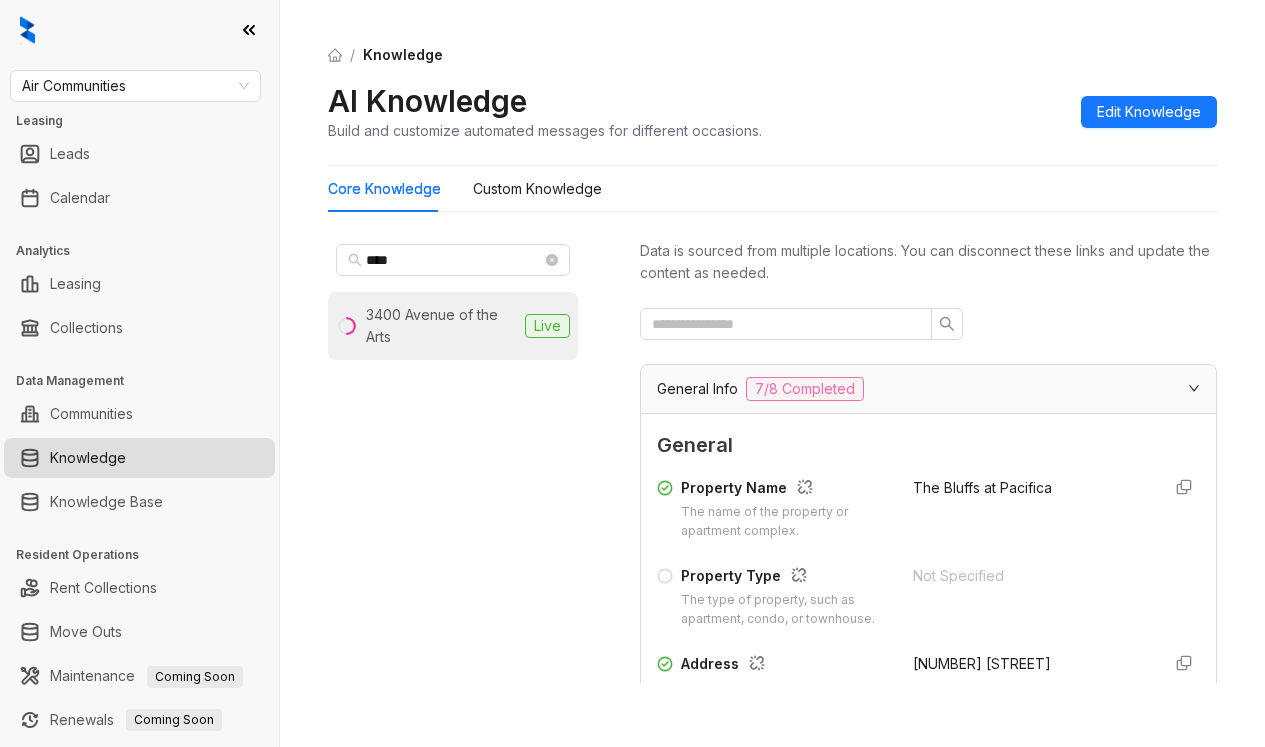 click on "3400 Avenue of the Arts" at bounding box center (441, 326) 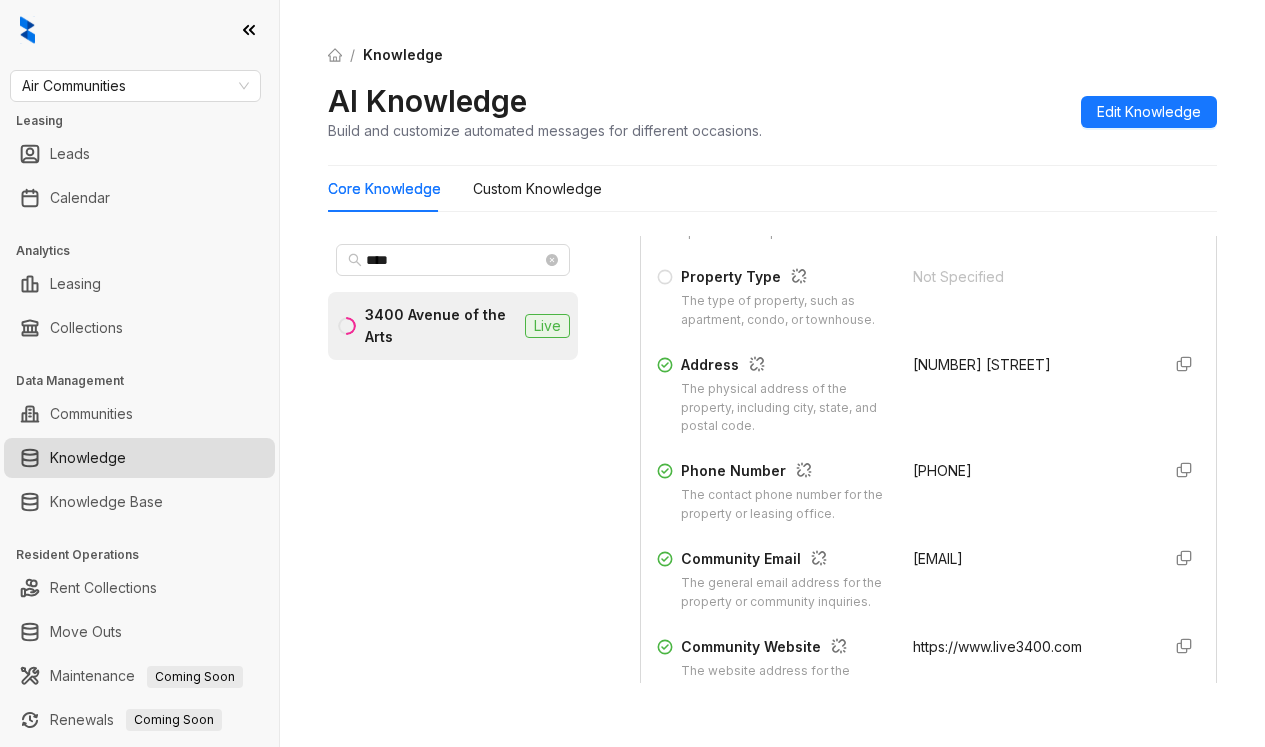 scroll, scrollTop: 300, scrollLeft: 0, axis: vertical 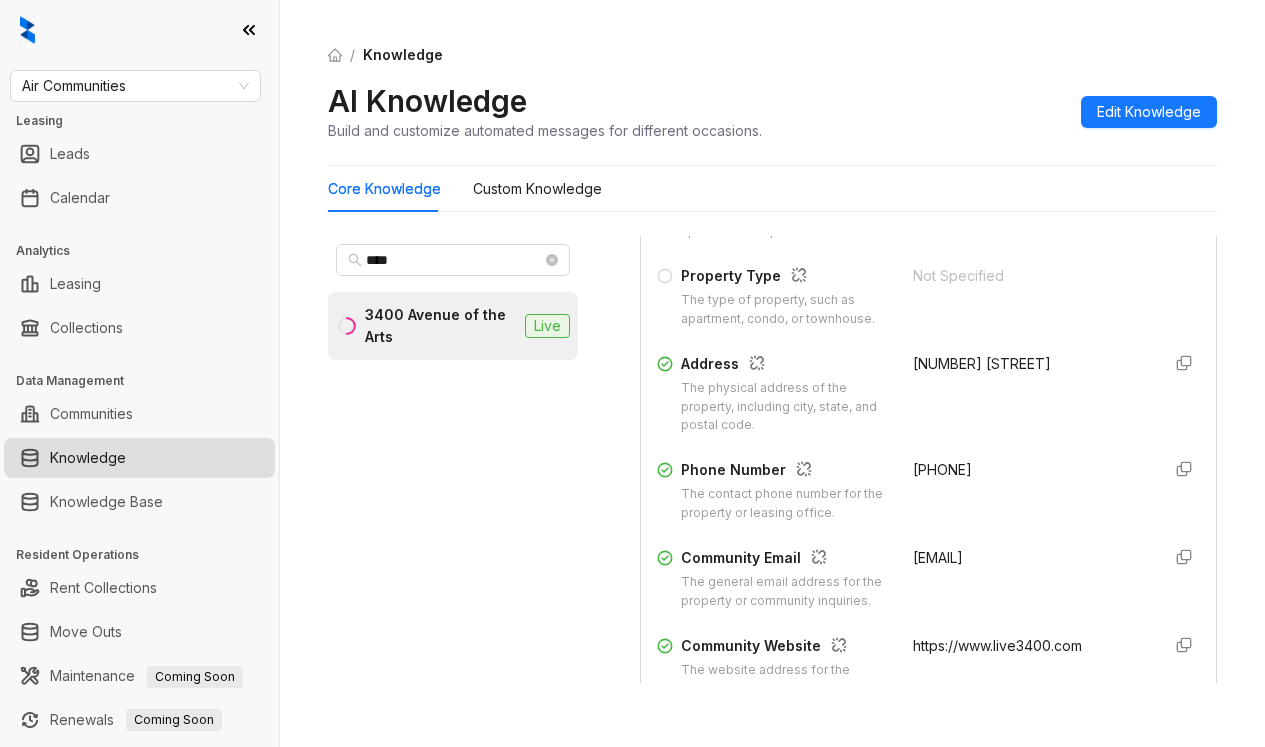drag, startPoint x: 893, startPoint y: 484, endPoint x: 999, endPoint y: 477, distance: 106.23088 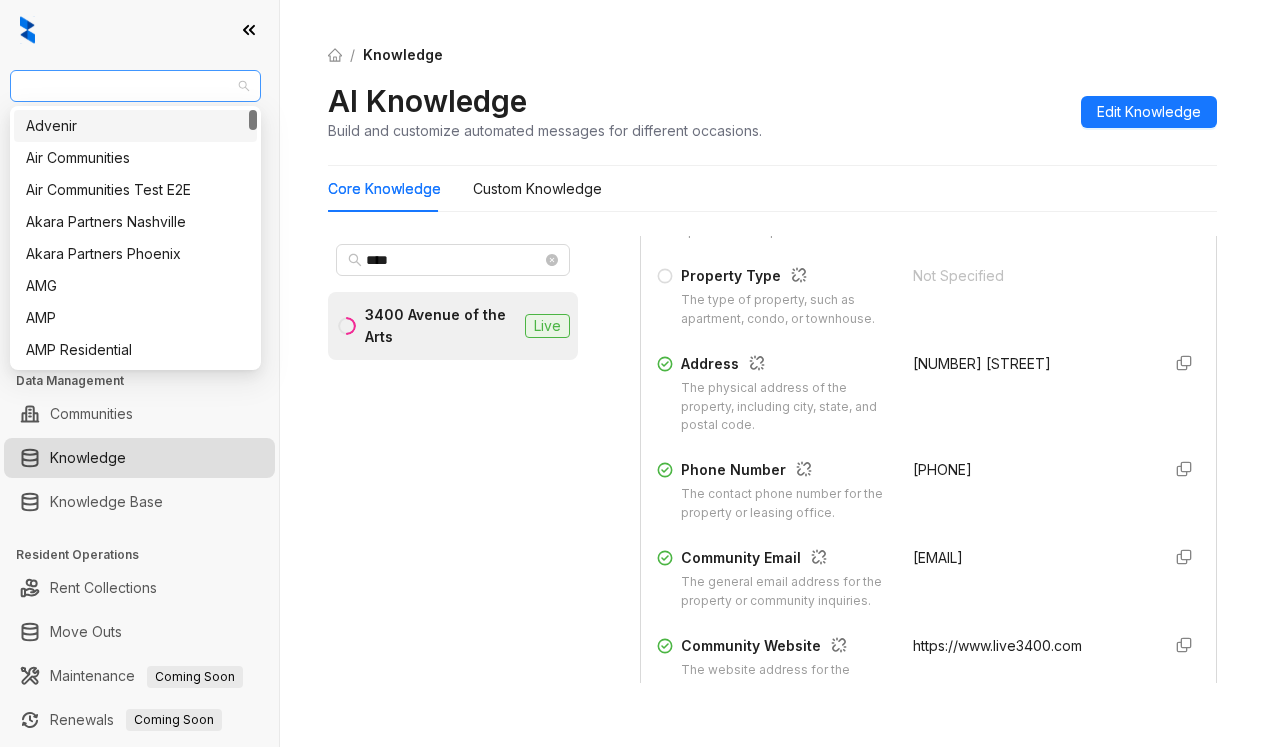 drag, startPoint x: 203, startPoint y: 93, endPoint x: 166, endPoint y: 93, distance: 37 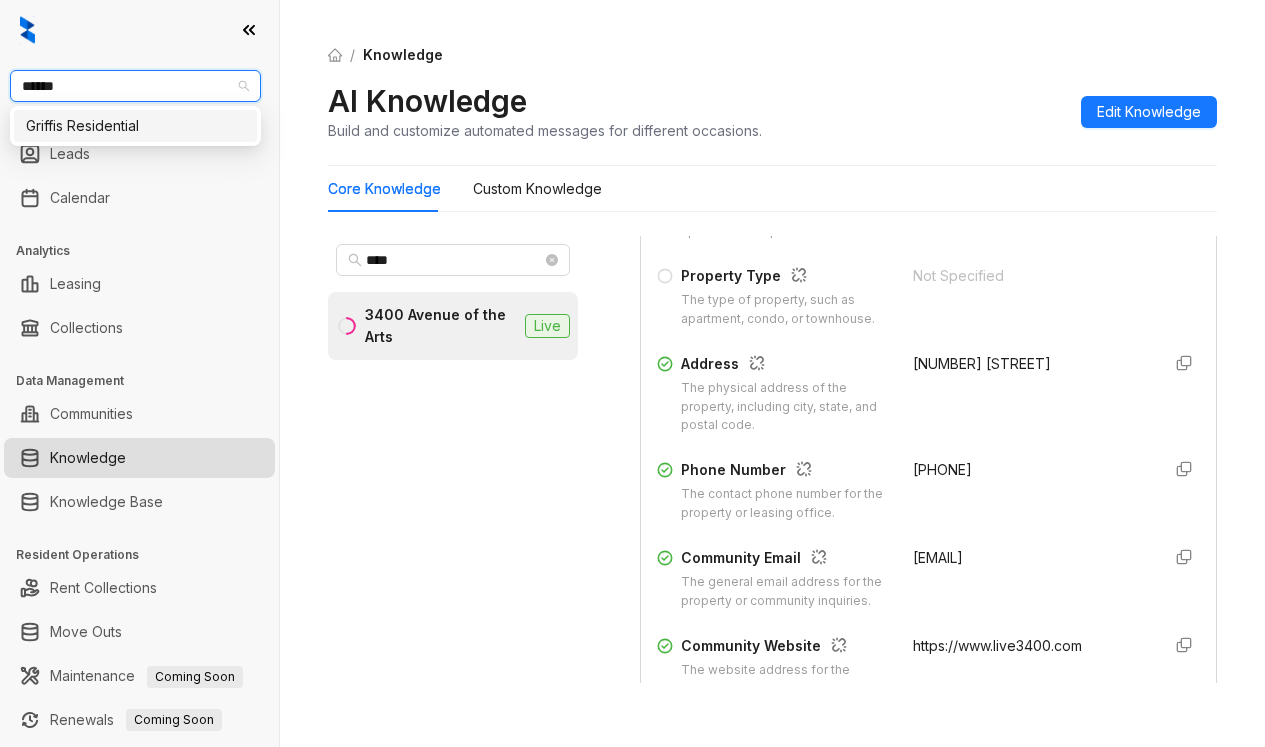 type on "*******" 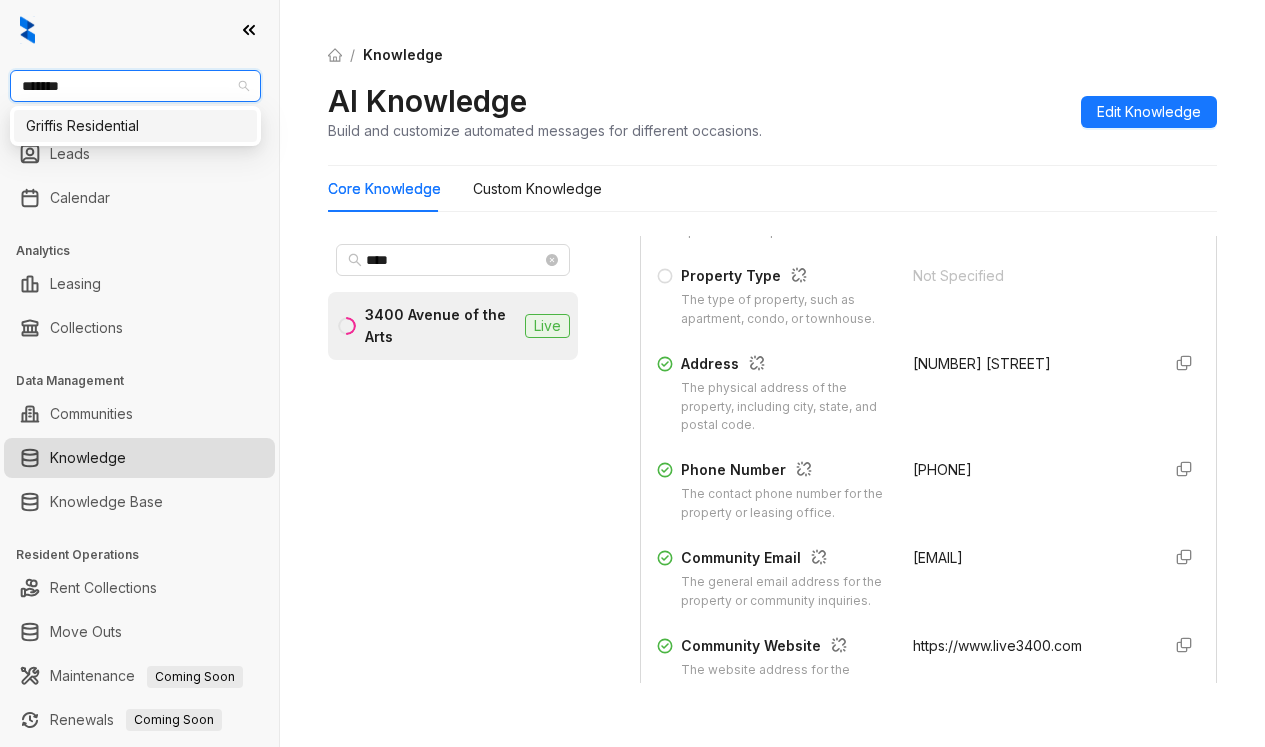click on "Griffis Residential" at bounding box center [135, 126] 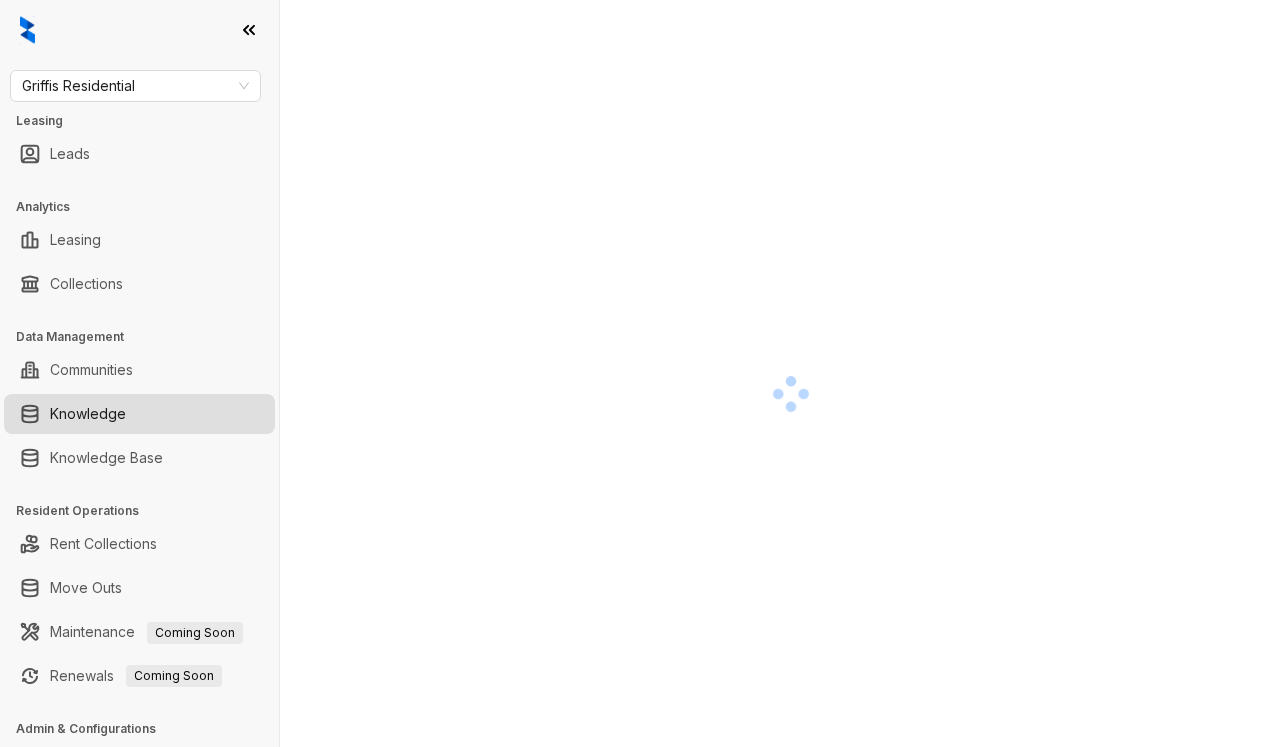 scroll, scrollTop: 0, scrollLeft: 0, axis: both 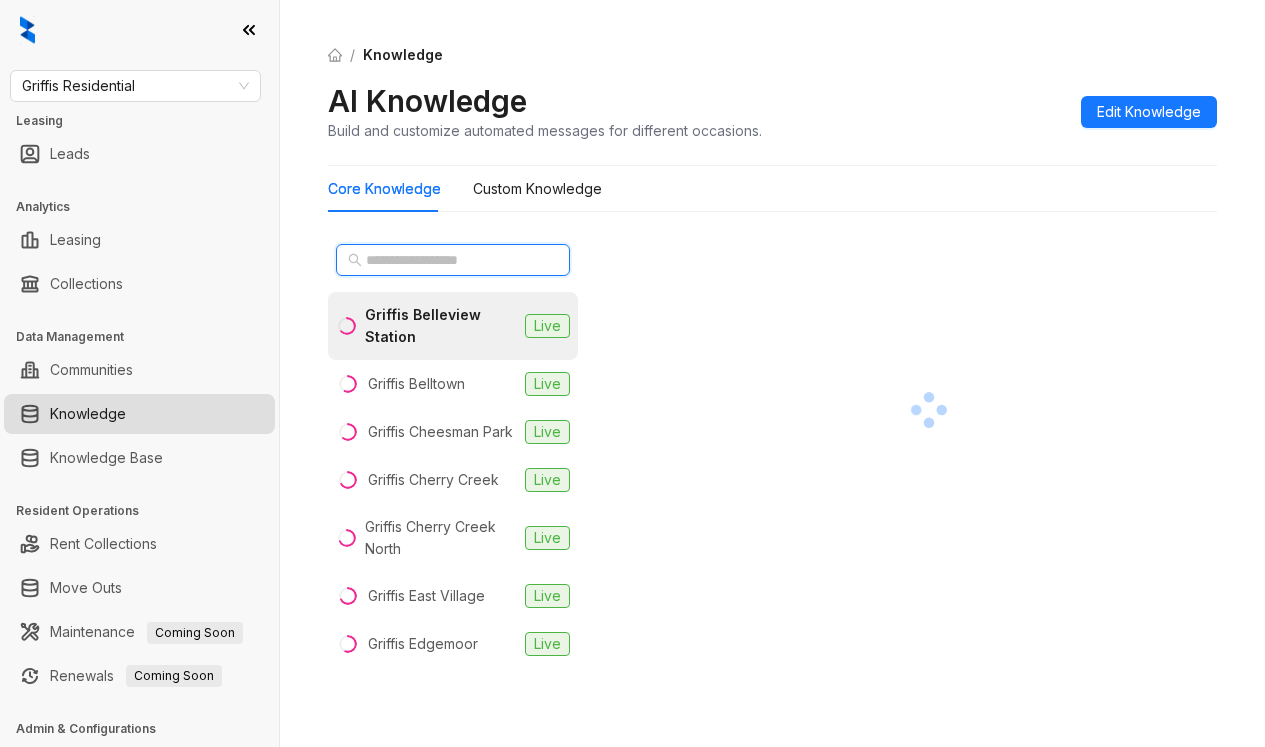 click at bounding box center [454, 260] 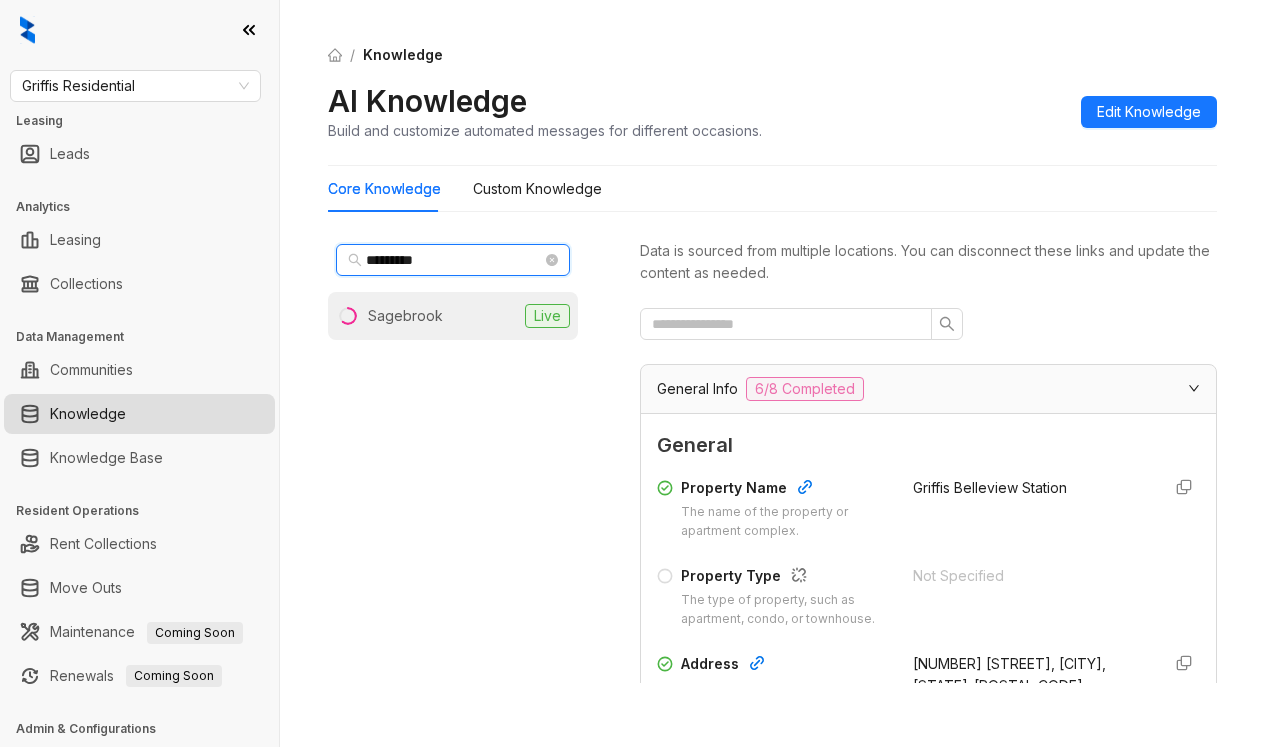 type on "*********" 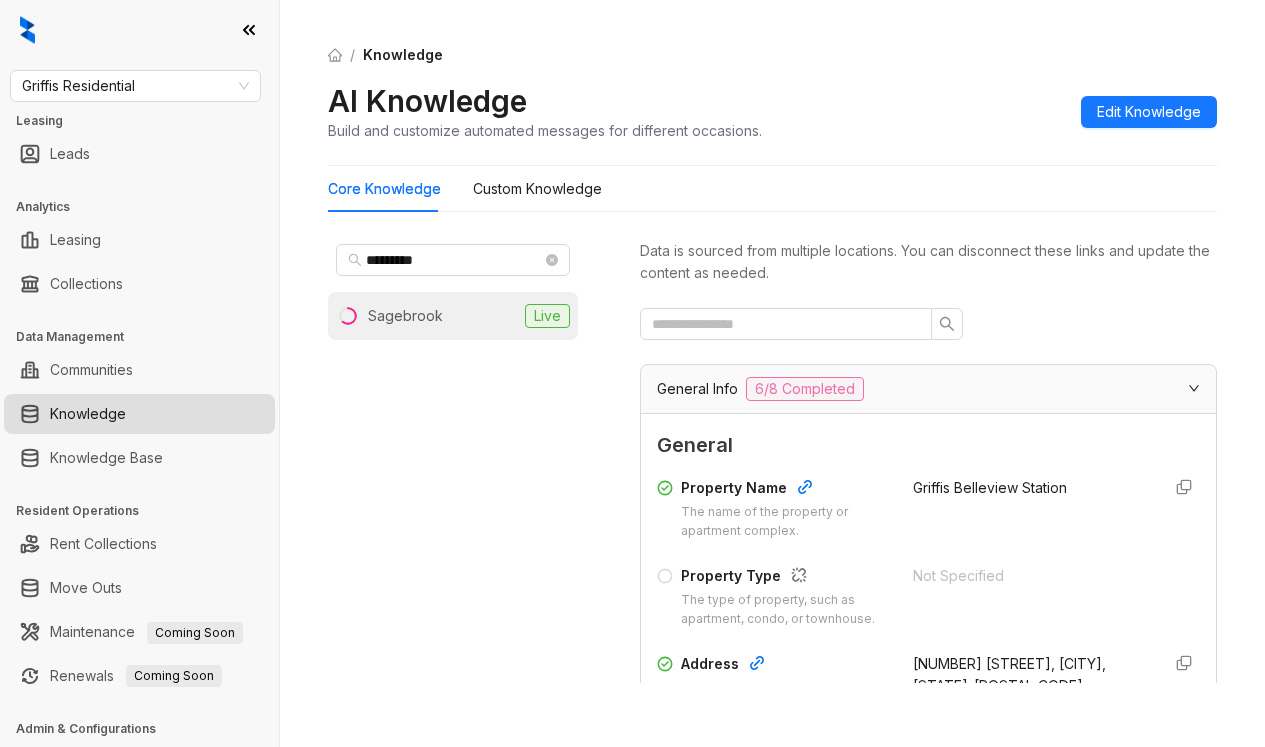 click on "Sagebrook" at bounding box center (405, 316) 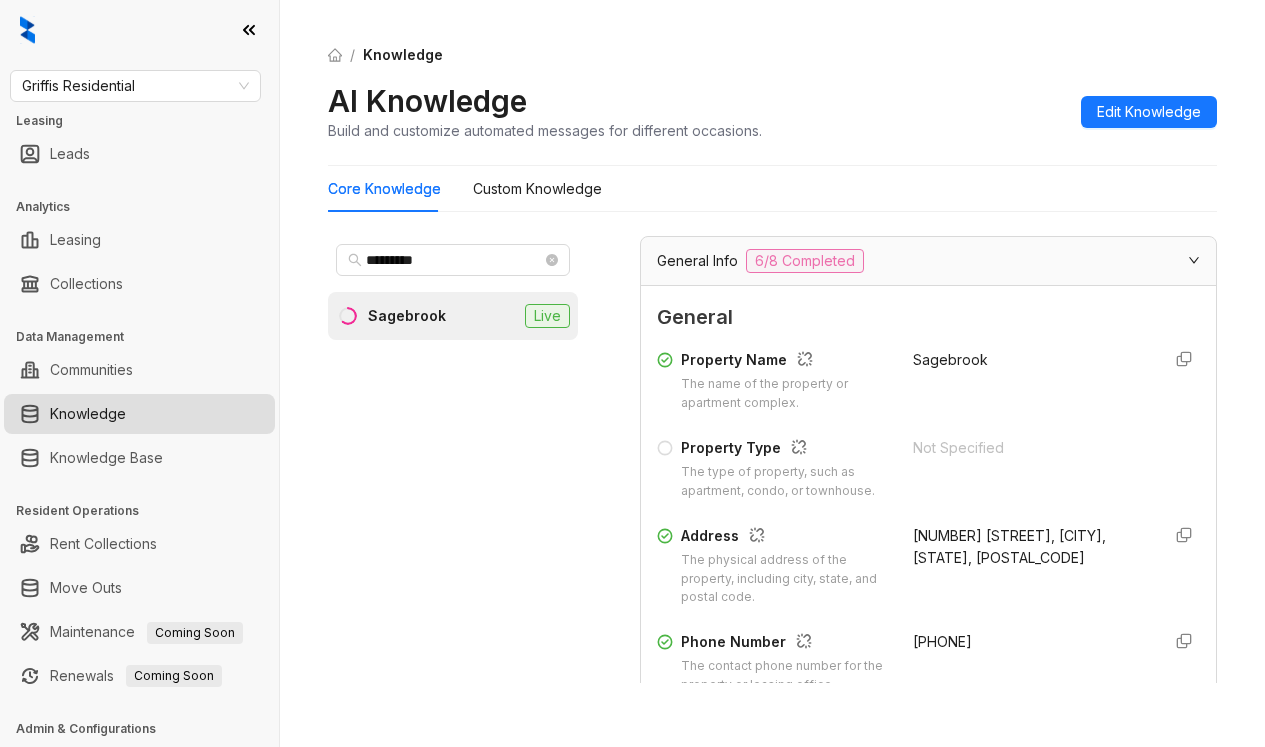 scroll, scrollTop: 300, scrollLeft: 0, axis: vertical 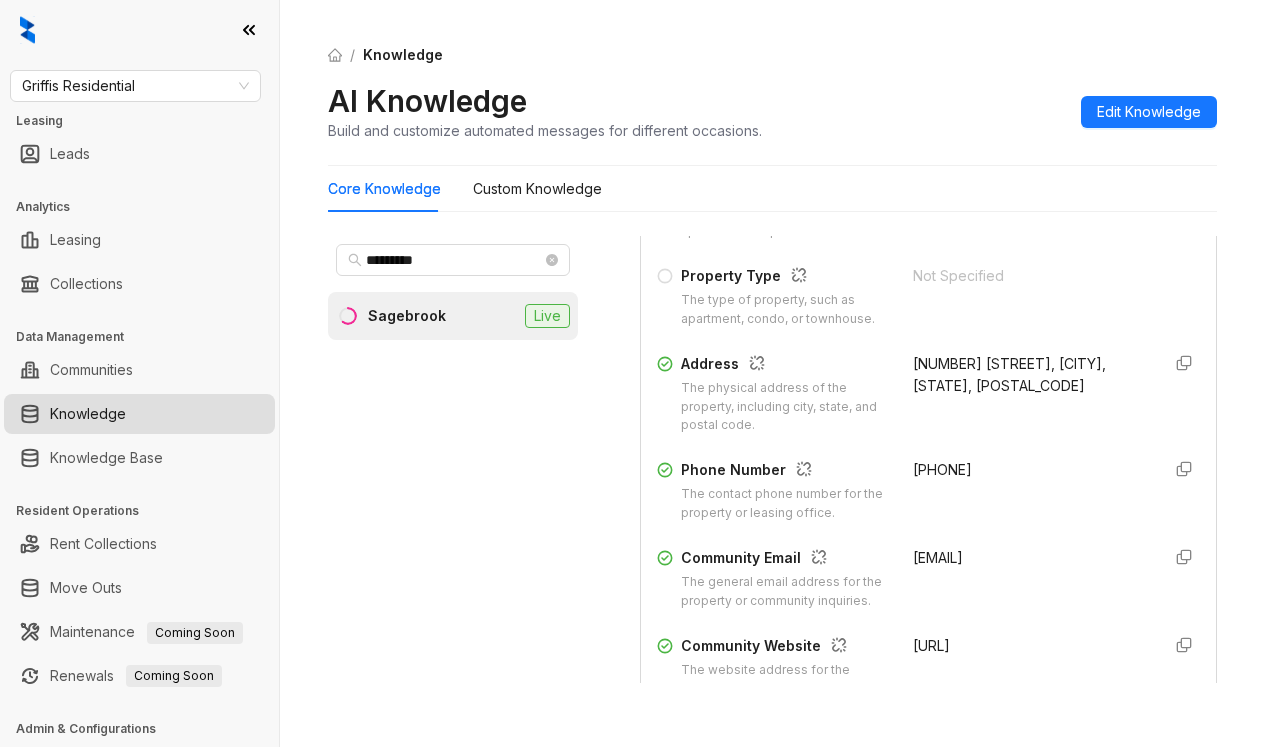 click on "2555 Raywood Vw, Colorado Springs, CO, 80920-7731" at bounding box center (1029, 394) 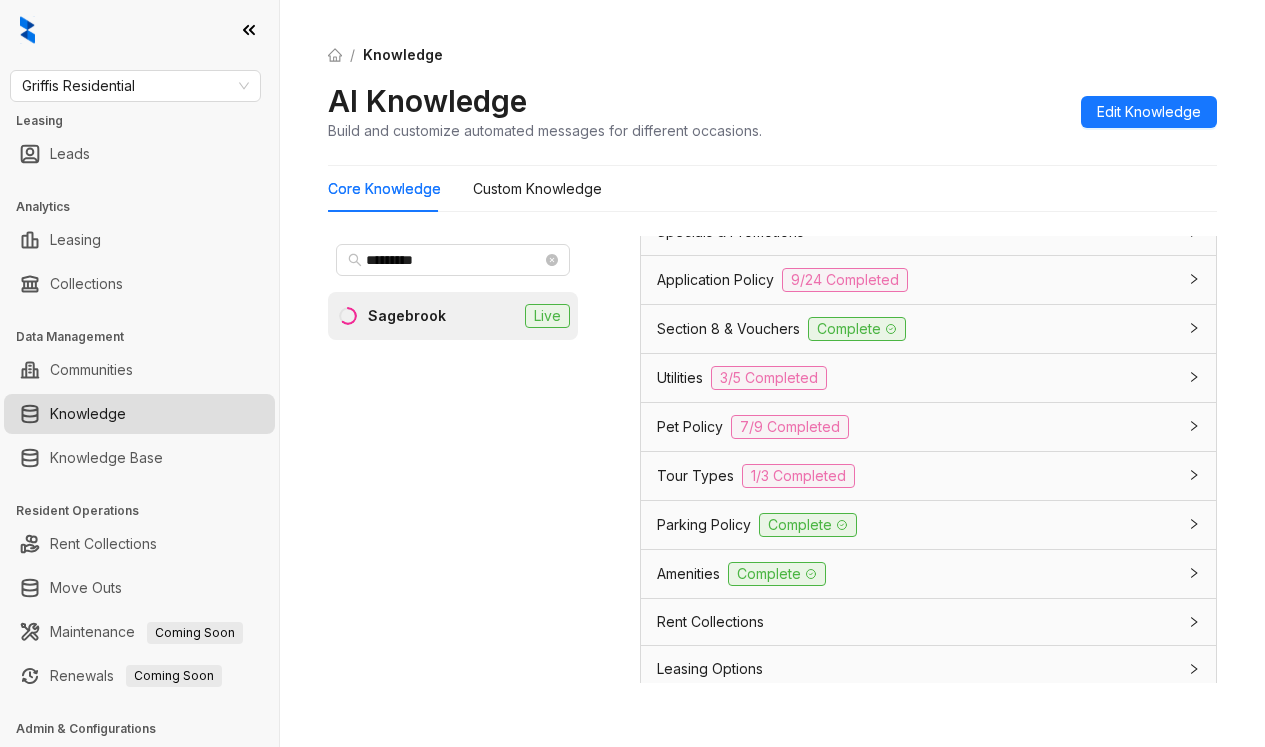scroll, scrollTop: 1500, scrollLeft: 0, axis: vertical 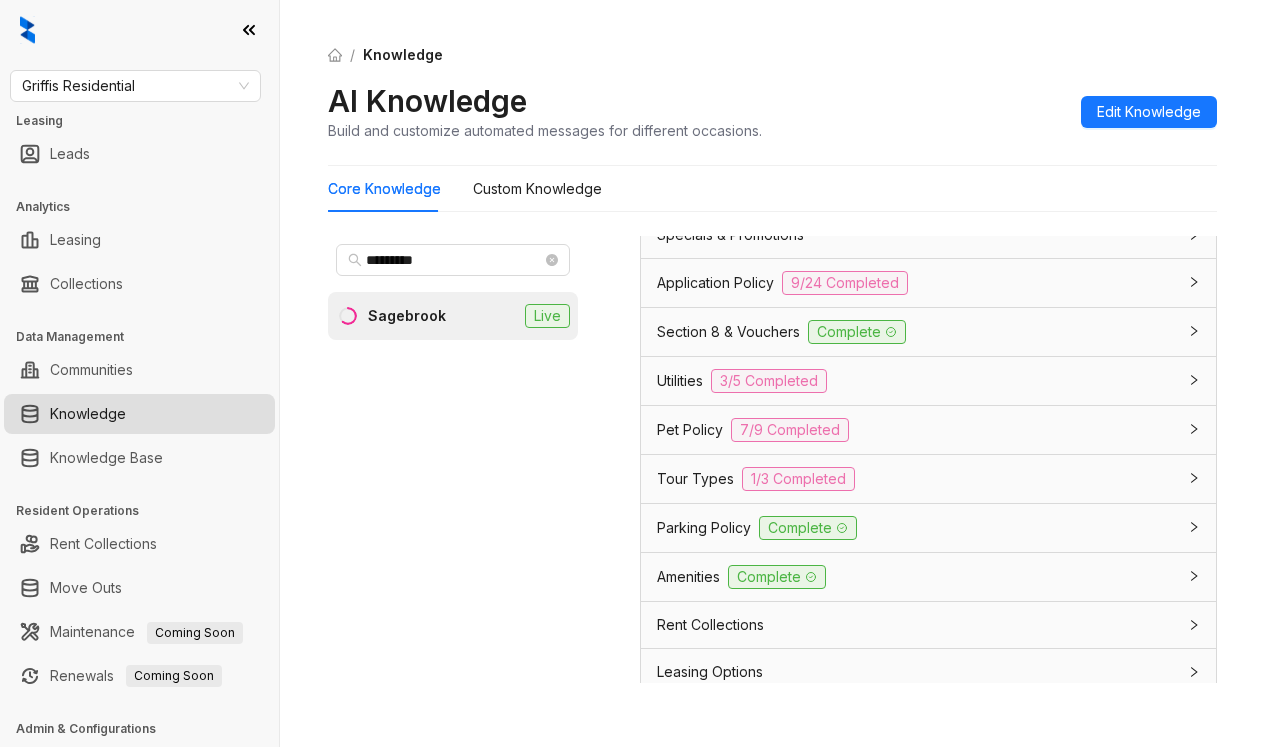 click on "Application Policy" at bounding box center [715, 283] 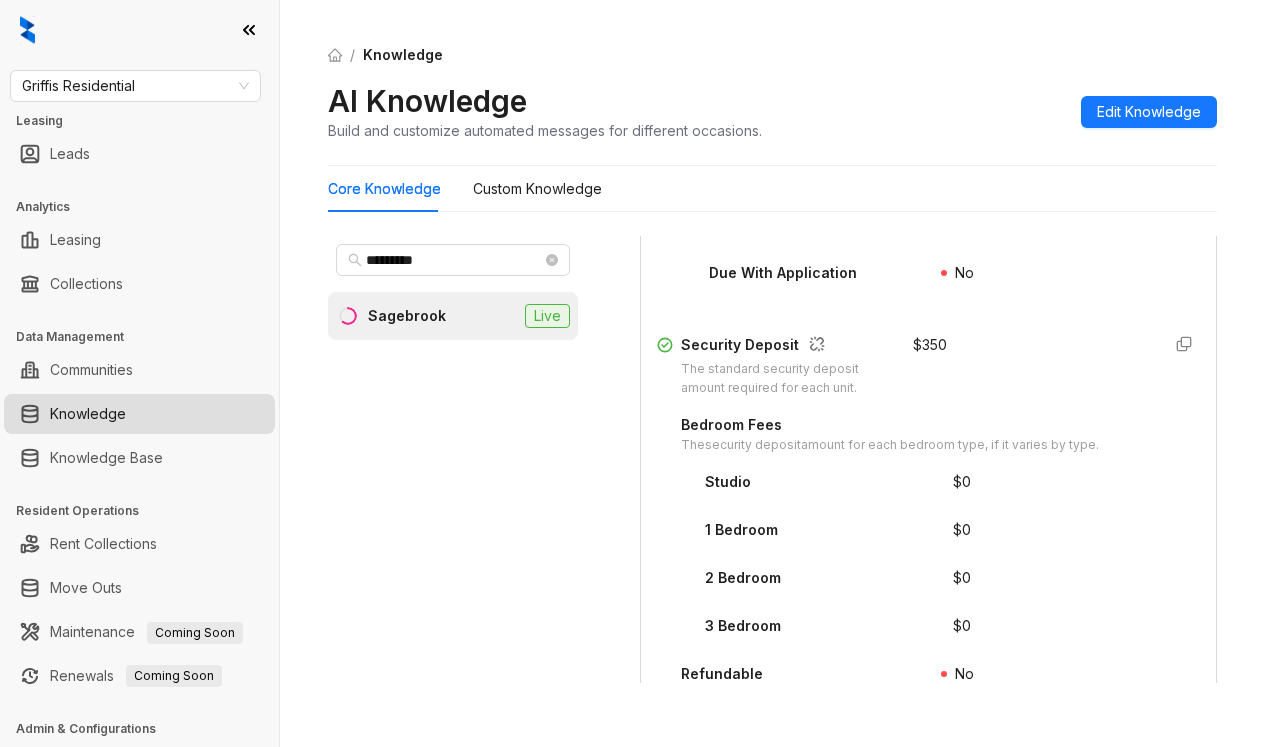 scroll, scrollTop: 2800, scrollLeft: 0, axis: vertical 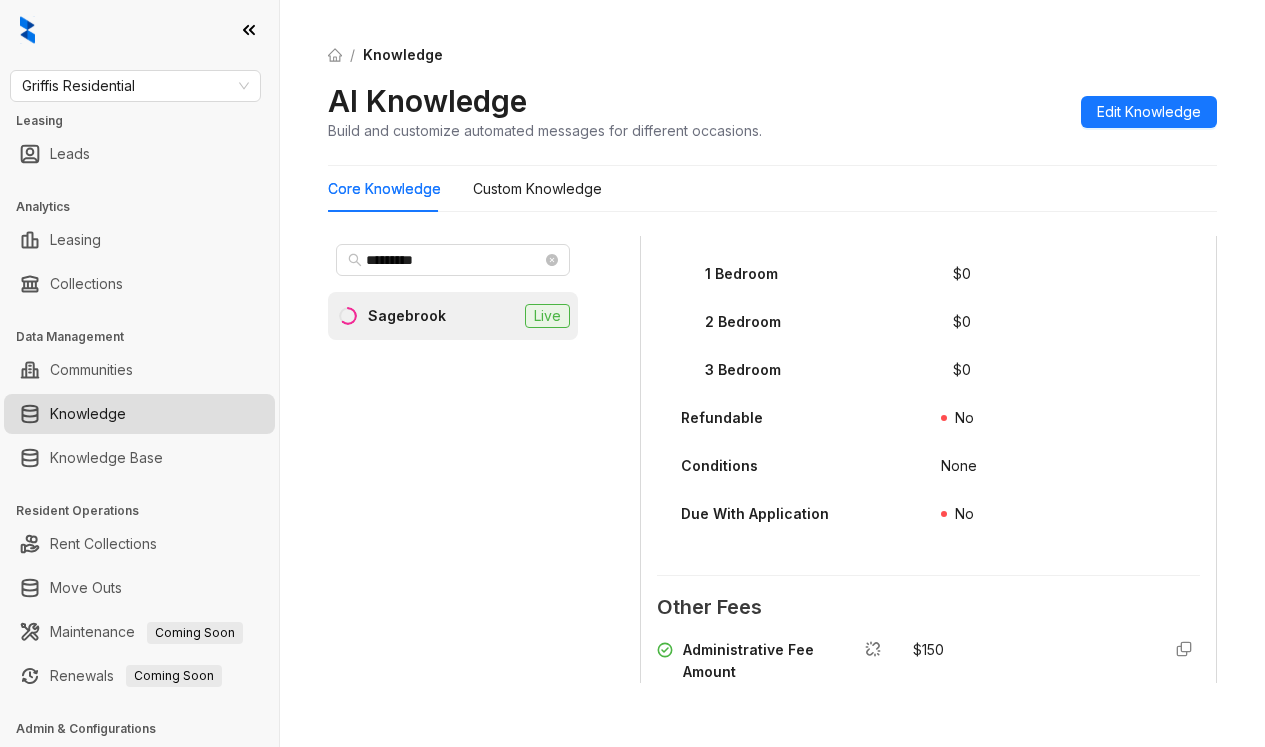 click on "$ 0" at bounding box center [1077, 327] 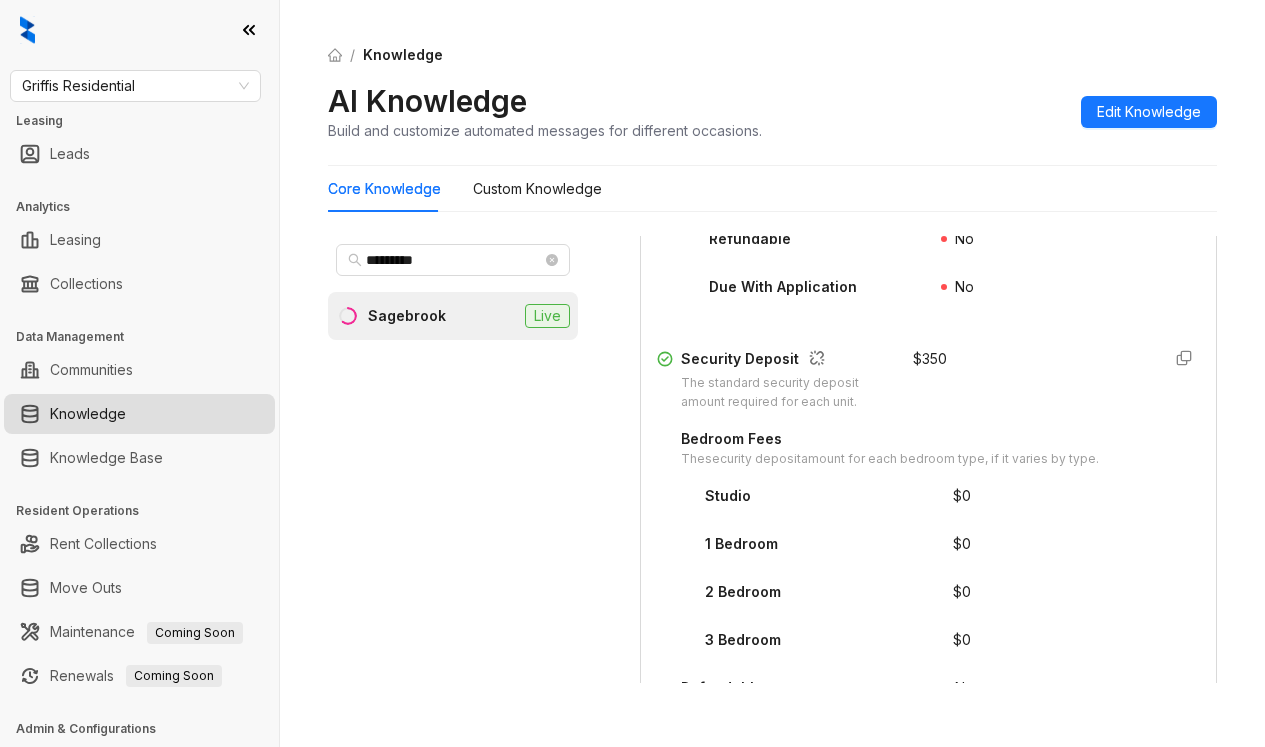 scroll, scrollTop: 2400, scrollLeft: 0, axis: vertical 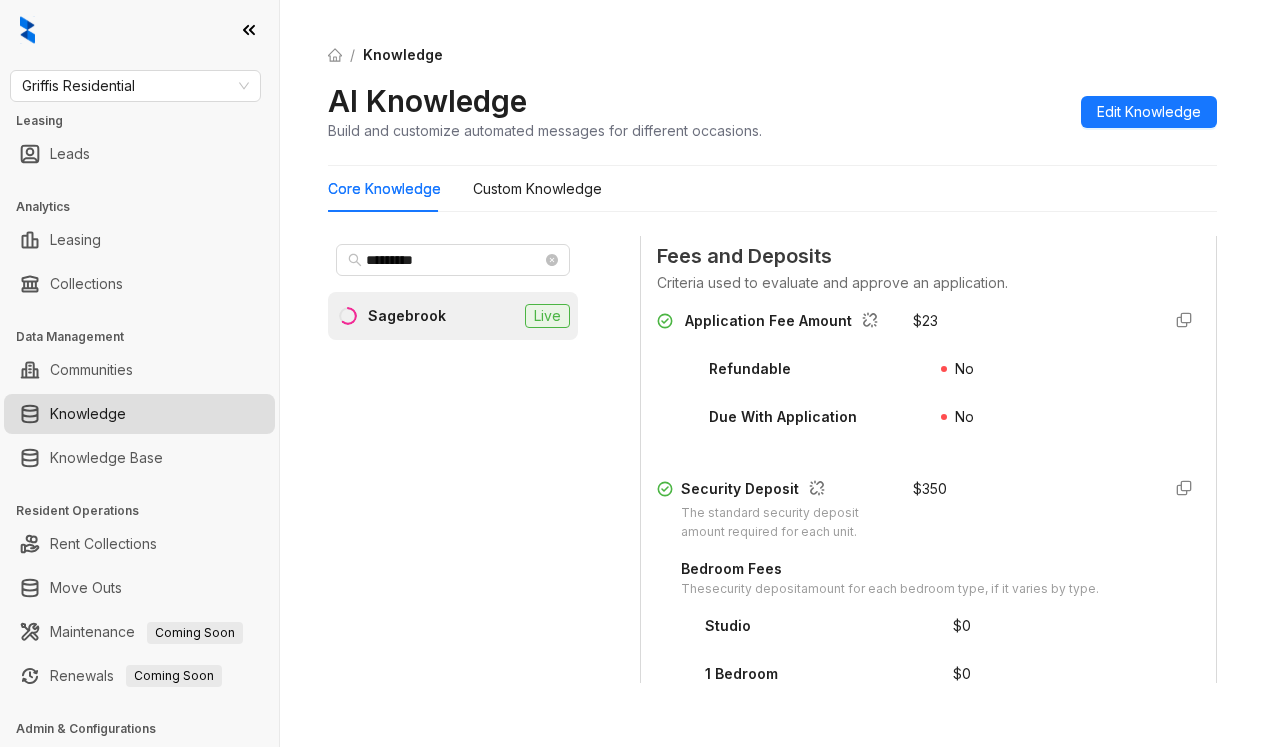click on "Application Fee Amount $ 23 Refundable No Due With Application No Security Deposit The standard security deposit amount required for each unit. $ 350 Bedroom Fees The  security deposit  amount for each bedroom type, if it varies by type. Studio $ 0 1 Bedroom $ 0 2 Bedroom $ 0 3 Bedroom $ 0 Refundable No Conditions None Due With Application No" at bounding box center (928, 630) 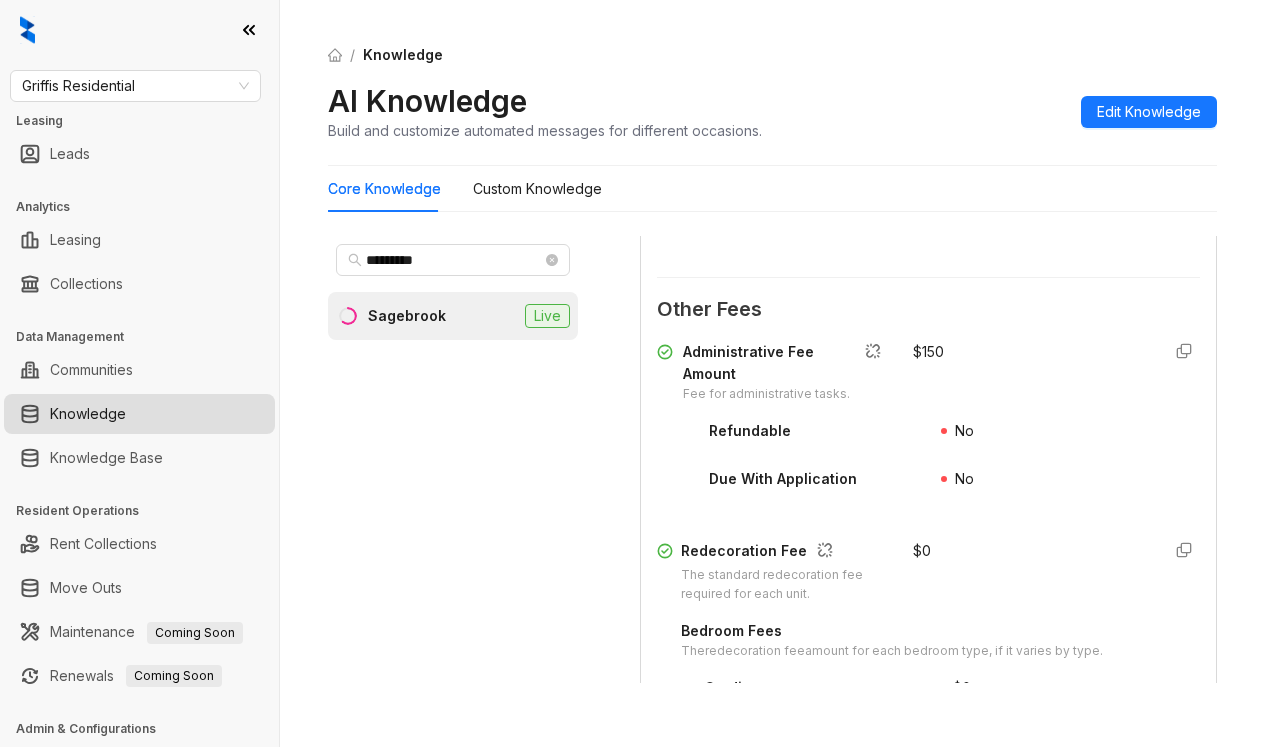 scroll, scrollTop: 3200, scrollLeft: 0, axis: vertical 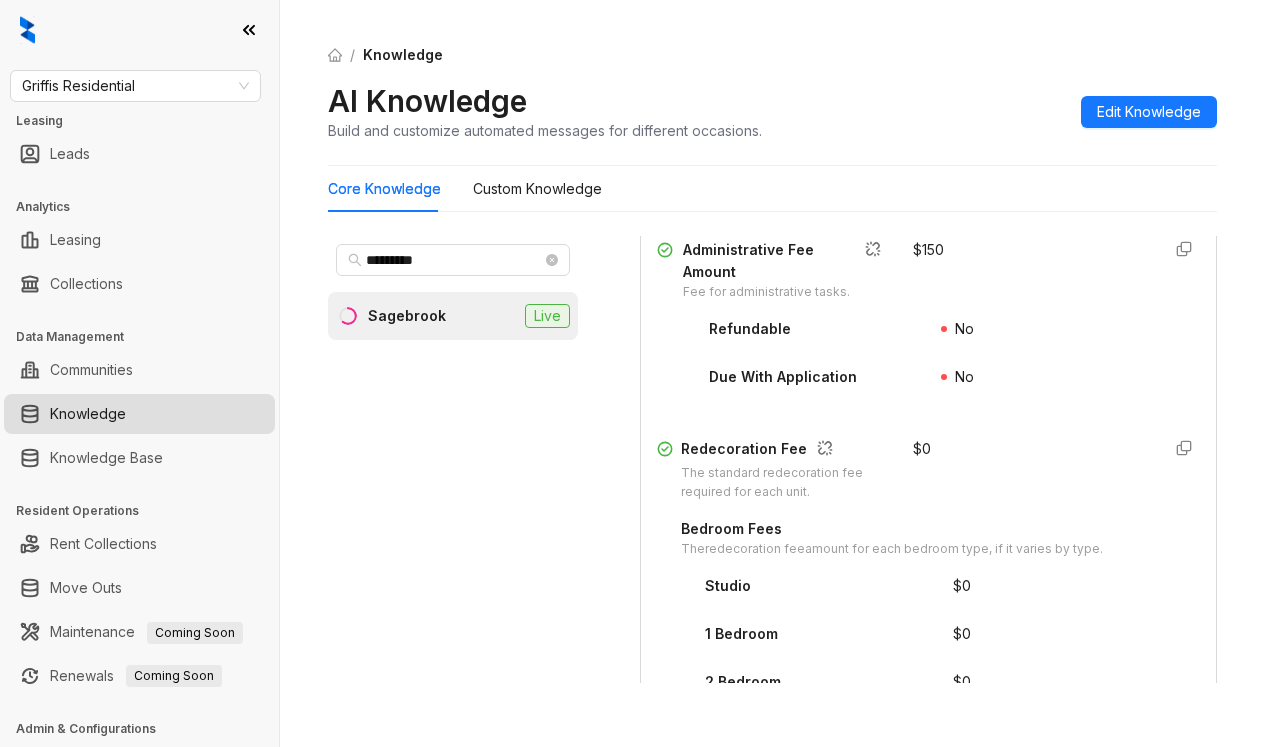 click on "AI Knowledge Build and customize automated messages for different occasions. Edit Knowledge" at bounding box center [772, 111] 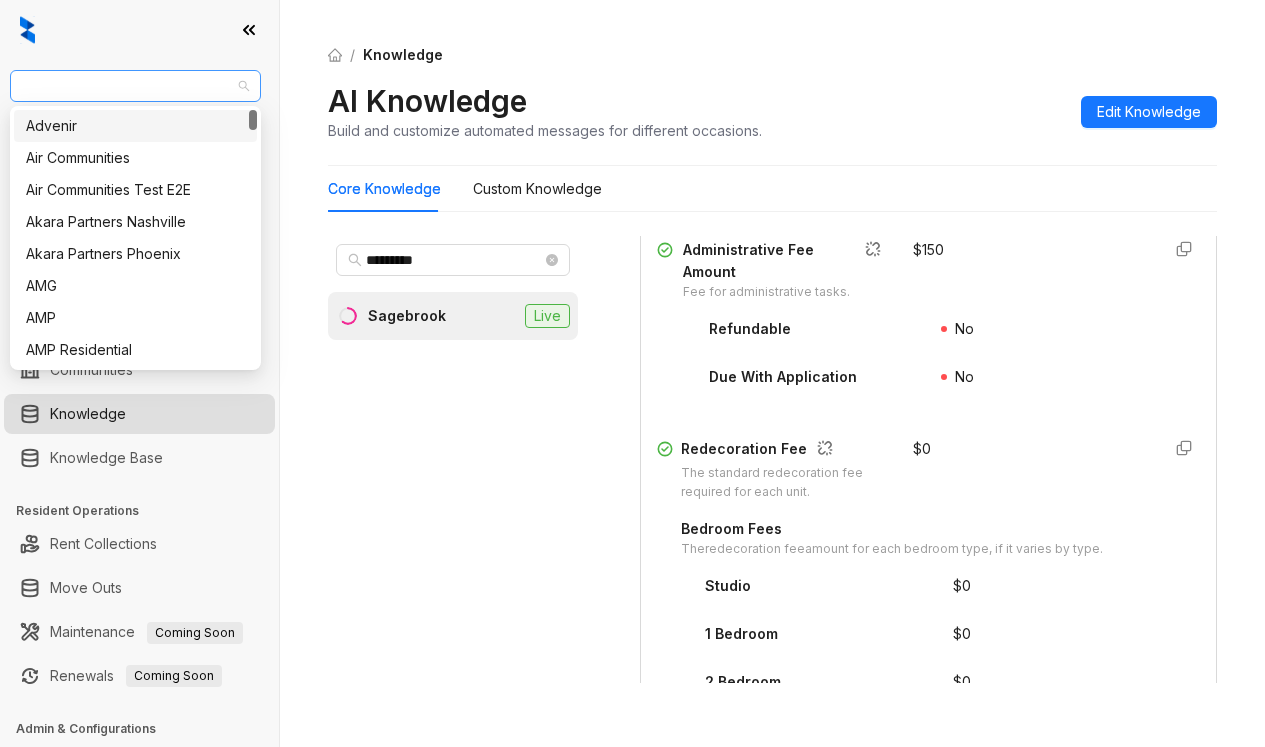 click on "Griffis Residential" at bounding box center [135, 86] 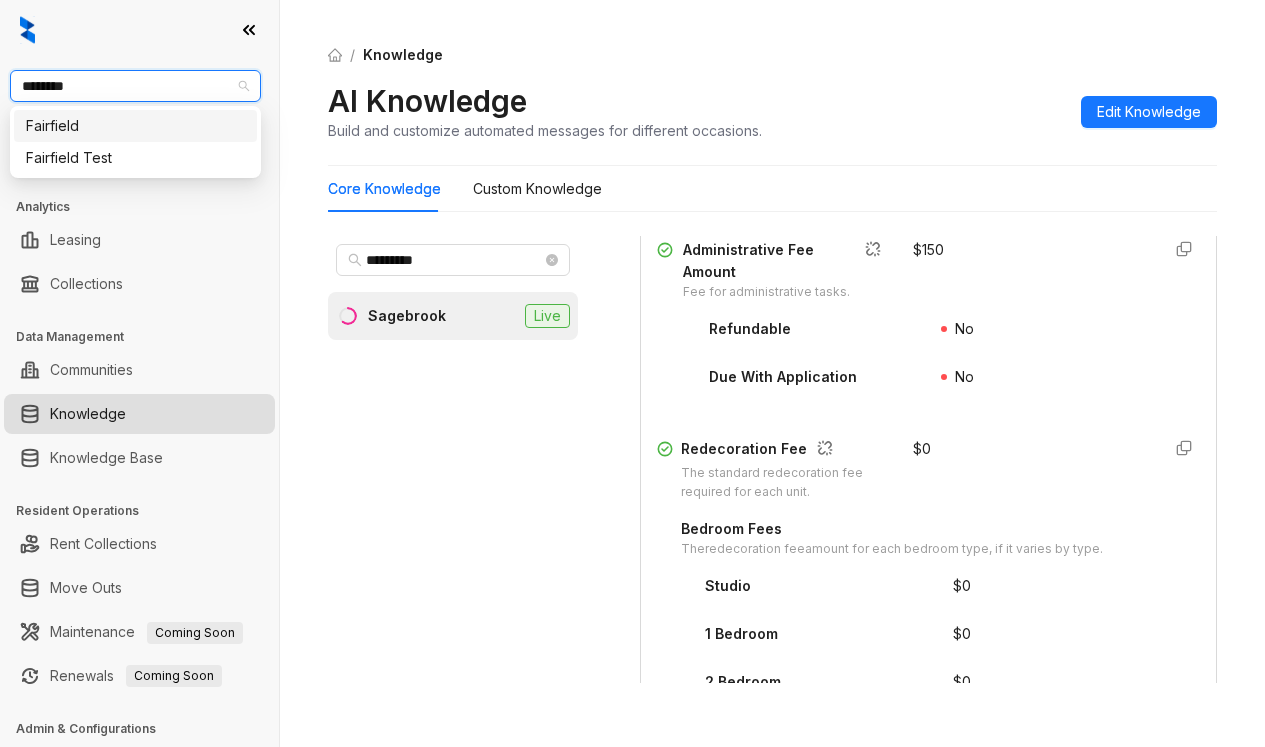 type on "*********" 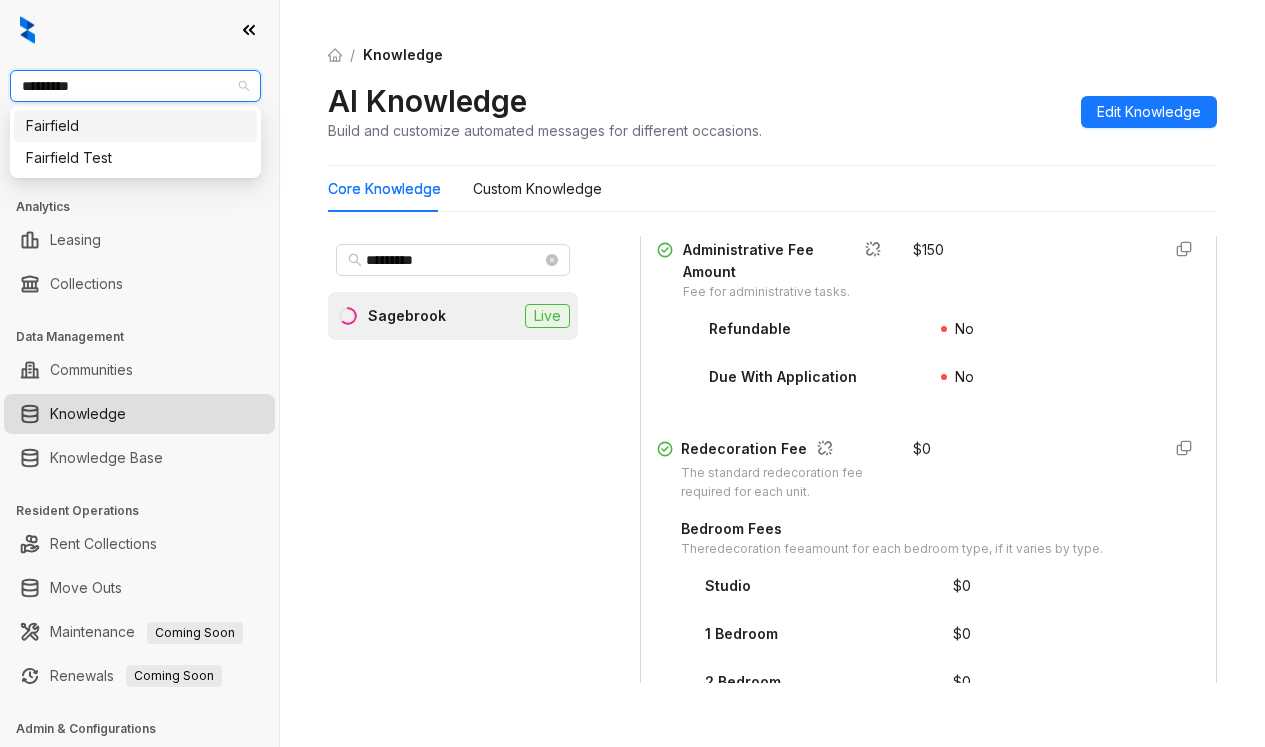 click on "Fairfield" at bounding box center (135, 126) 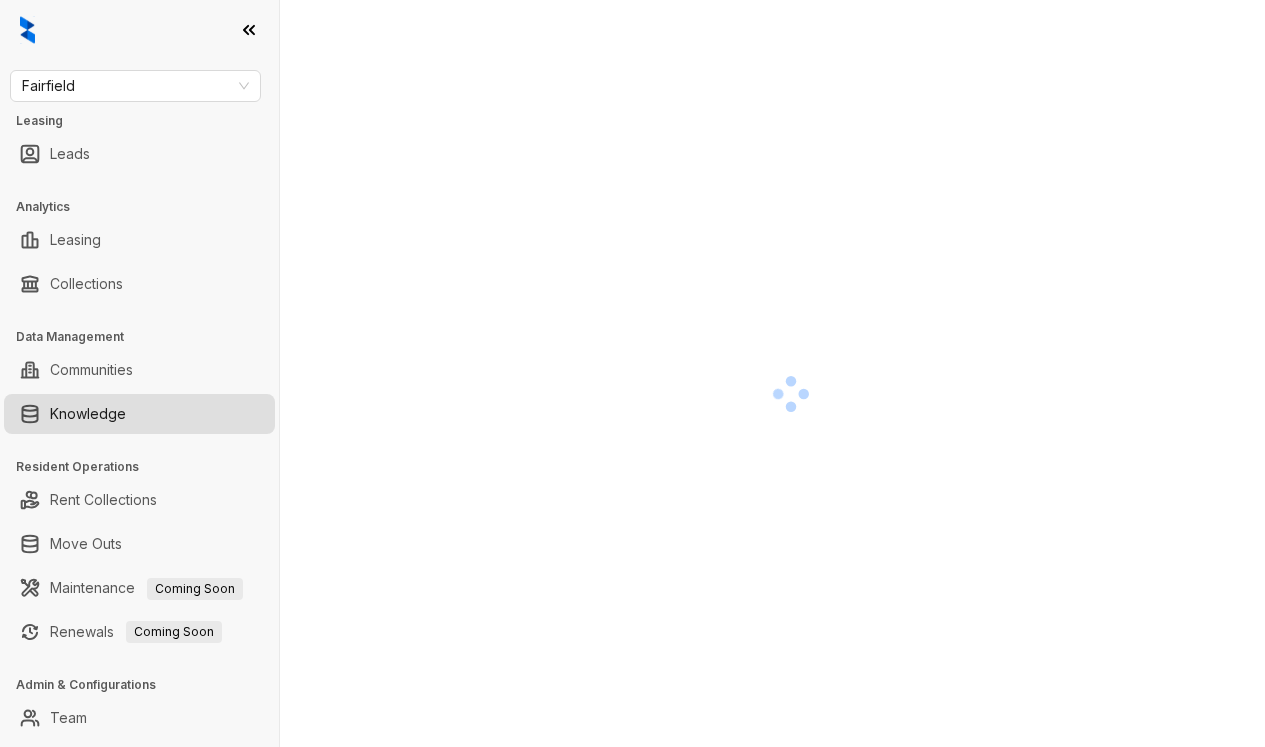 scroll, scrollTop: 0, scrollLeft: 0, axis: both 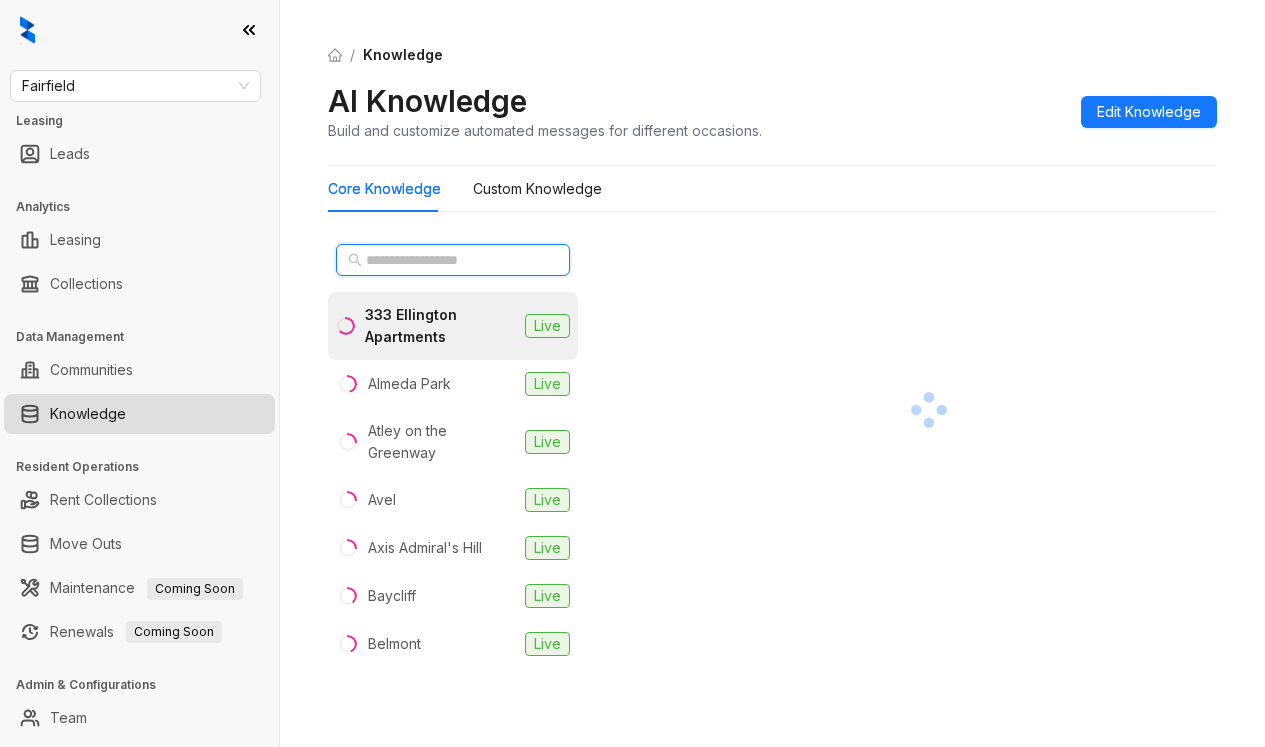 click at bounding box center [454, 260] 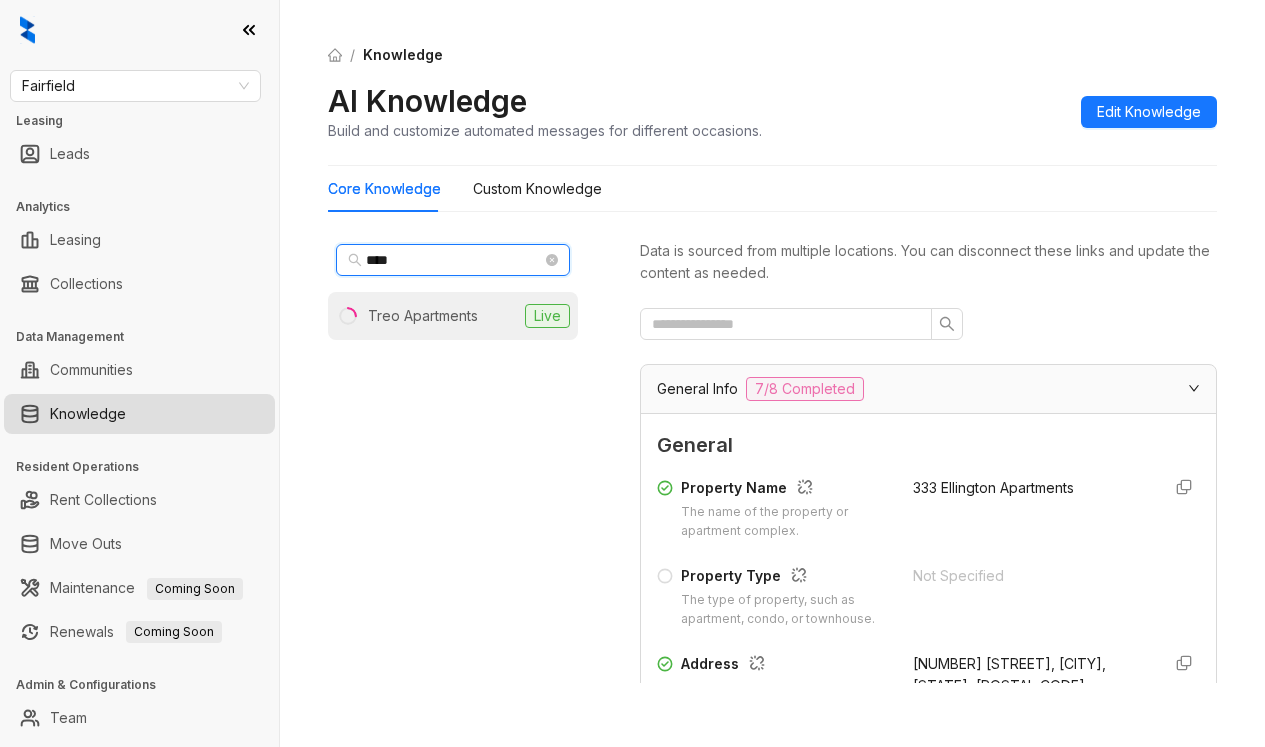 type on "****" 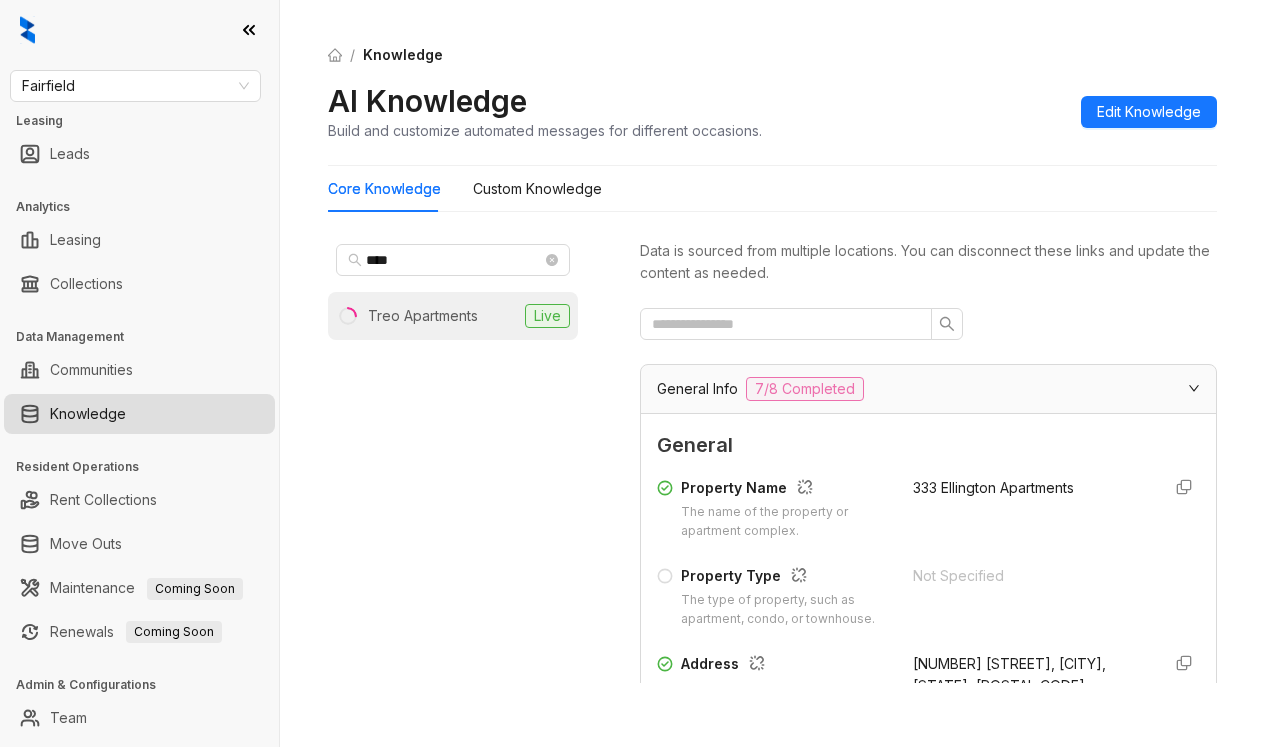 click on "Treo Apartments" at bounding box center (423, 316) 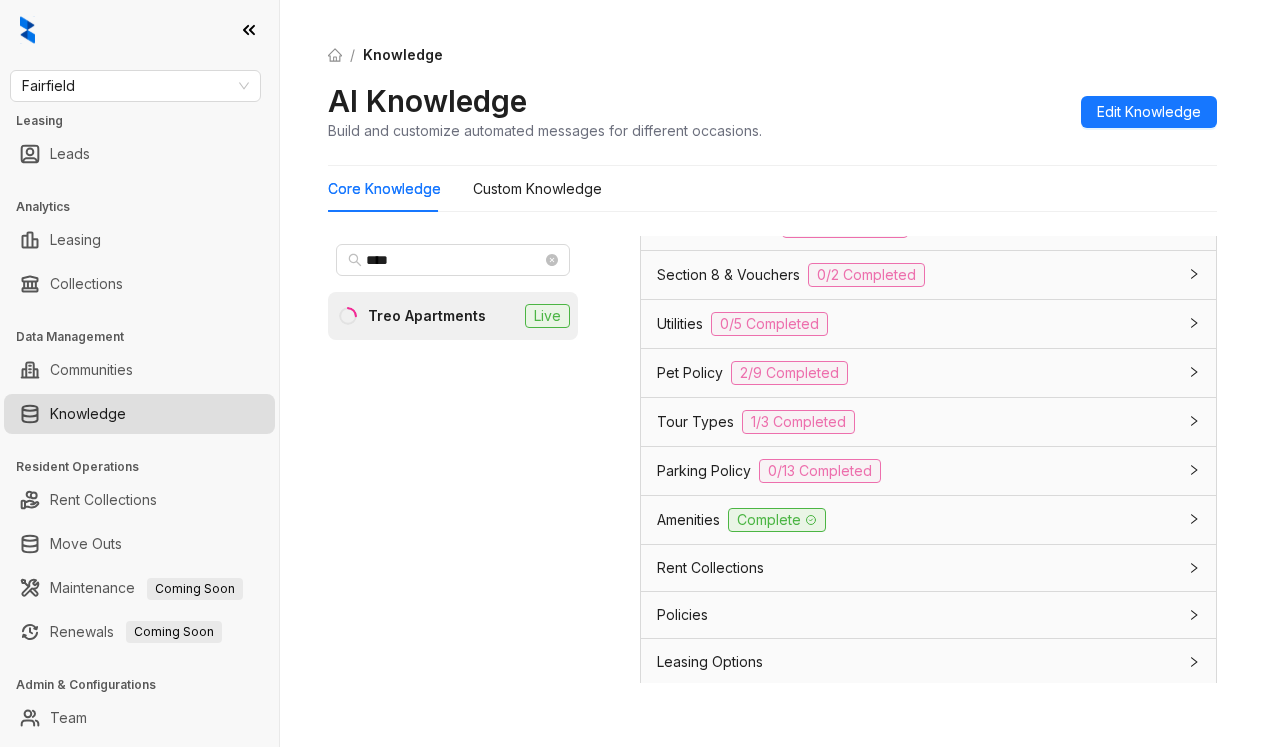 scroll, scrollTop: 1500, scrollLeft: 0, axis: vertical 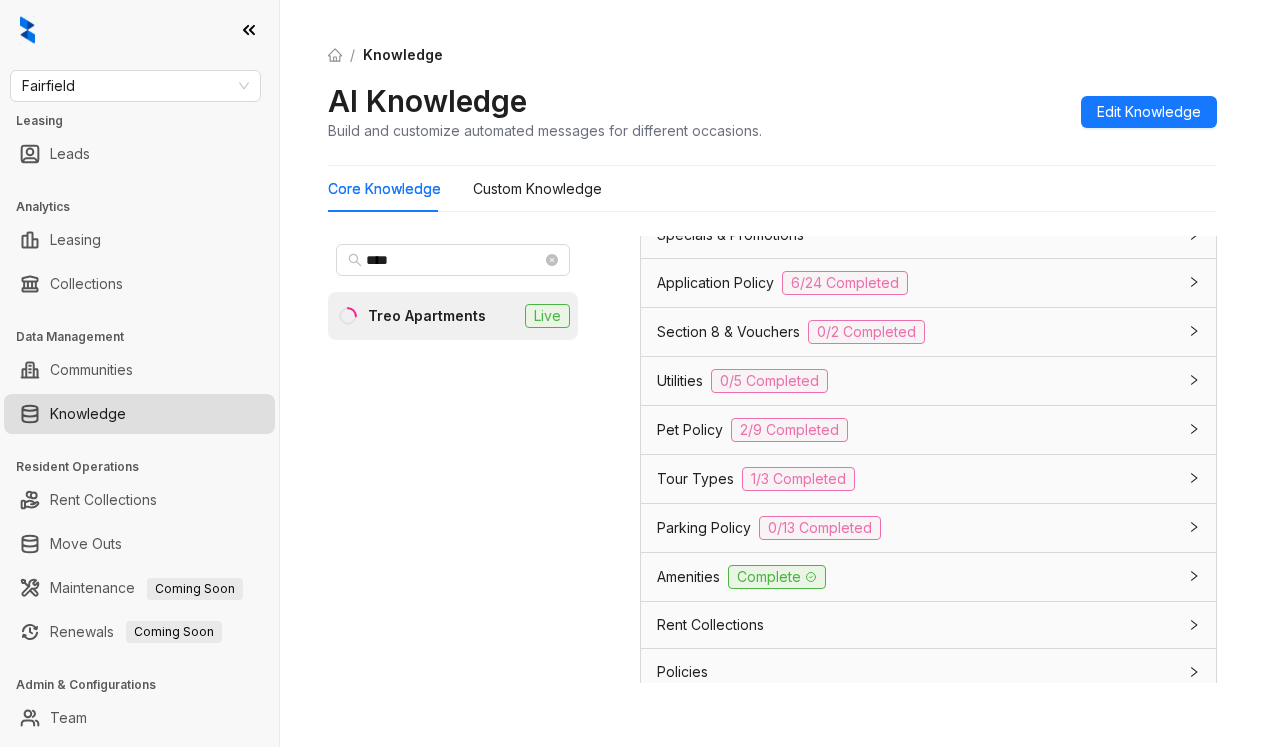 click on "Application Policy" at bounding box center [715, 283] 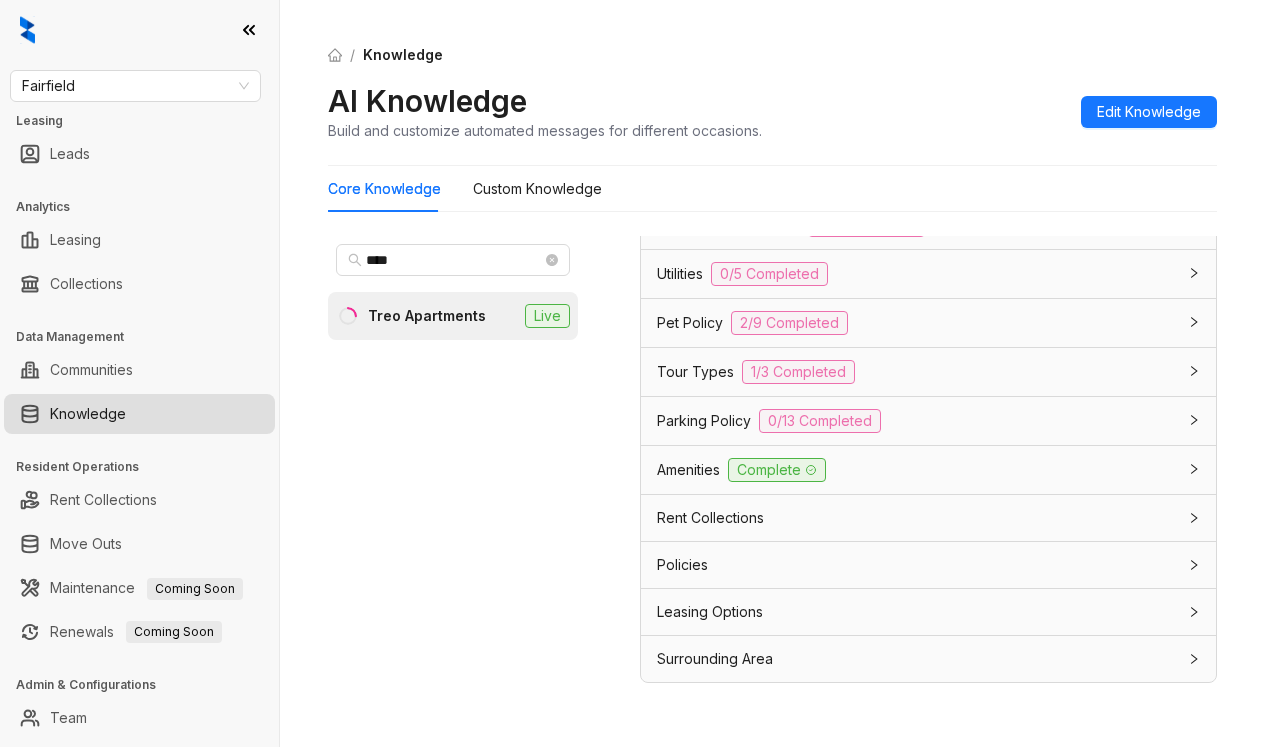 scroll, scrollTop: 4300, scrollLeft: 0, axis: vertical 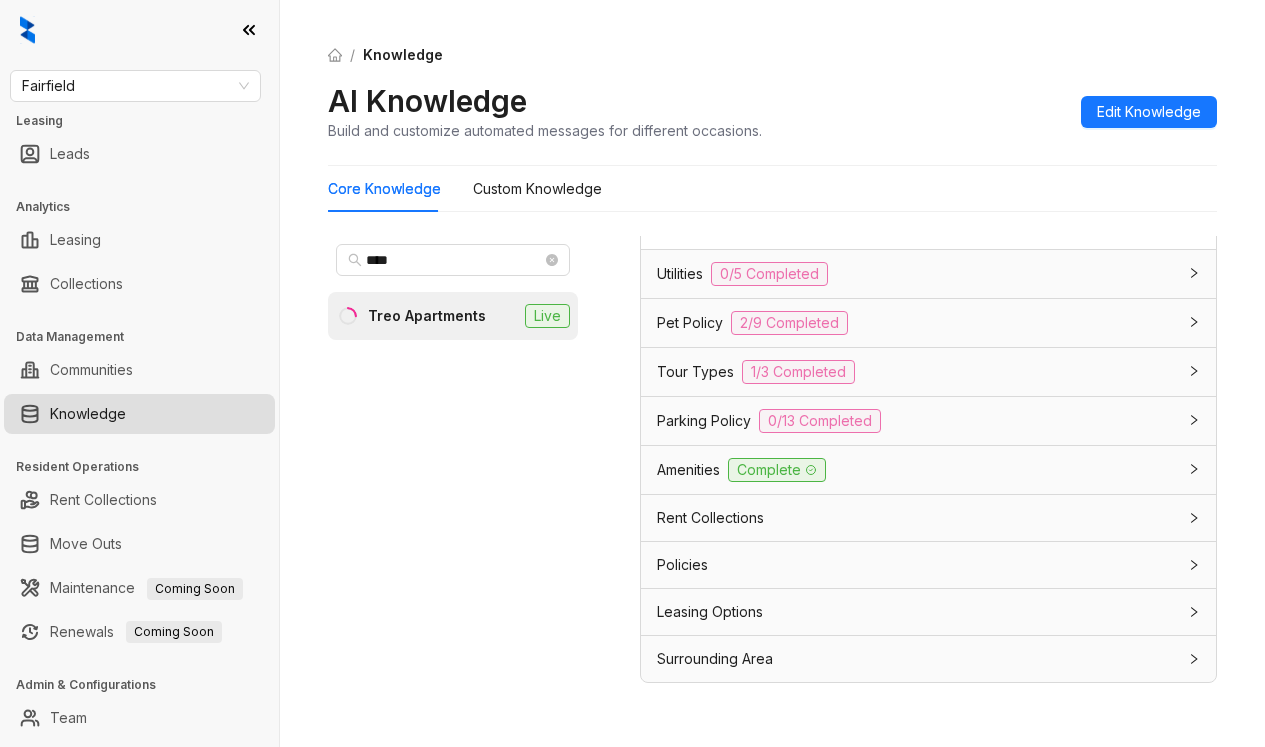 click on "Policies" at bounding box center (682, 565) 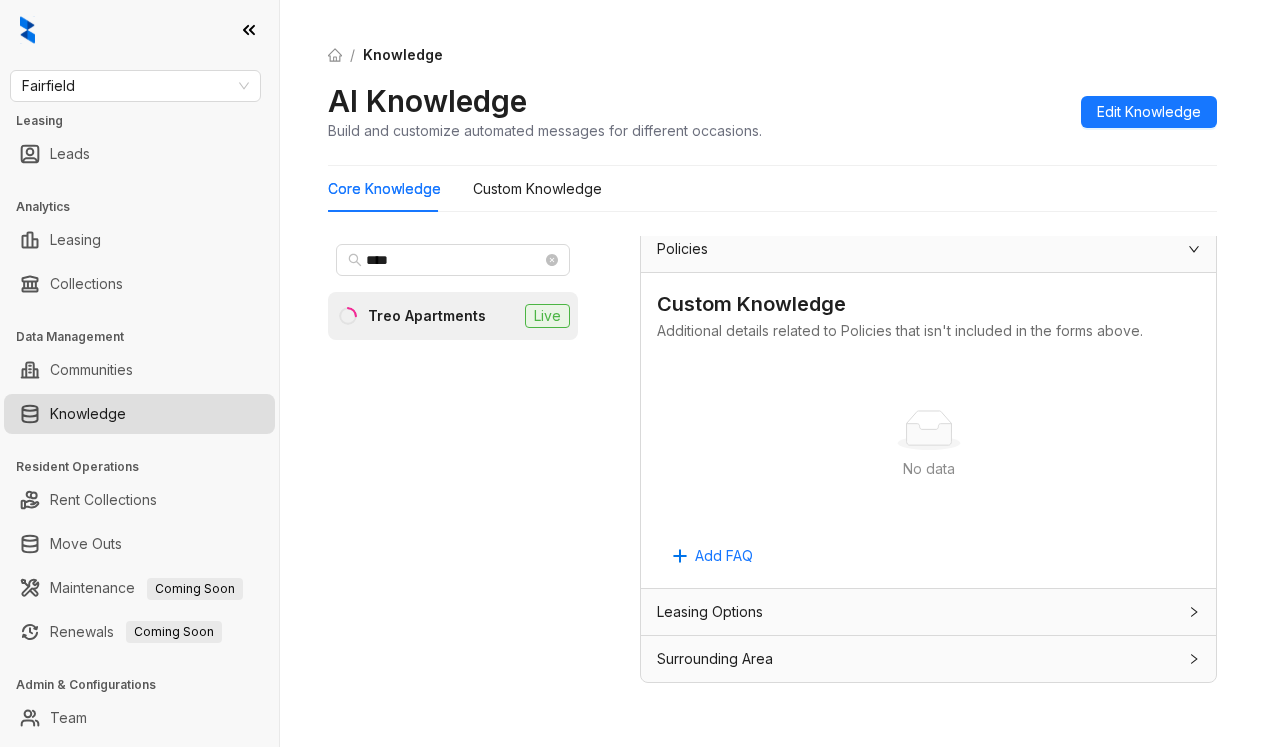 scroll, scrollTop: 4884, scrollLeft: 0, axis: vertical 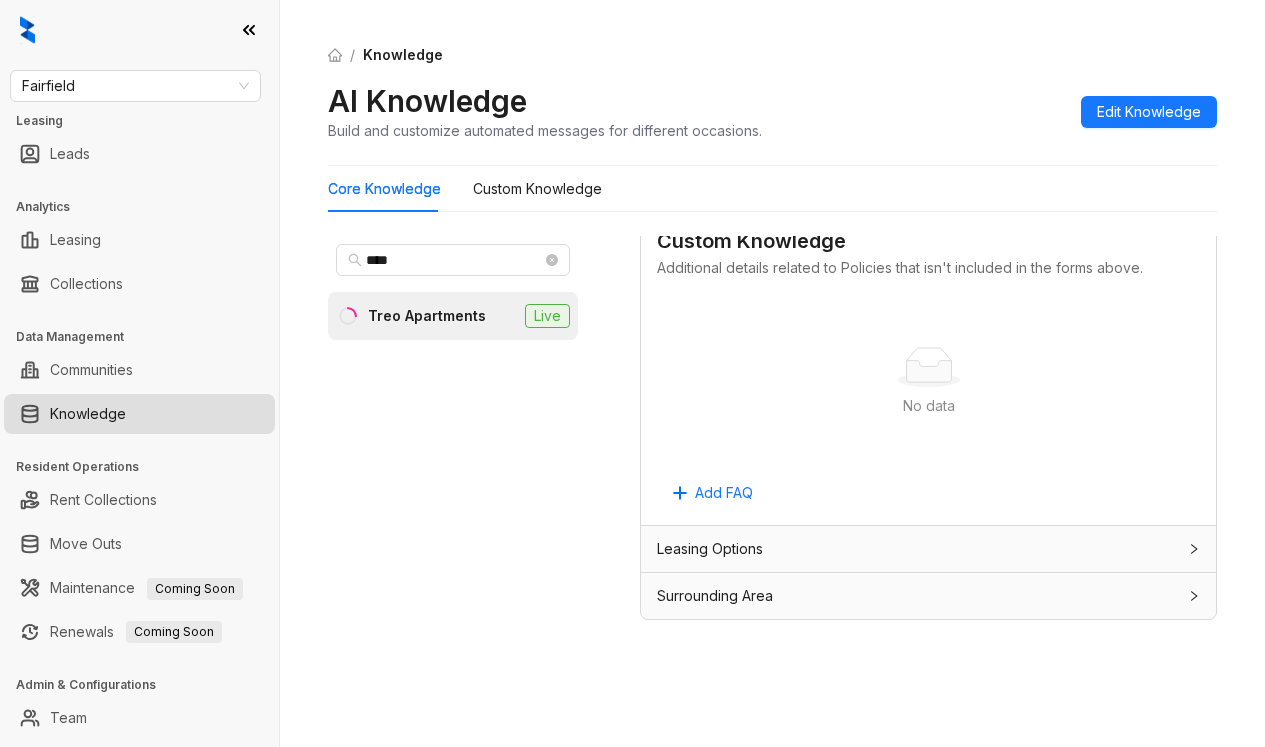 click on "Leasing Options" at bounding box center [710, 549] 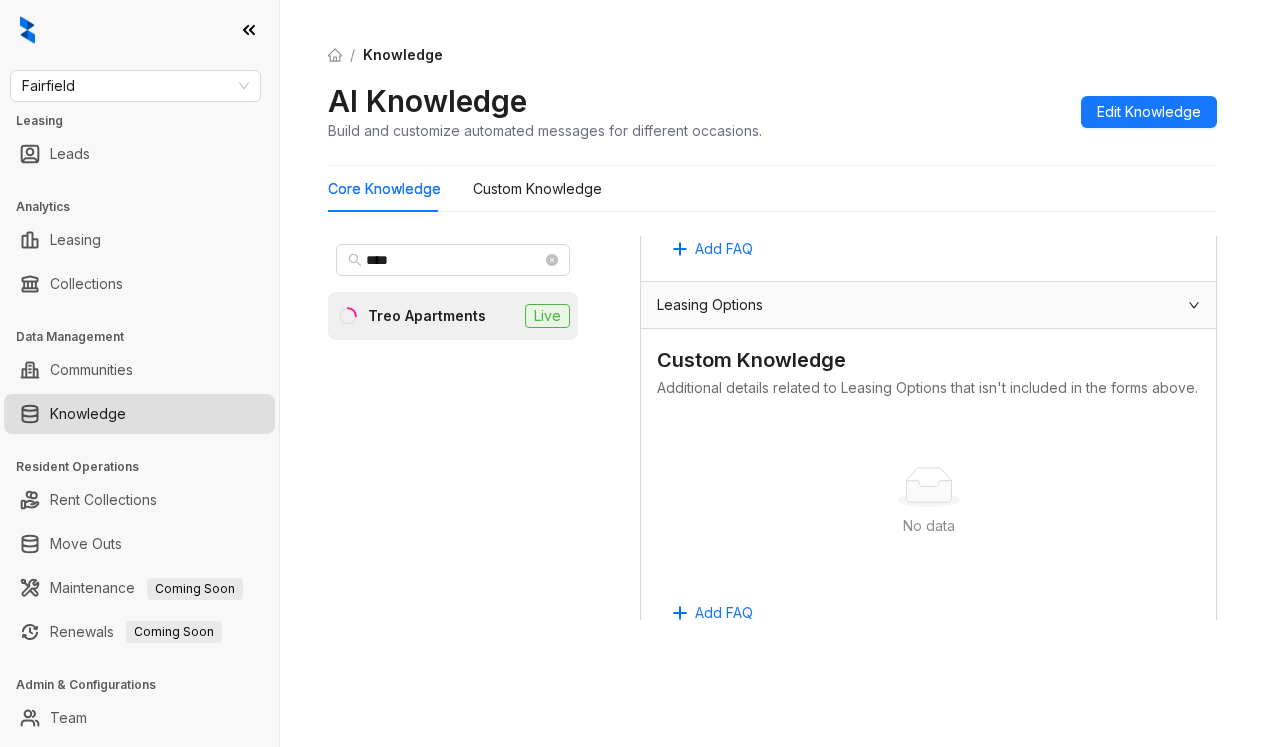 scroll, scrollTop: 5022, scrollLeft: 0, axis: vertical 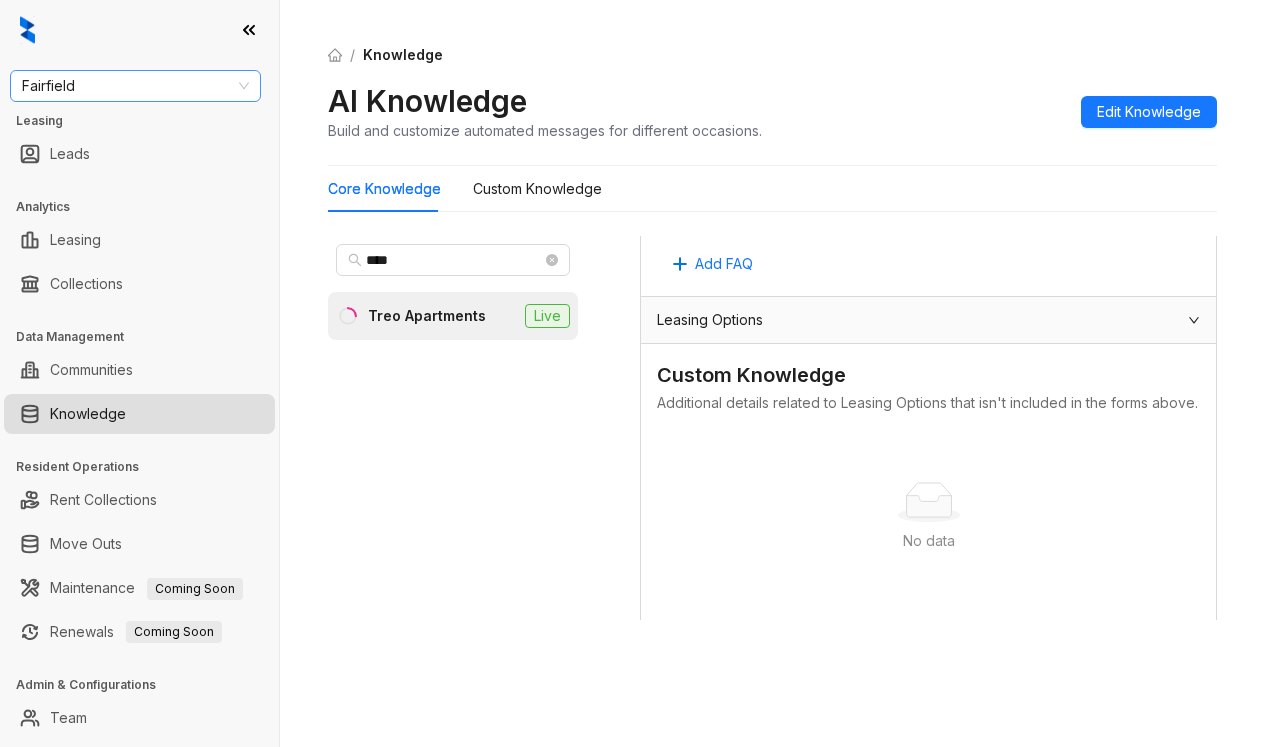 click on "Fairfield" at bounding box center [135, 86] 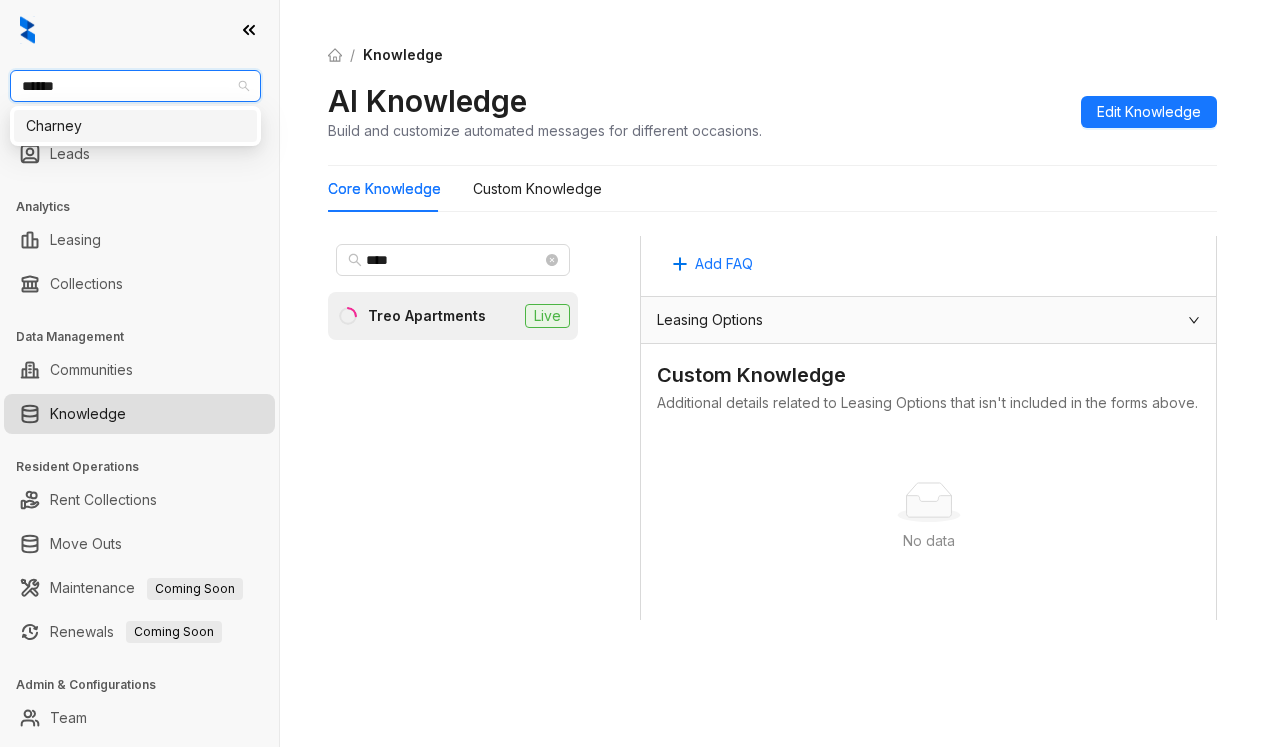 type on "*******" 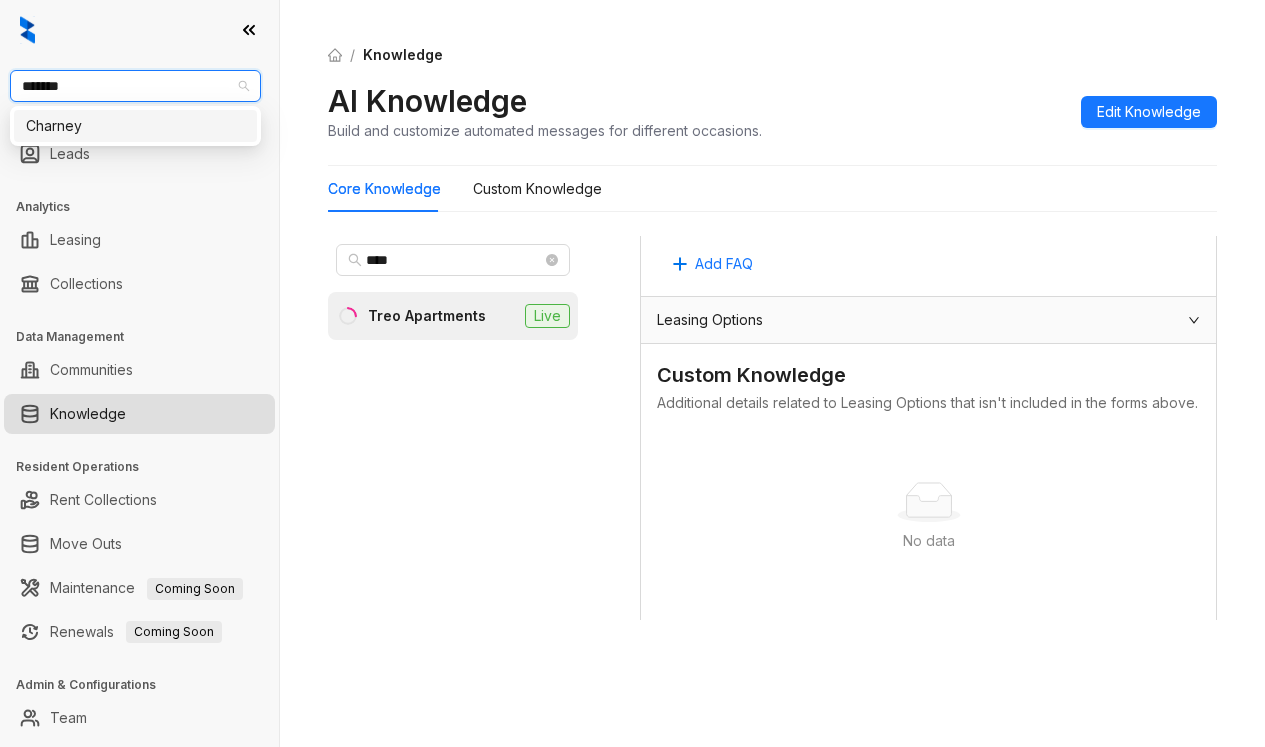click on "Charney" at bounding box center [135, 126] 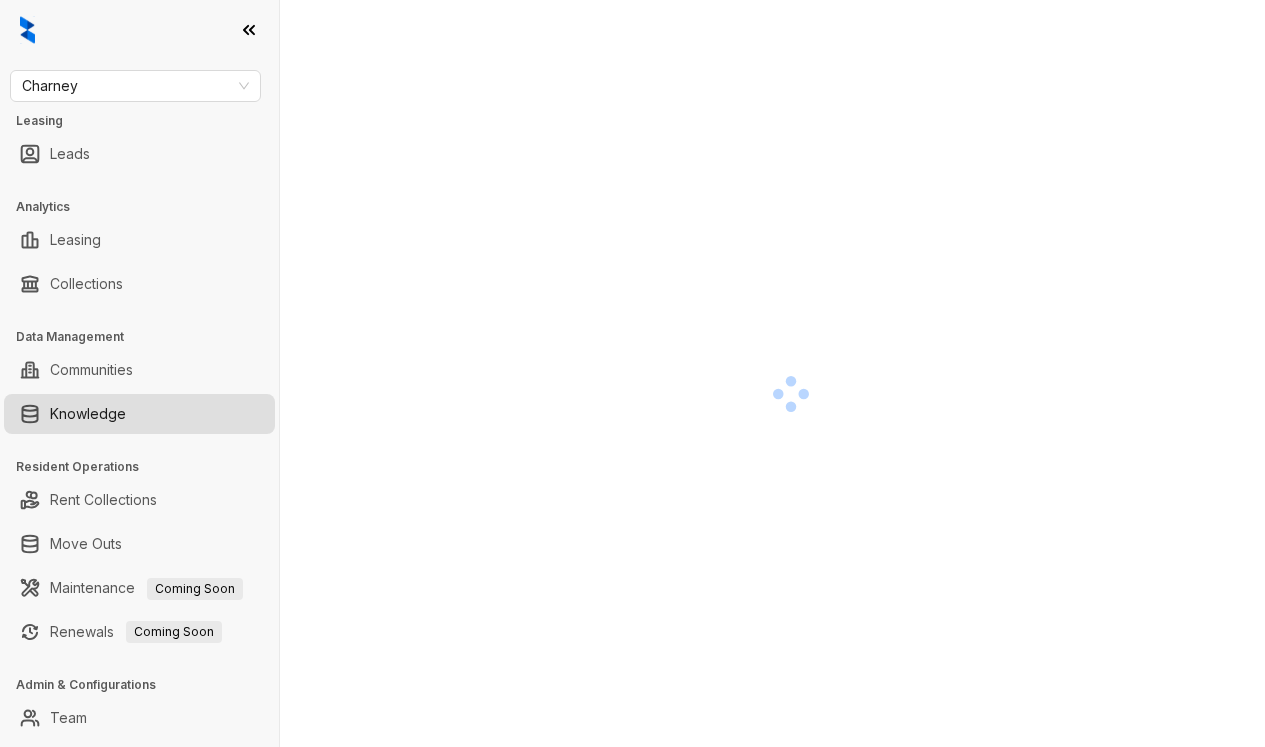 scroll, scrollTop: 0, scrollLeft: 0, axis: both 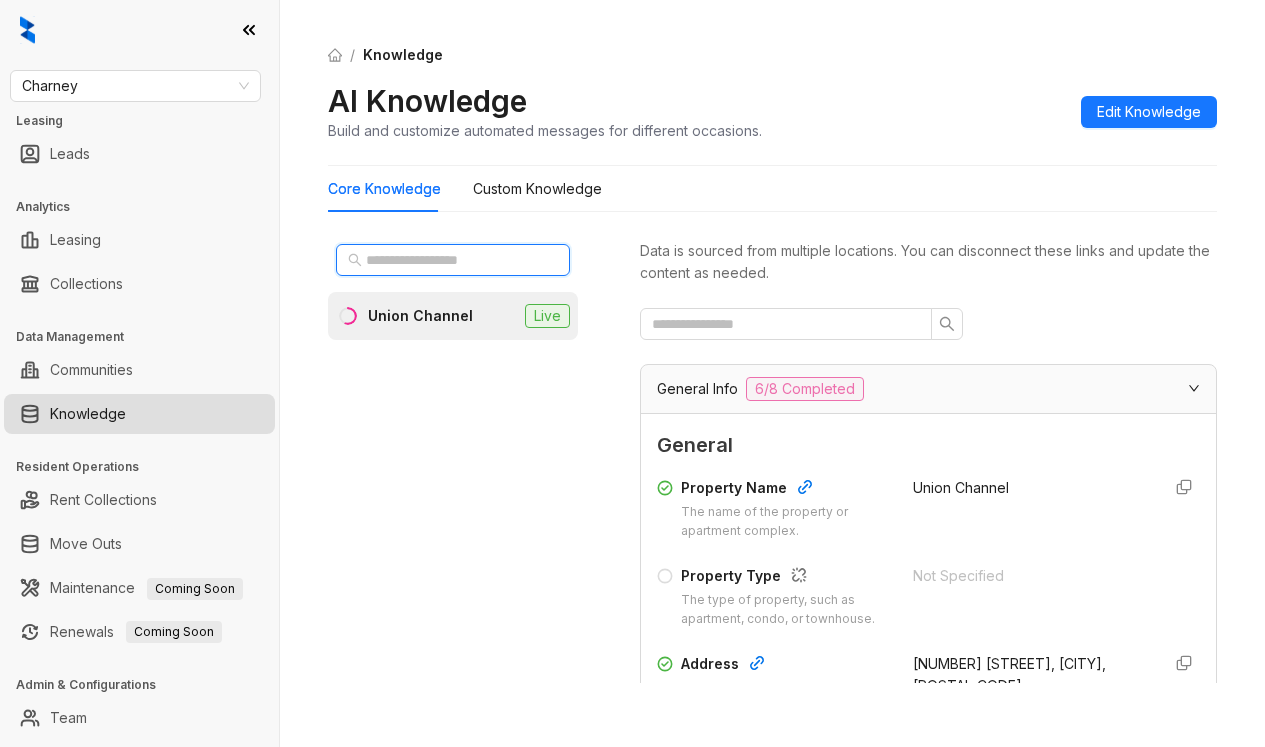 click at bounding box center (454, 260) 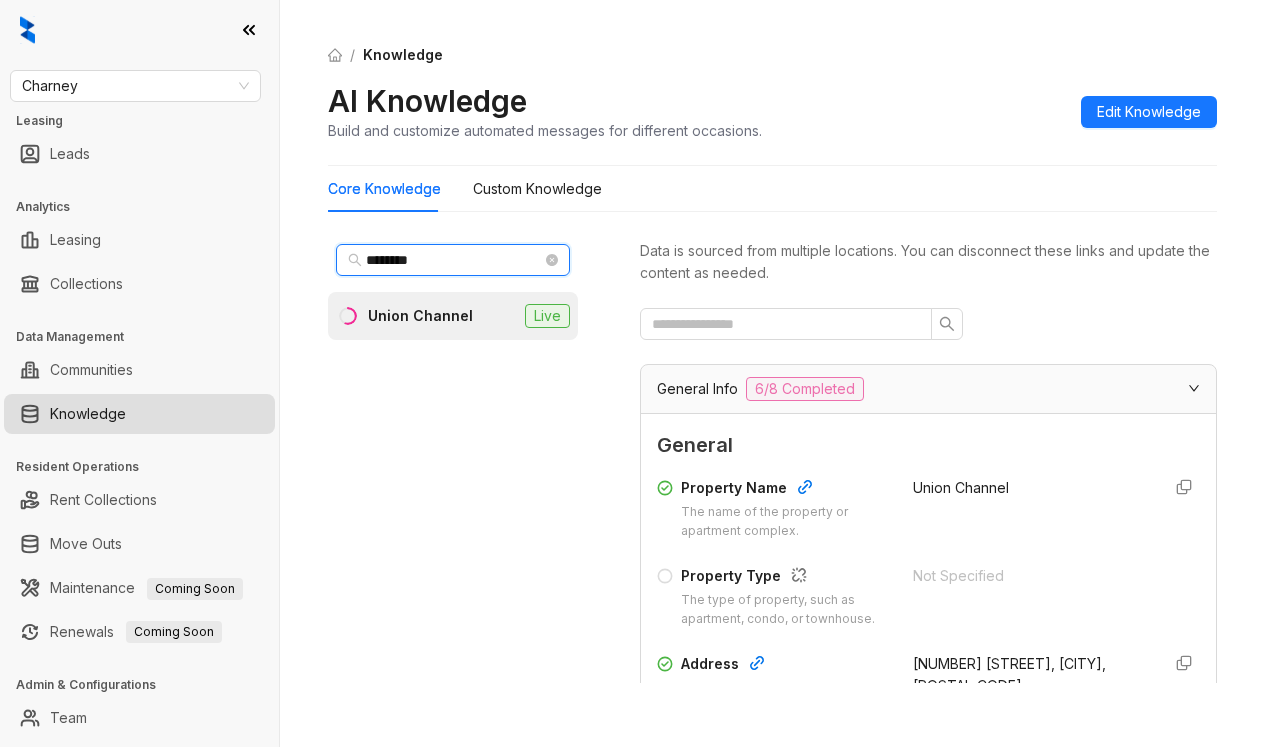 type on "********" 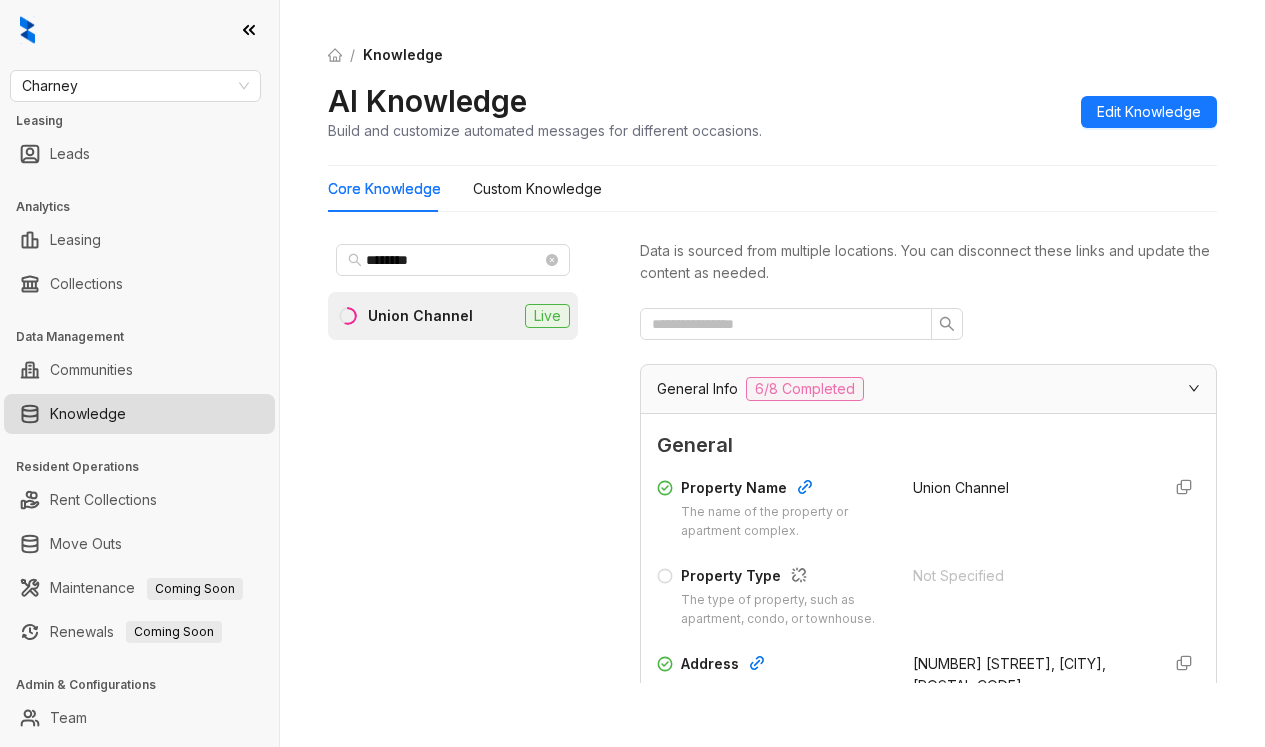 click on "Union Channel" at bounding box center (420, 316) 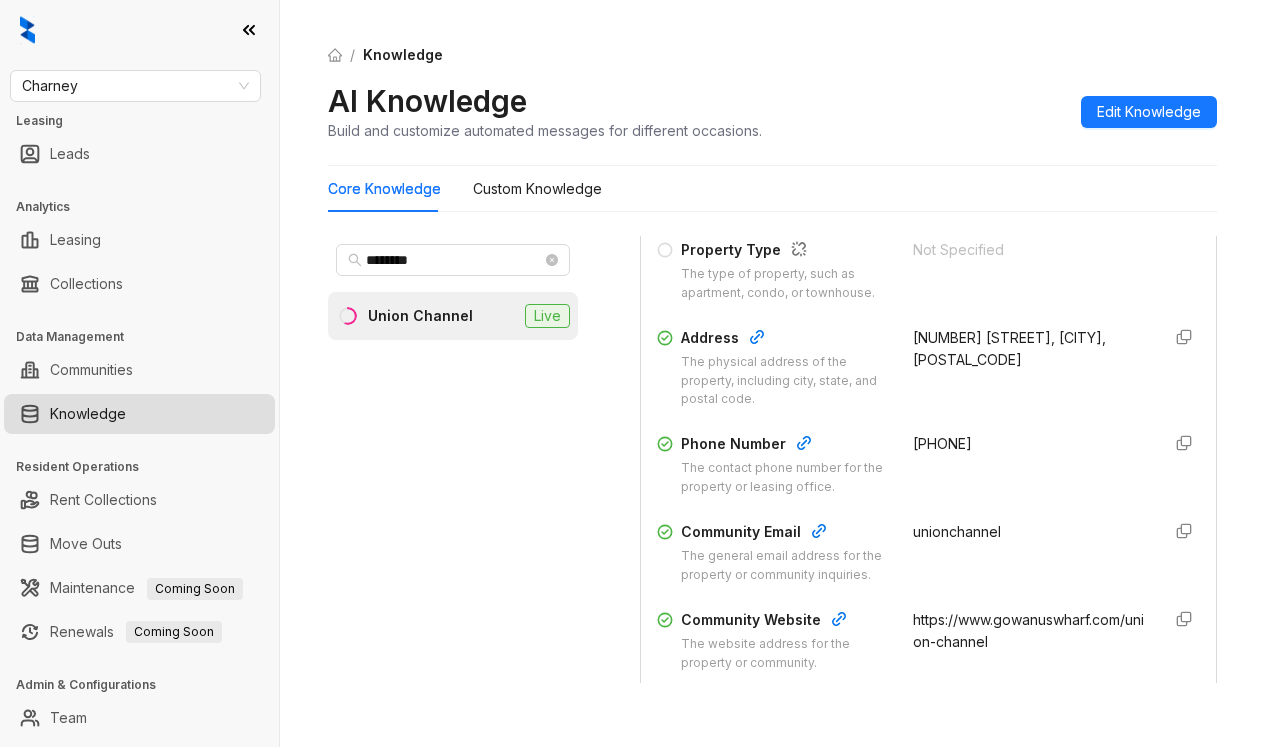 scroll, scrollTop: 400, scrollLeft: 0, axis: vertical 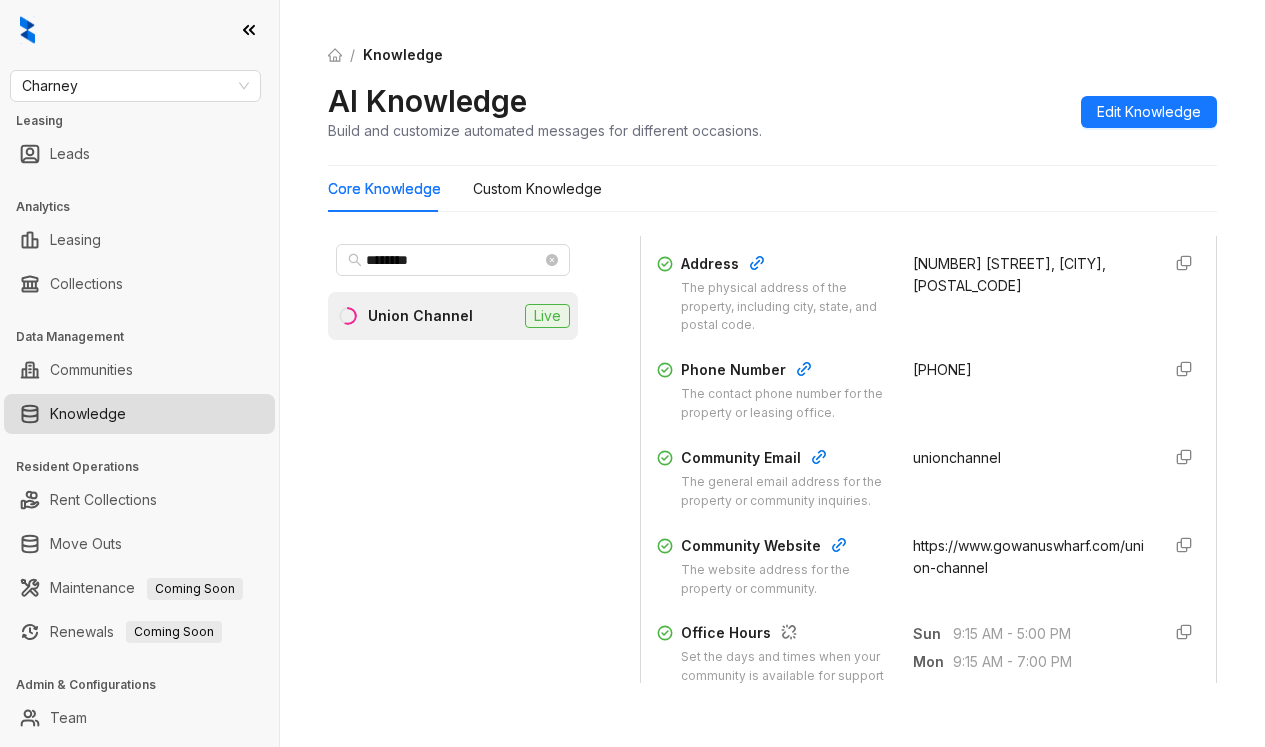 click on "unionchannel" at bounding box center [1029, 479] 